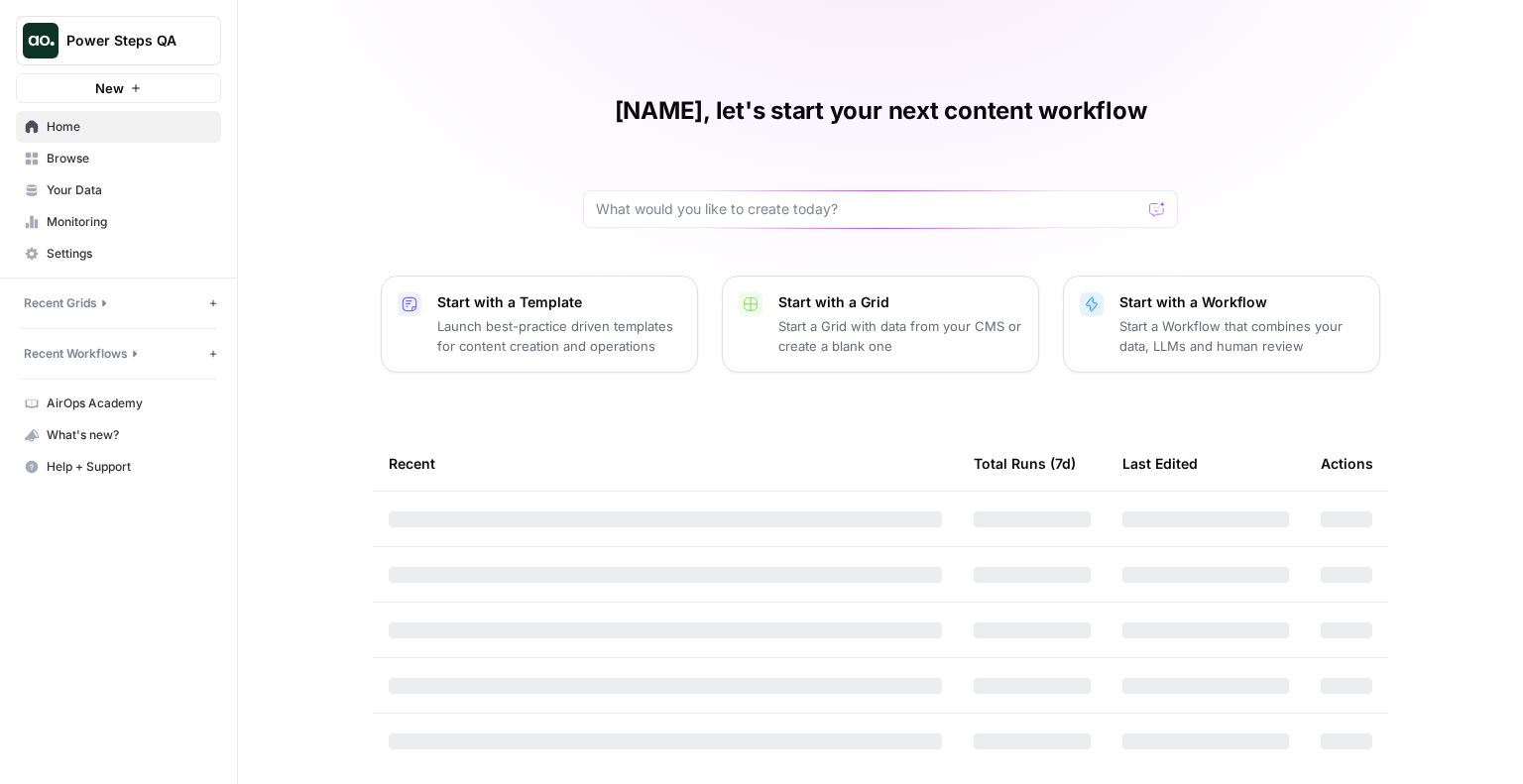 scroll, scrollTop: 0, scrollLeft: 0, axis: both 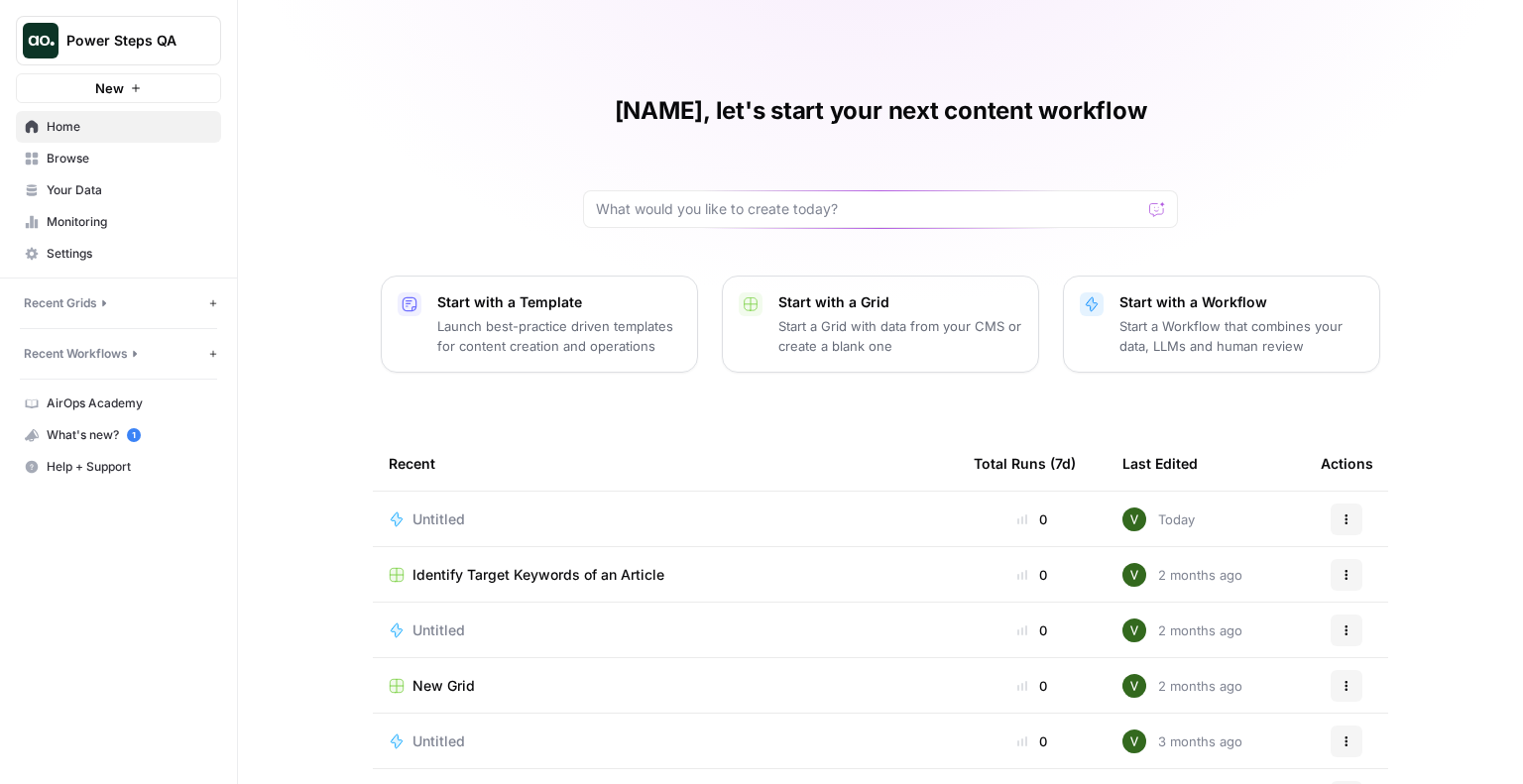 click on "Browse" at bounding box center (118, 159) 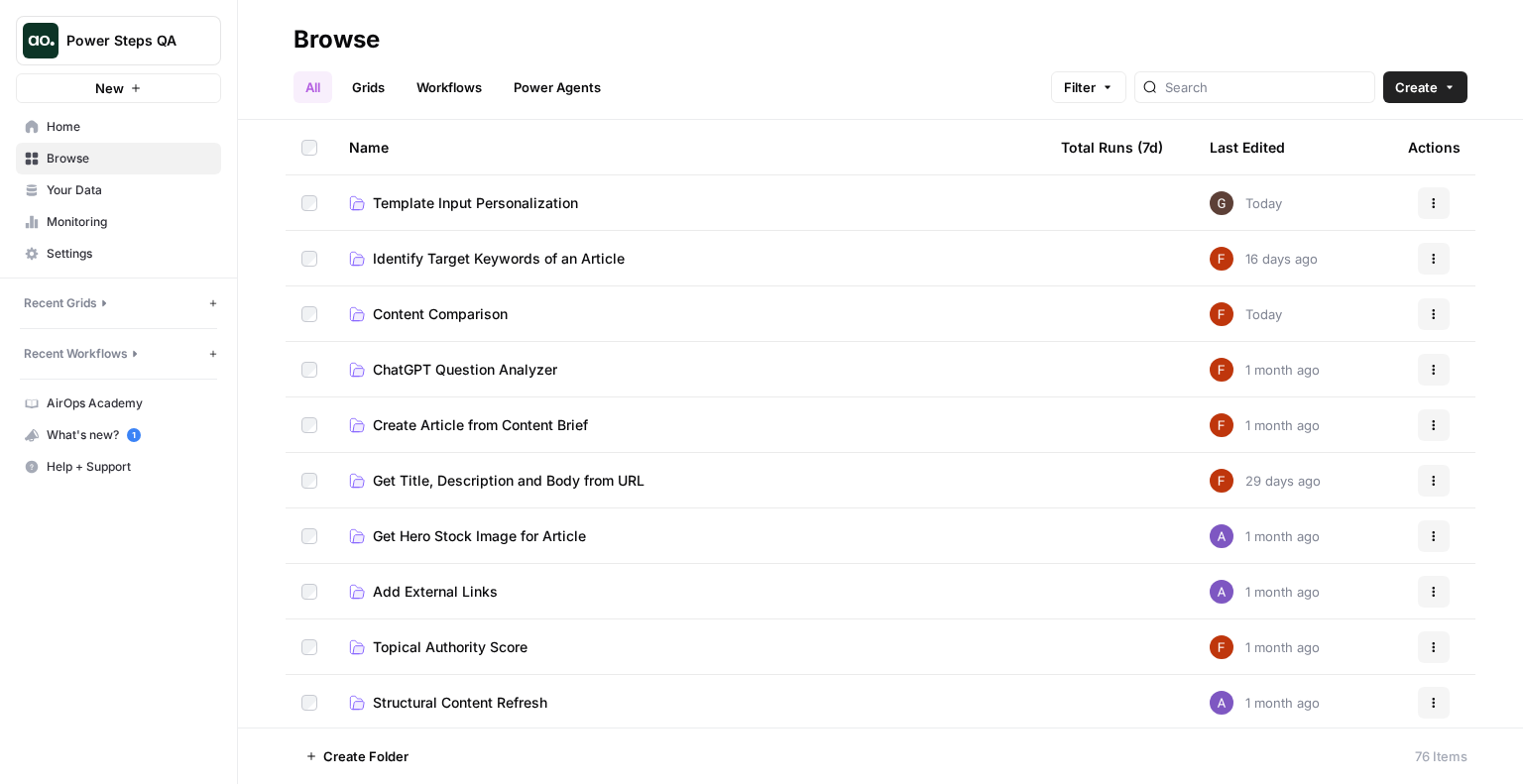 click on "Power Agents" at bounding box center (557, 87) 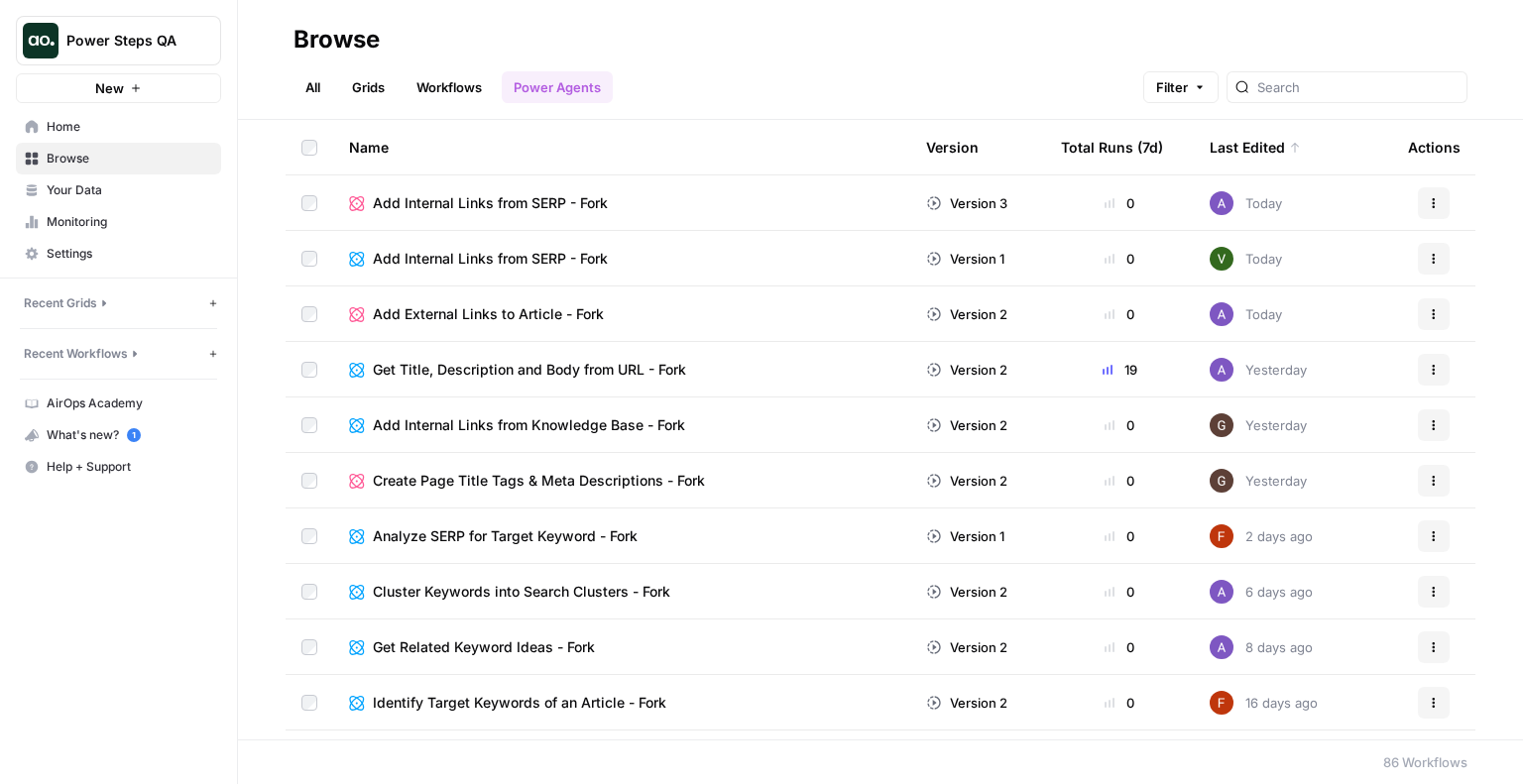 click on "New" at bounding box center (109, 88) 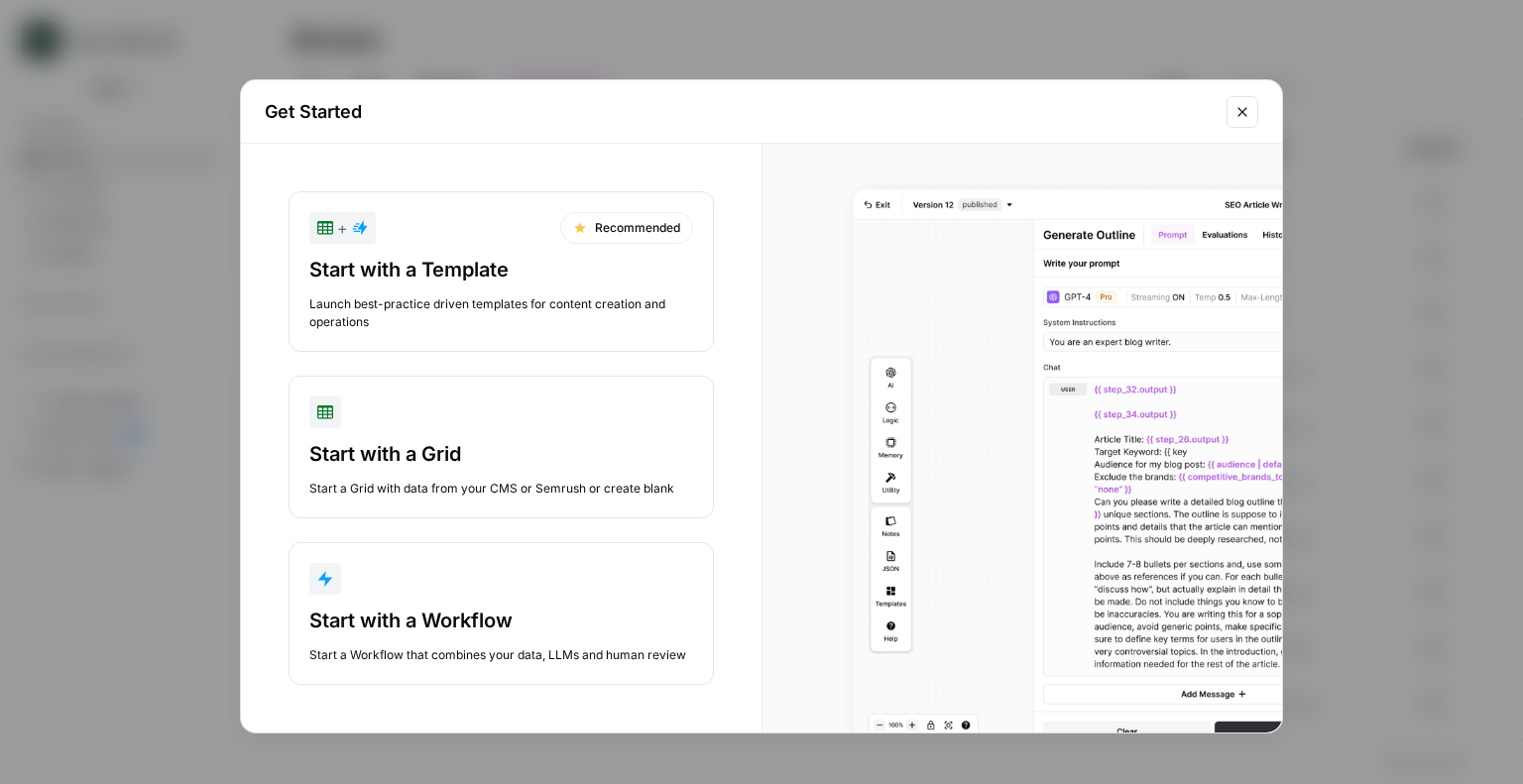 click on "Start with a Workflow Start a Workflow that combines your data, LLMs and human review" at bounding box center (501, 614) 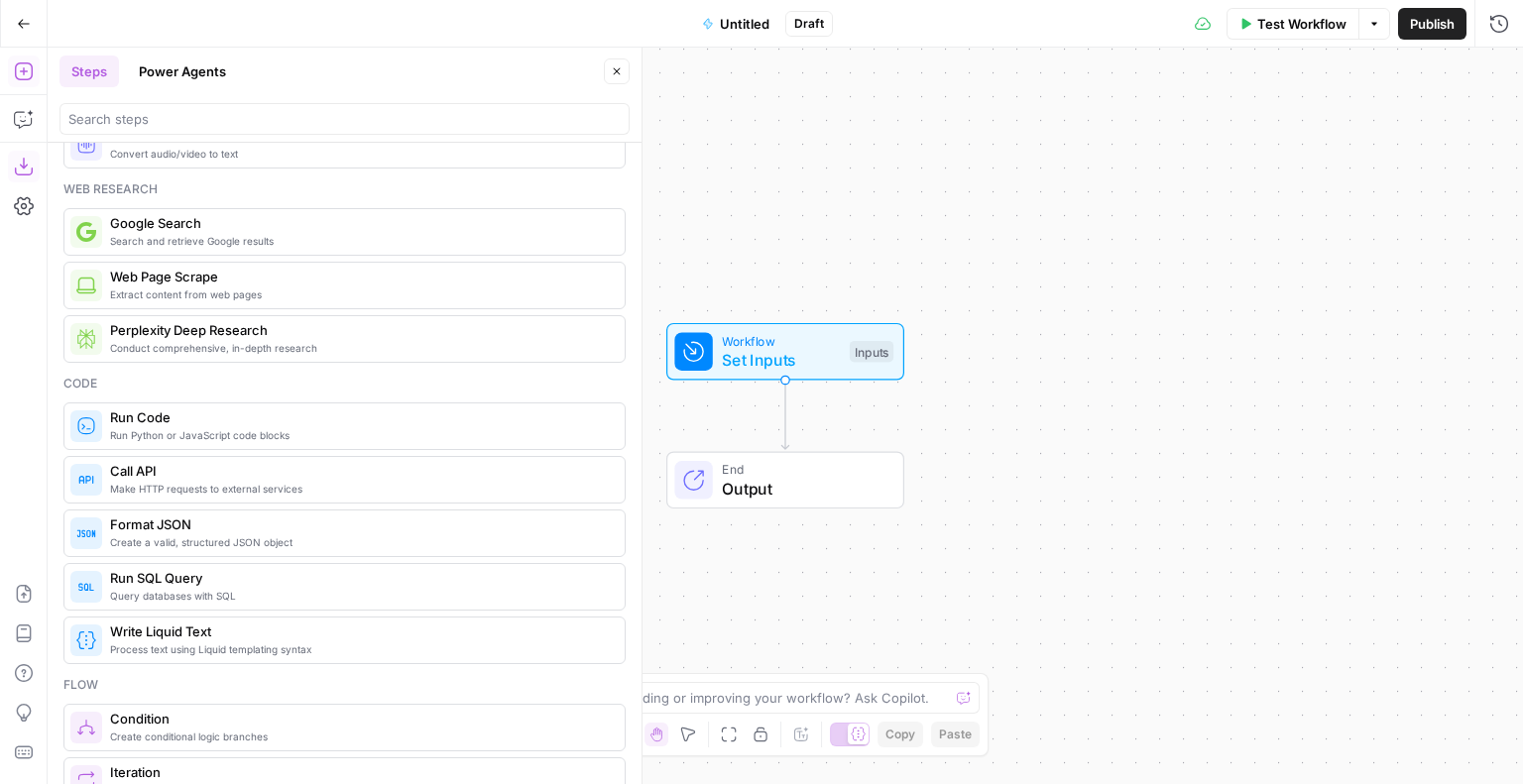 scroll, scrollTop: 0, scrollLeft: 0, axis: both 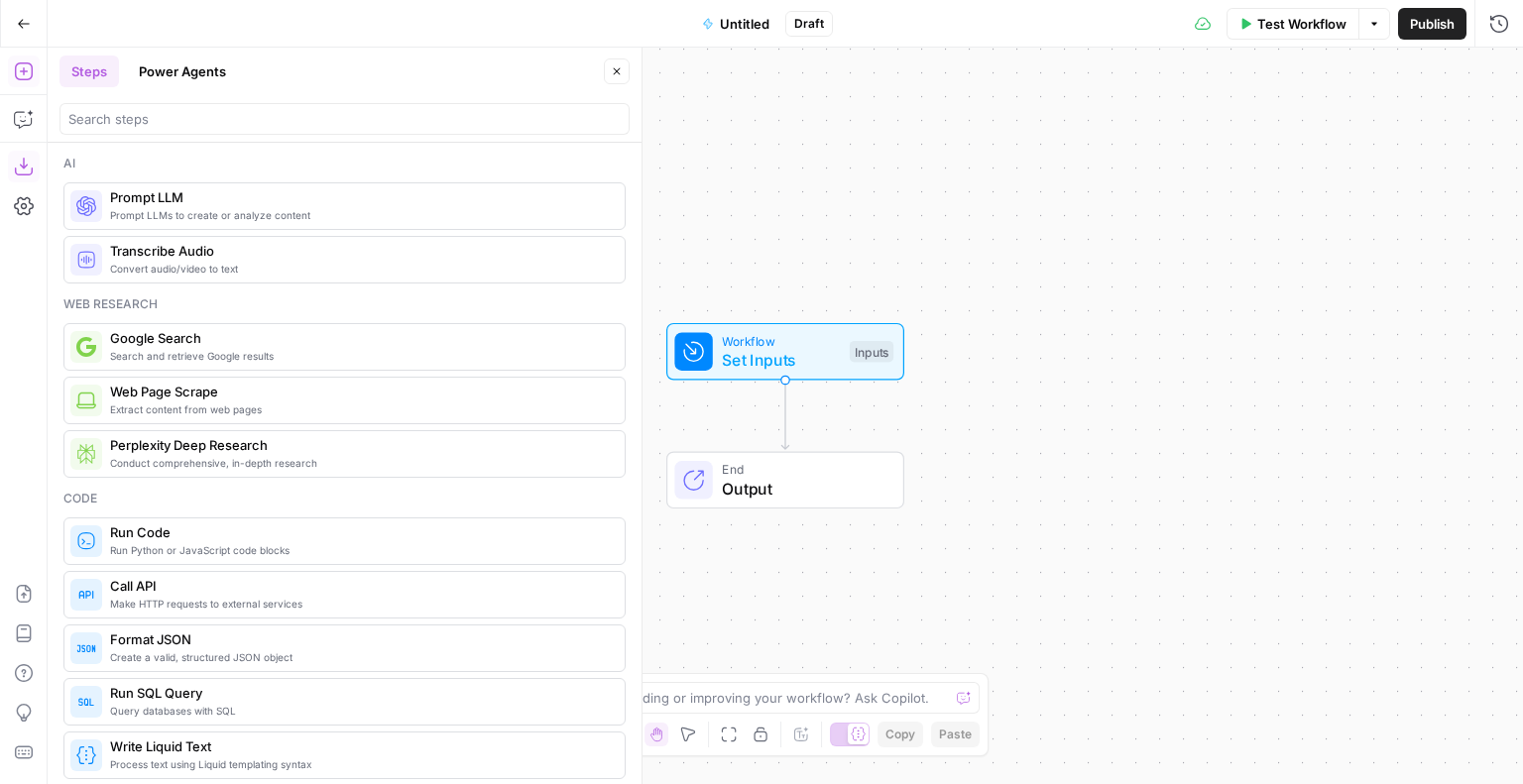 click on "Power Agents" at bounding box center (182, 71) 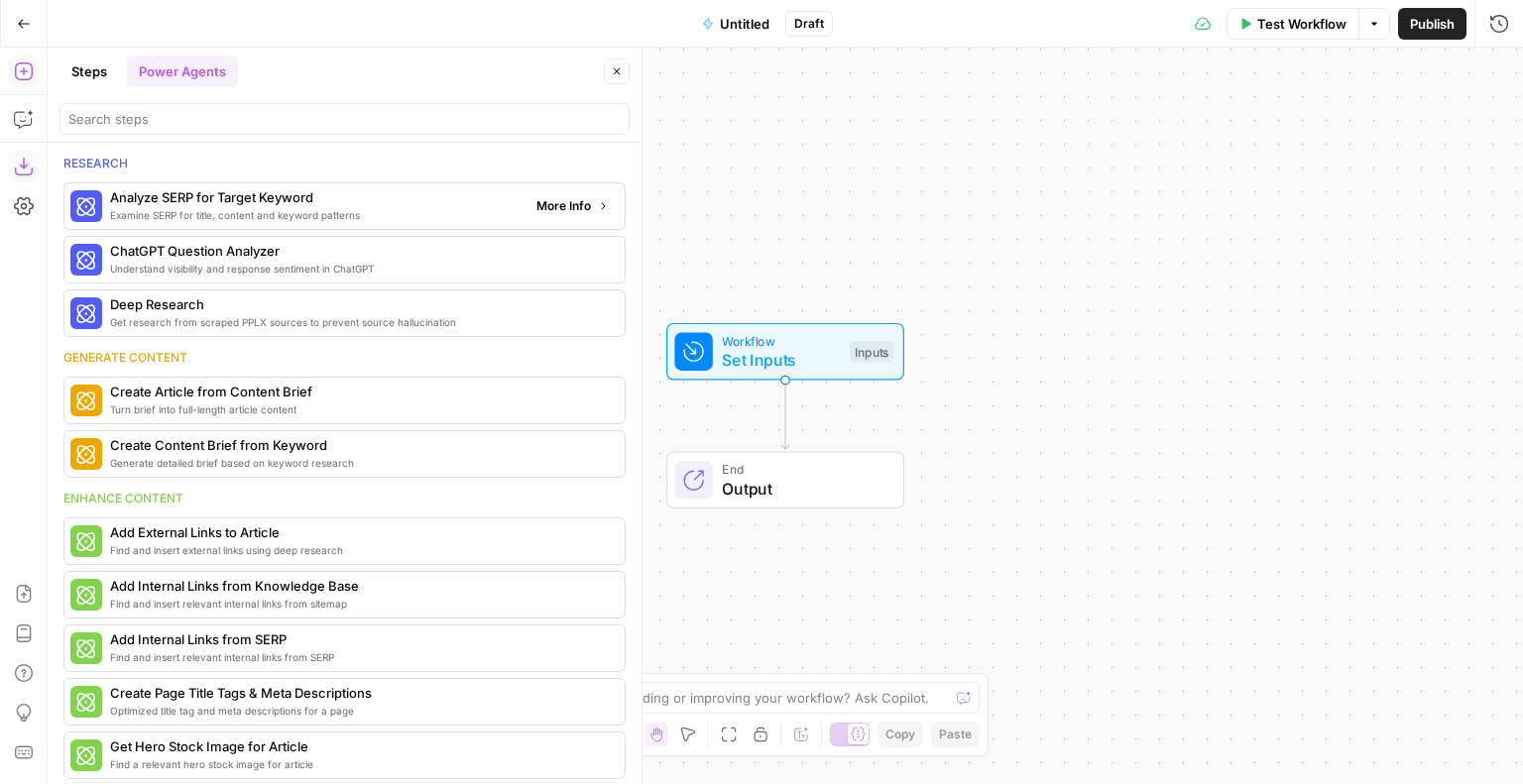 click on "Examine SERP for title, content and keyword patterns" at bounding box center [315, 215] 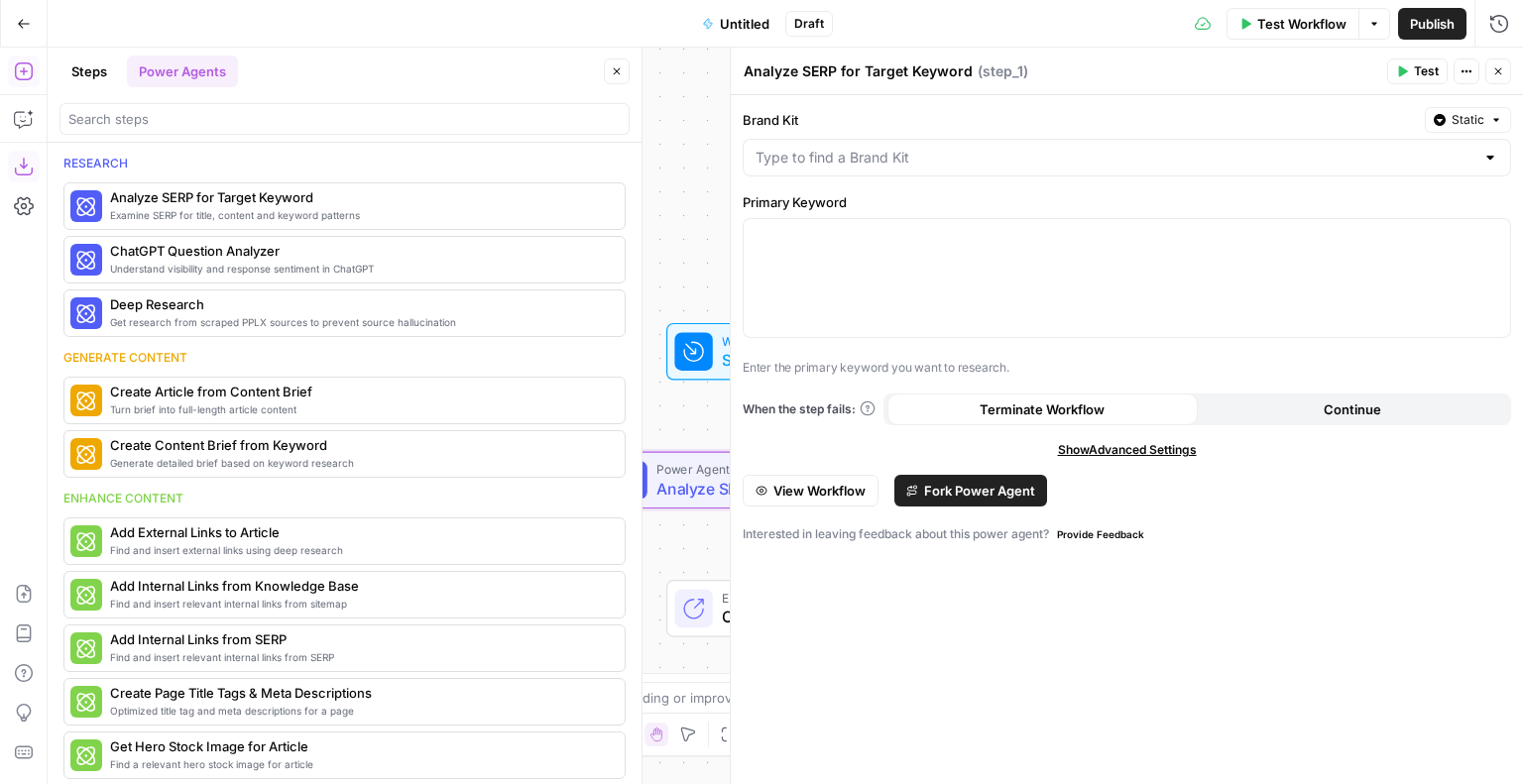 click on "Fork Power Agent" at bounding box center [971, 491] 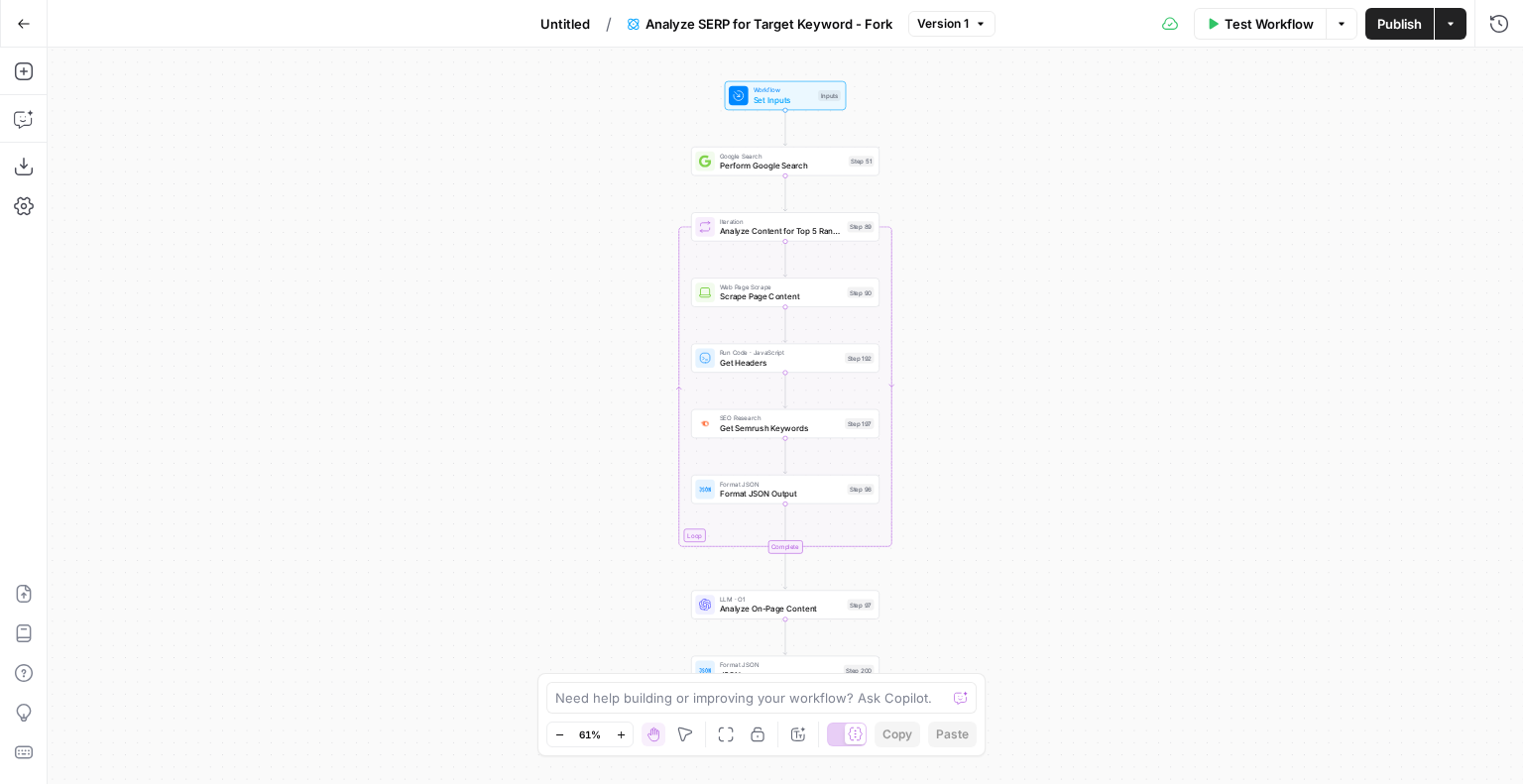 click on "Analyze SERP for Target Keyword - Fork" at bounding box center [768, 24] 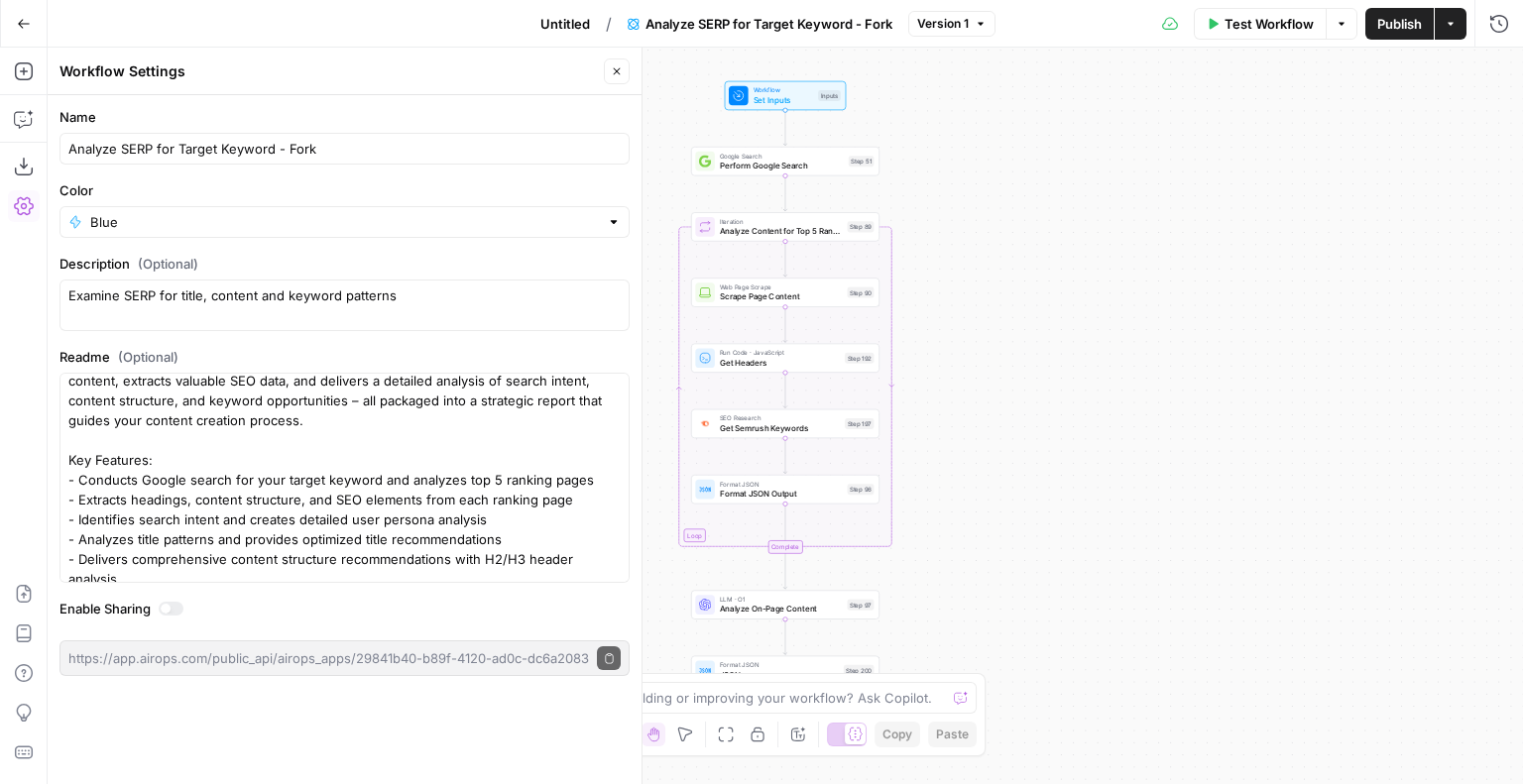 scroll, scrollTop: 118, scrollLeft: 0, axis: vertical 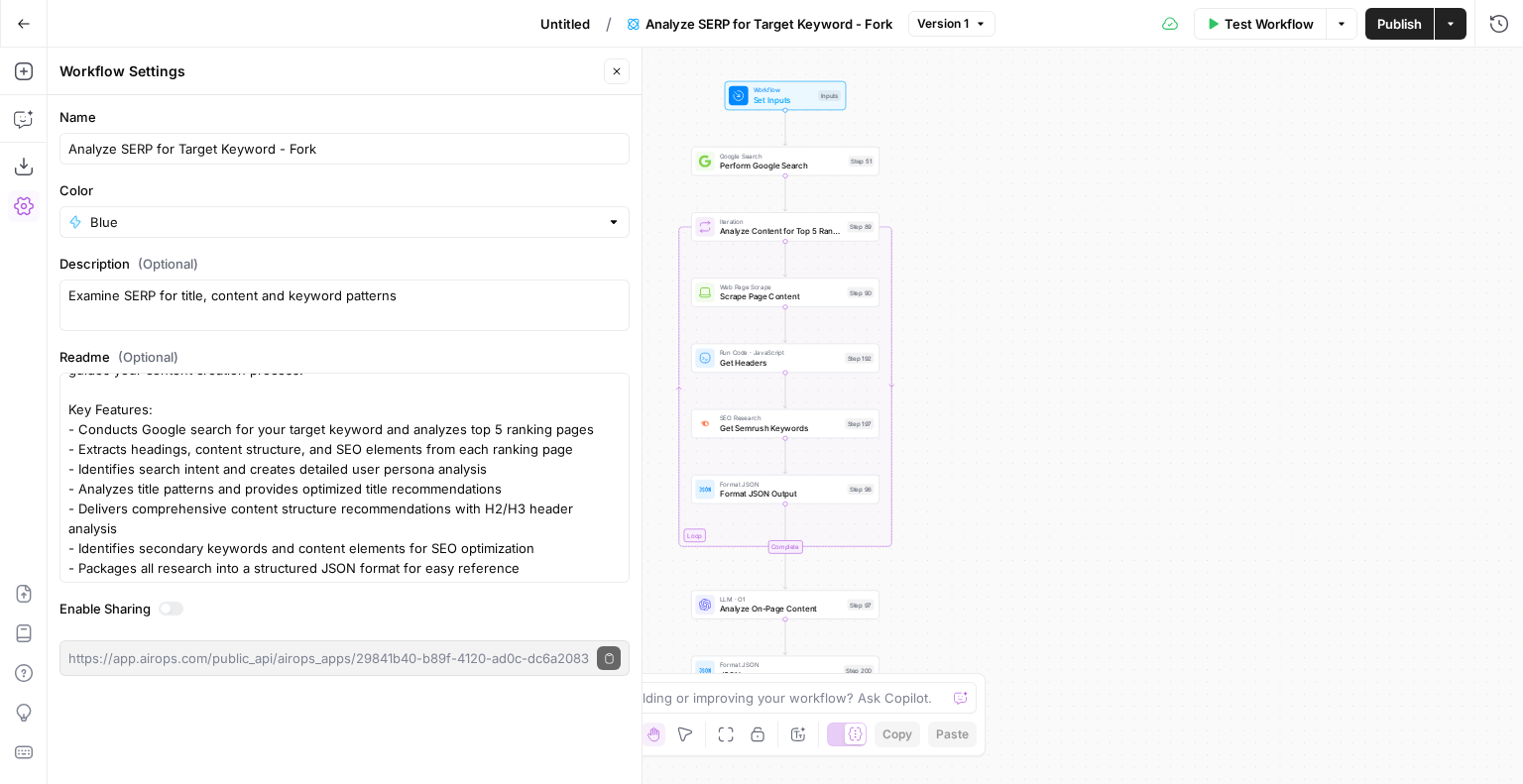 click 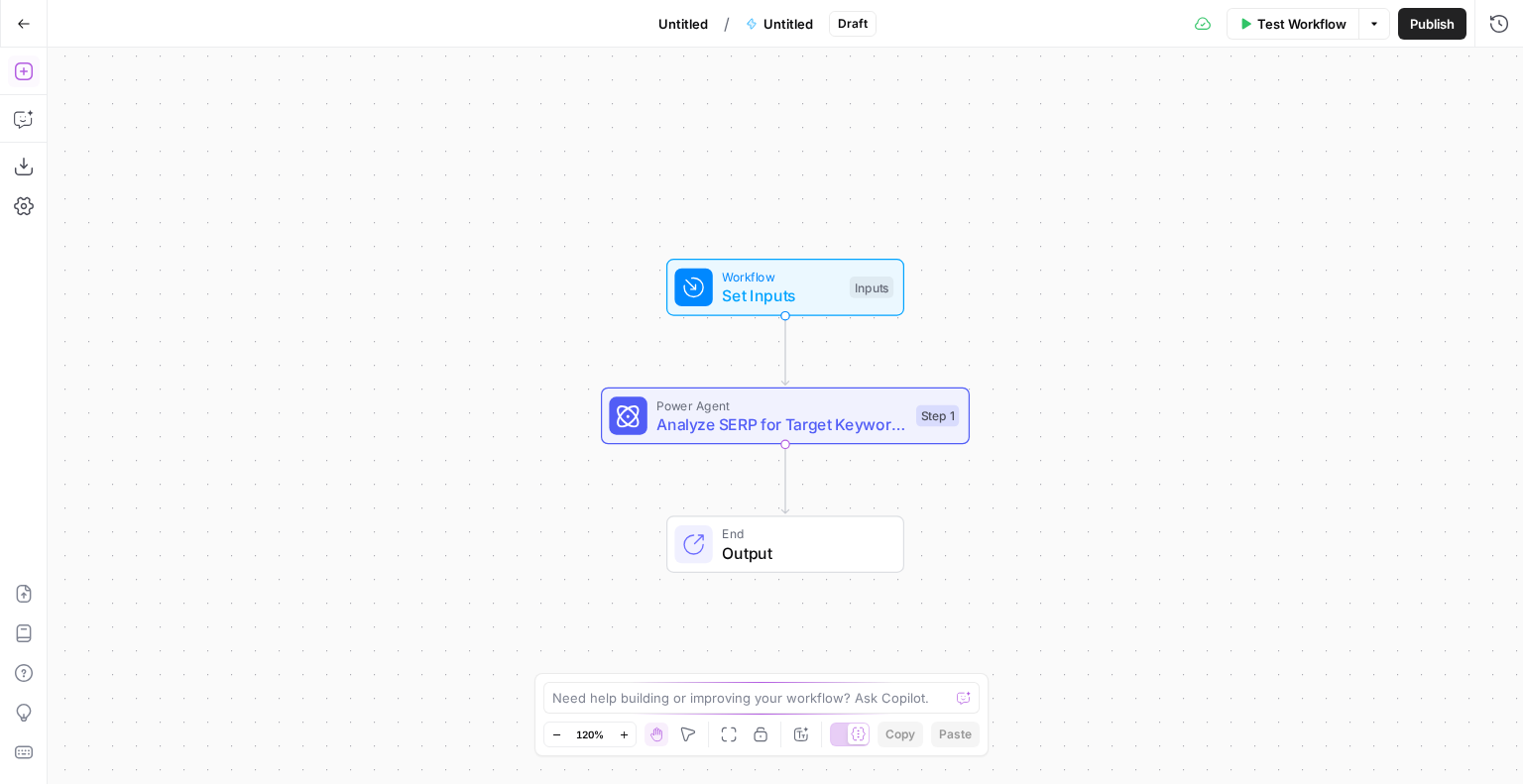 click 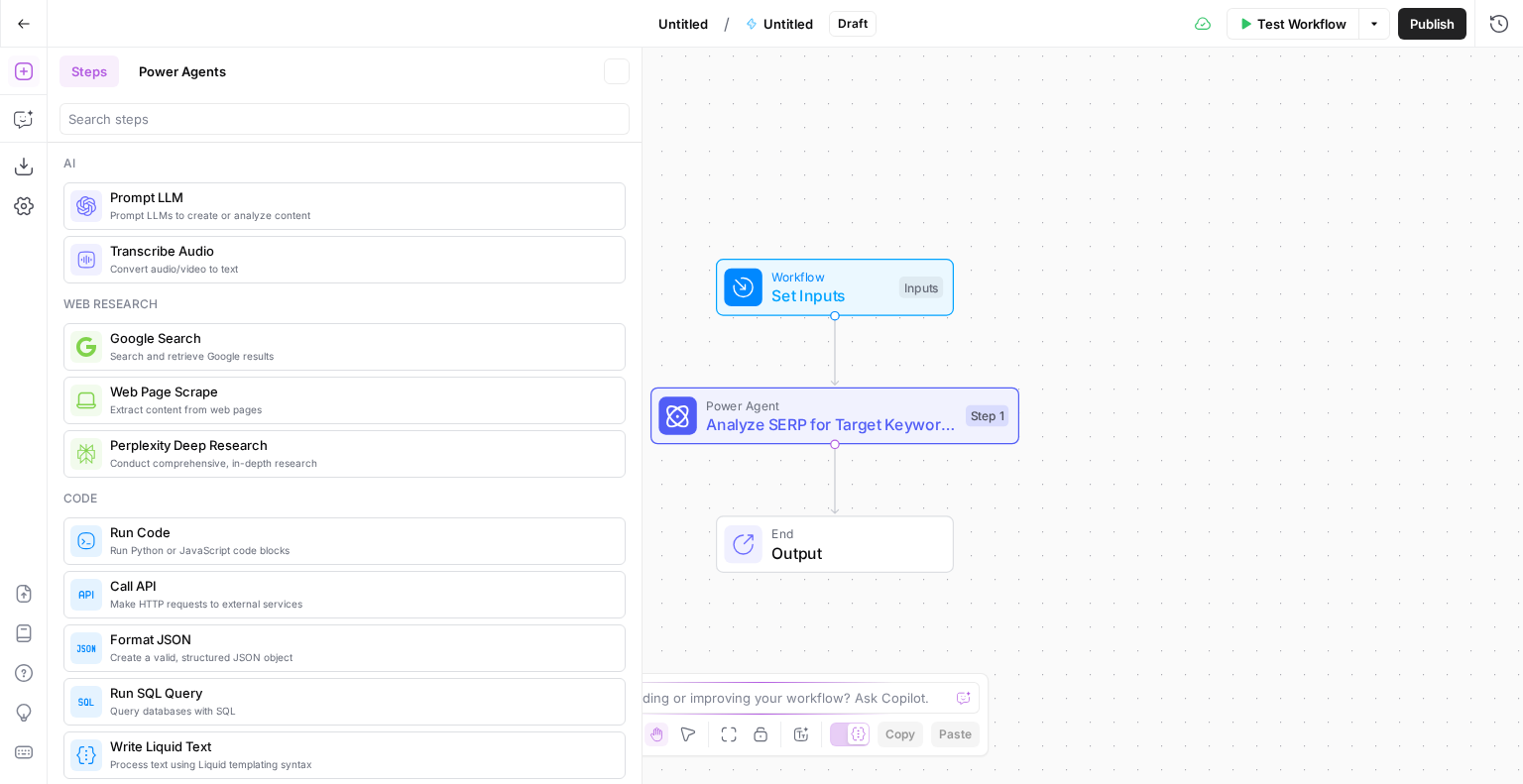click on "Power Agents" at bounding box center (182, 71) 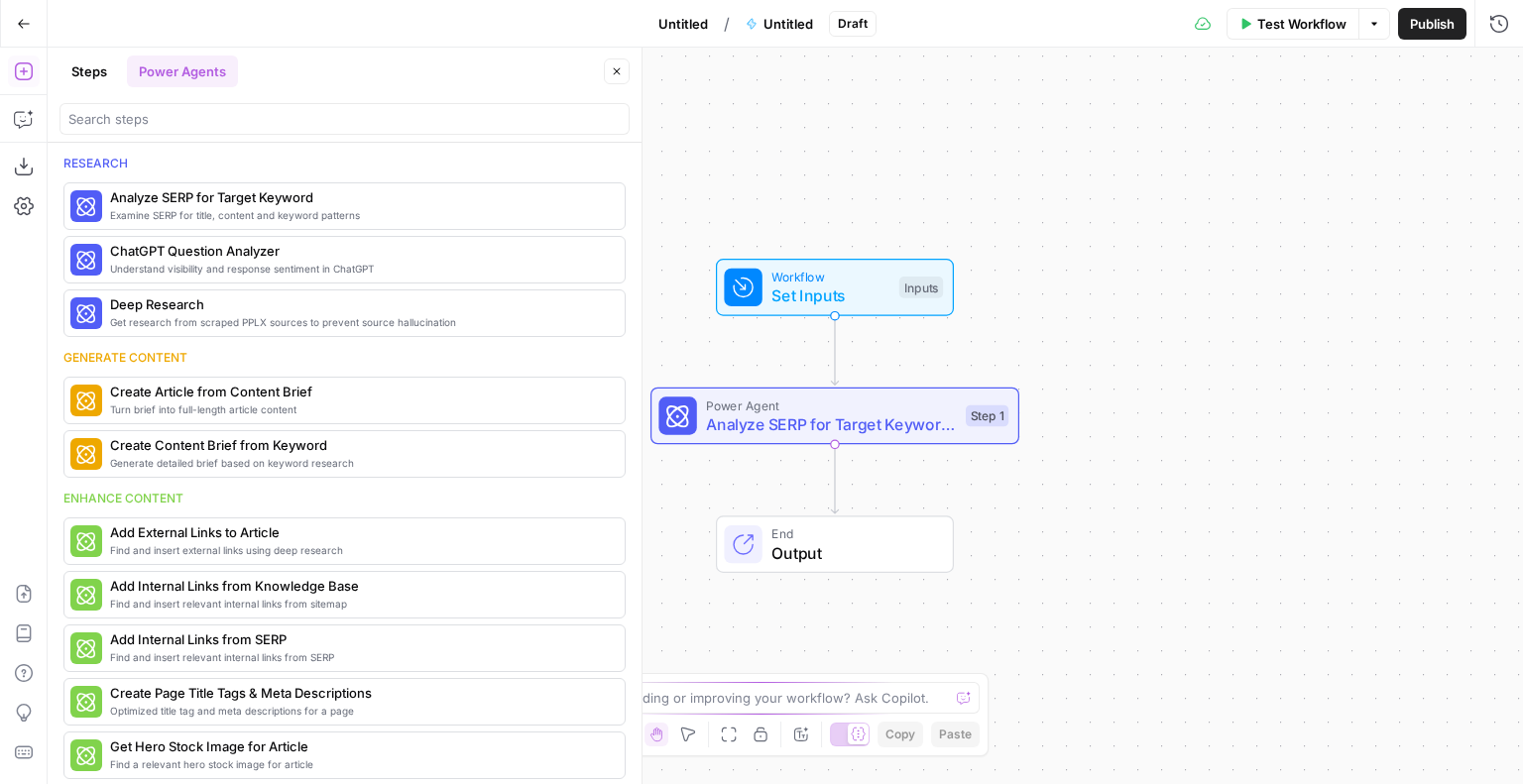 scroll, scrollTop: 99, scrollLeft: 0, axis: vertical 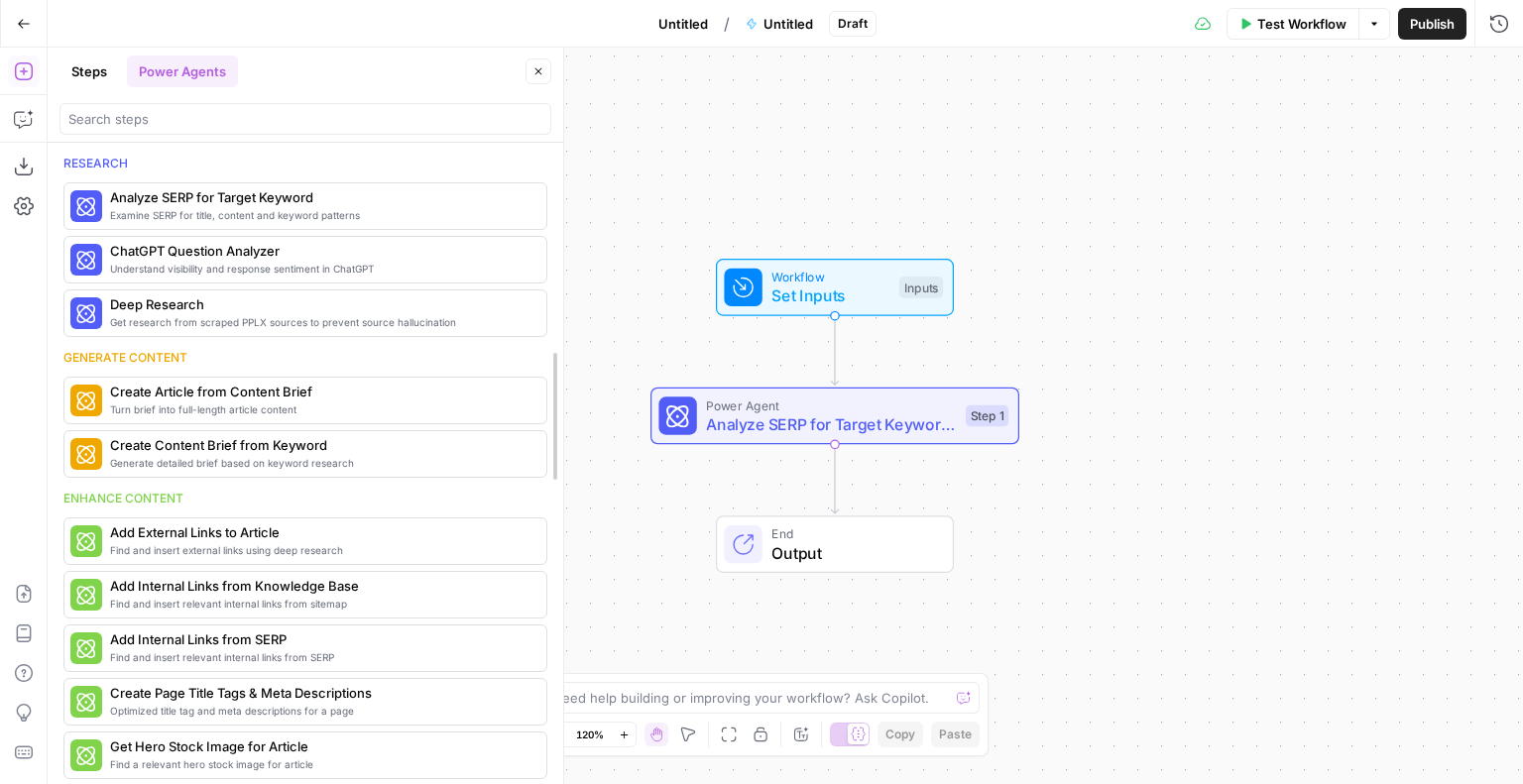 drag, startPoint x: 635, startPoint y: 184, endPoint x: 556, endPoint y: 197, distance: 80.06248 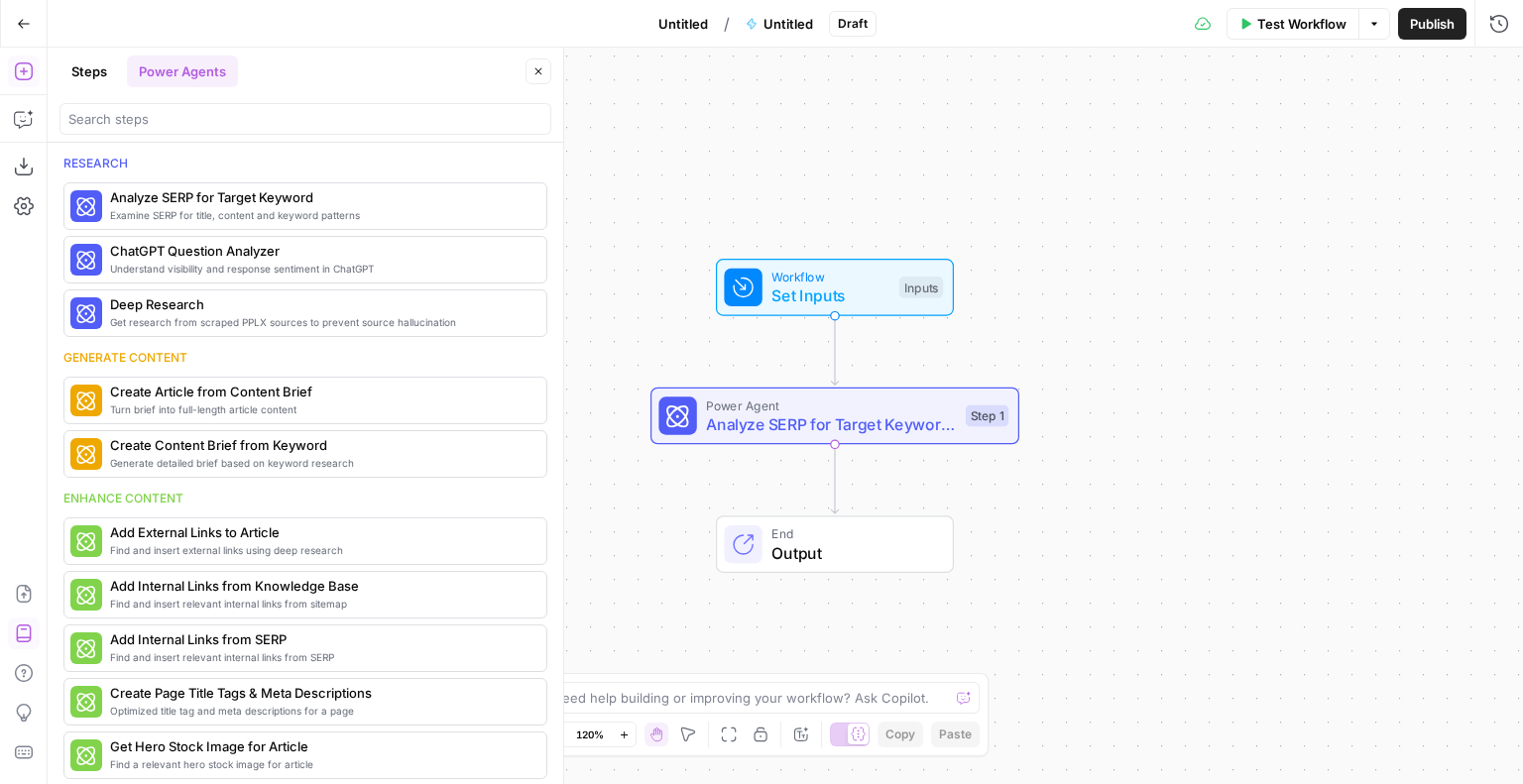 click on "Go Back" at bounding box center (24, 24) 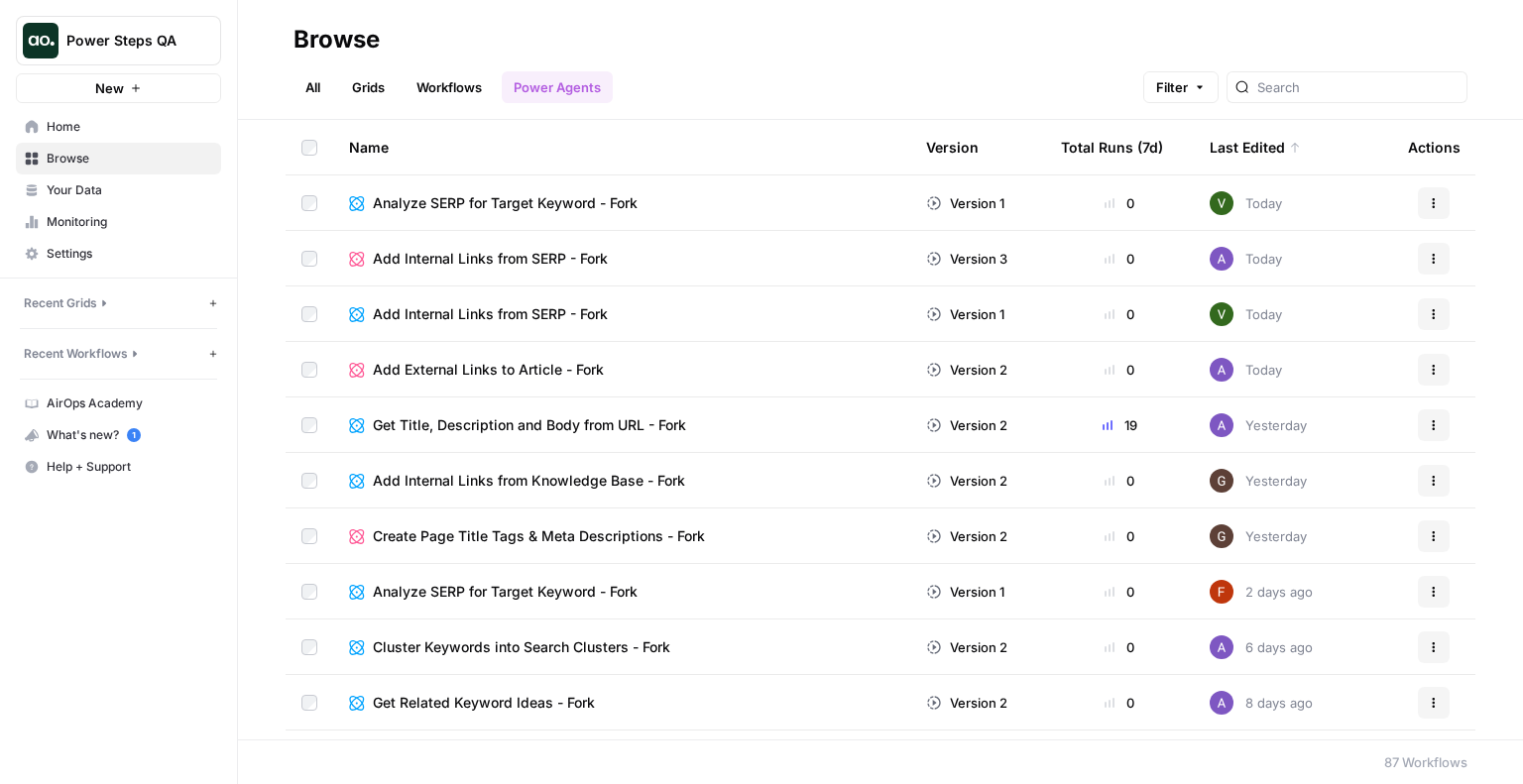 click on "Grids" at bounding box center (368, 87) 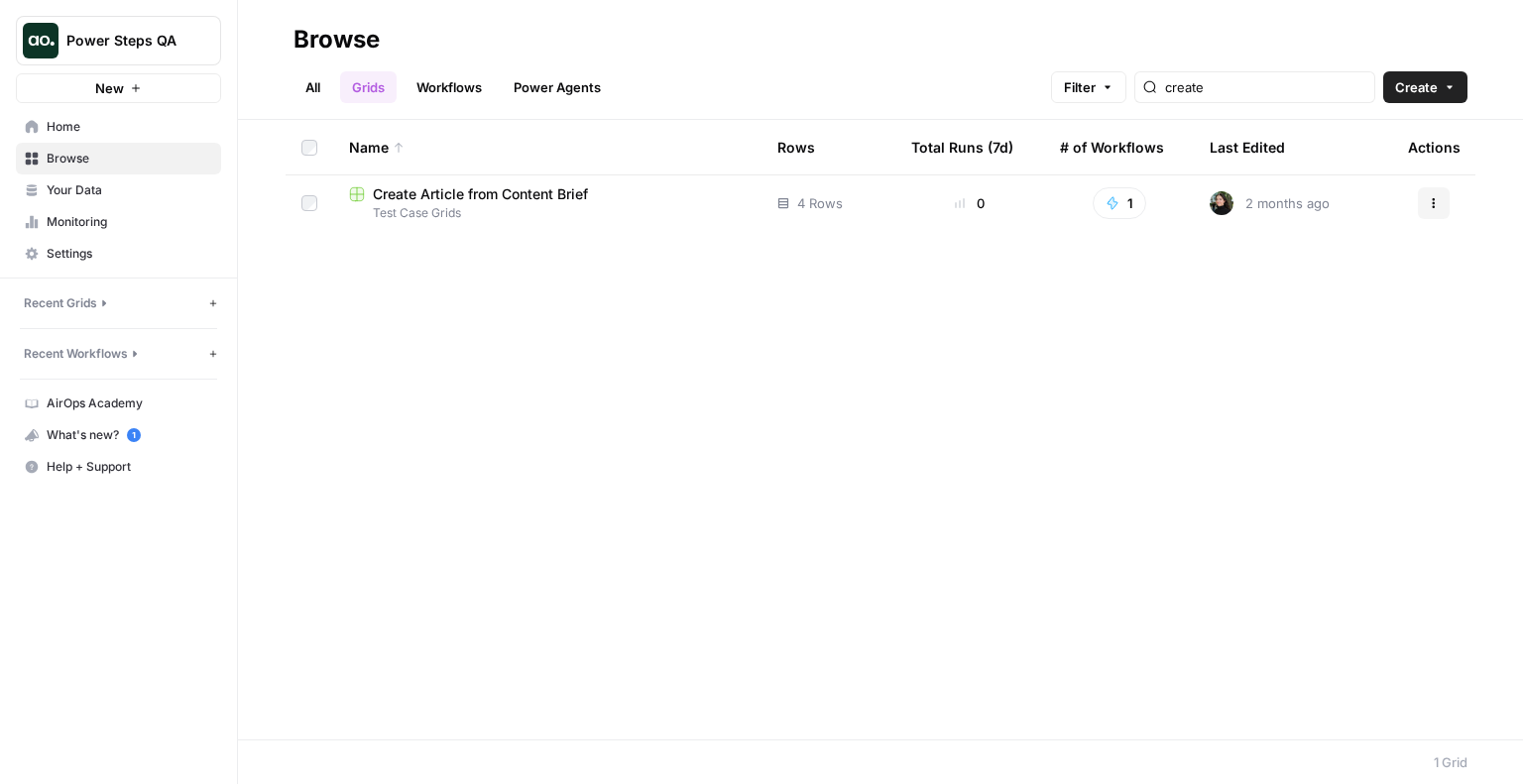 click on "Create Article from Content Brief" at bounding box center (480, 194) 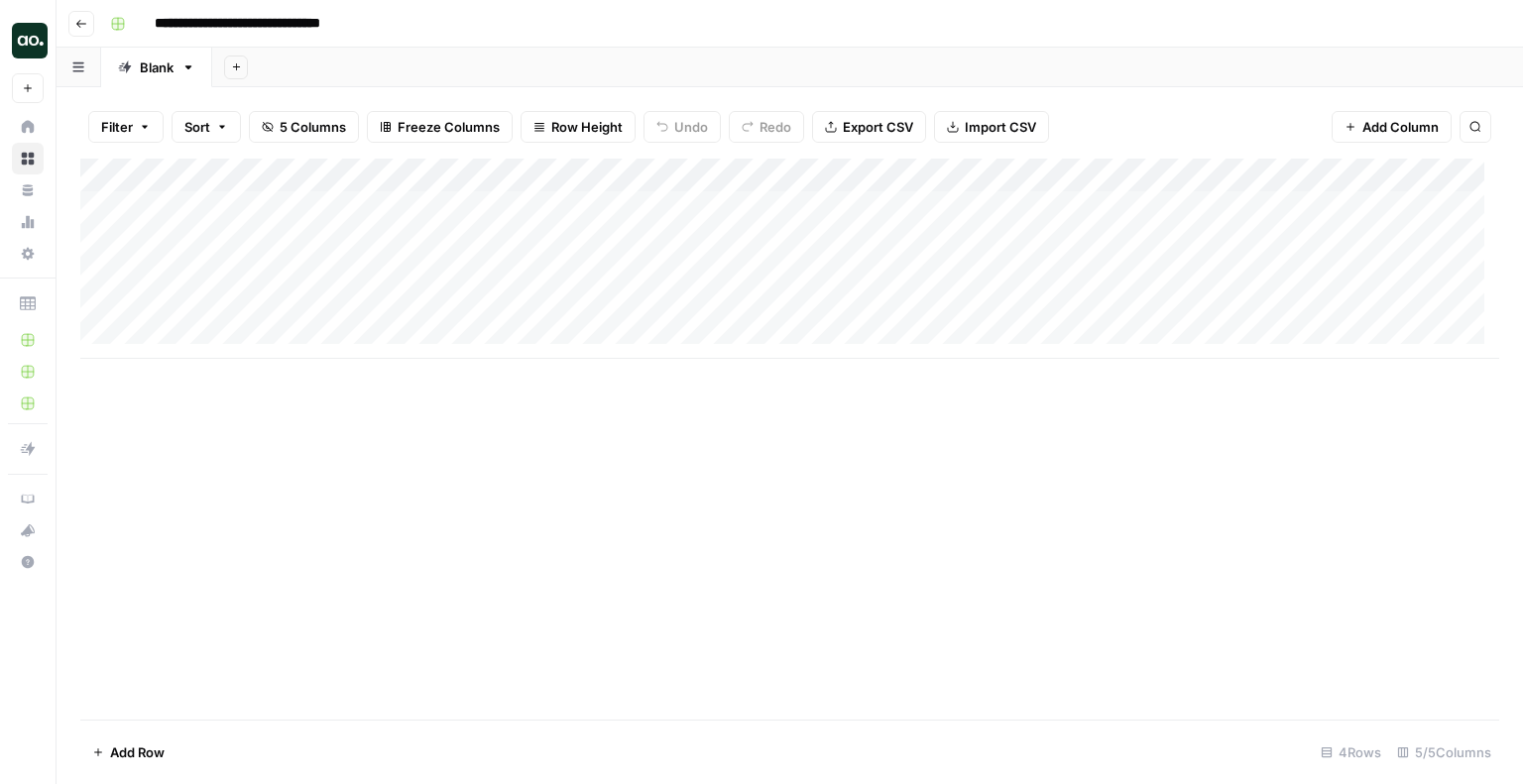 click 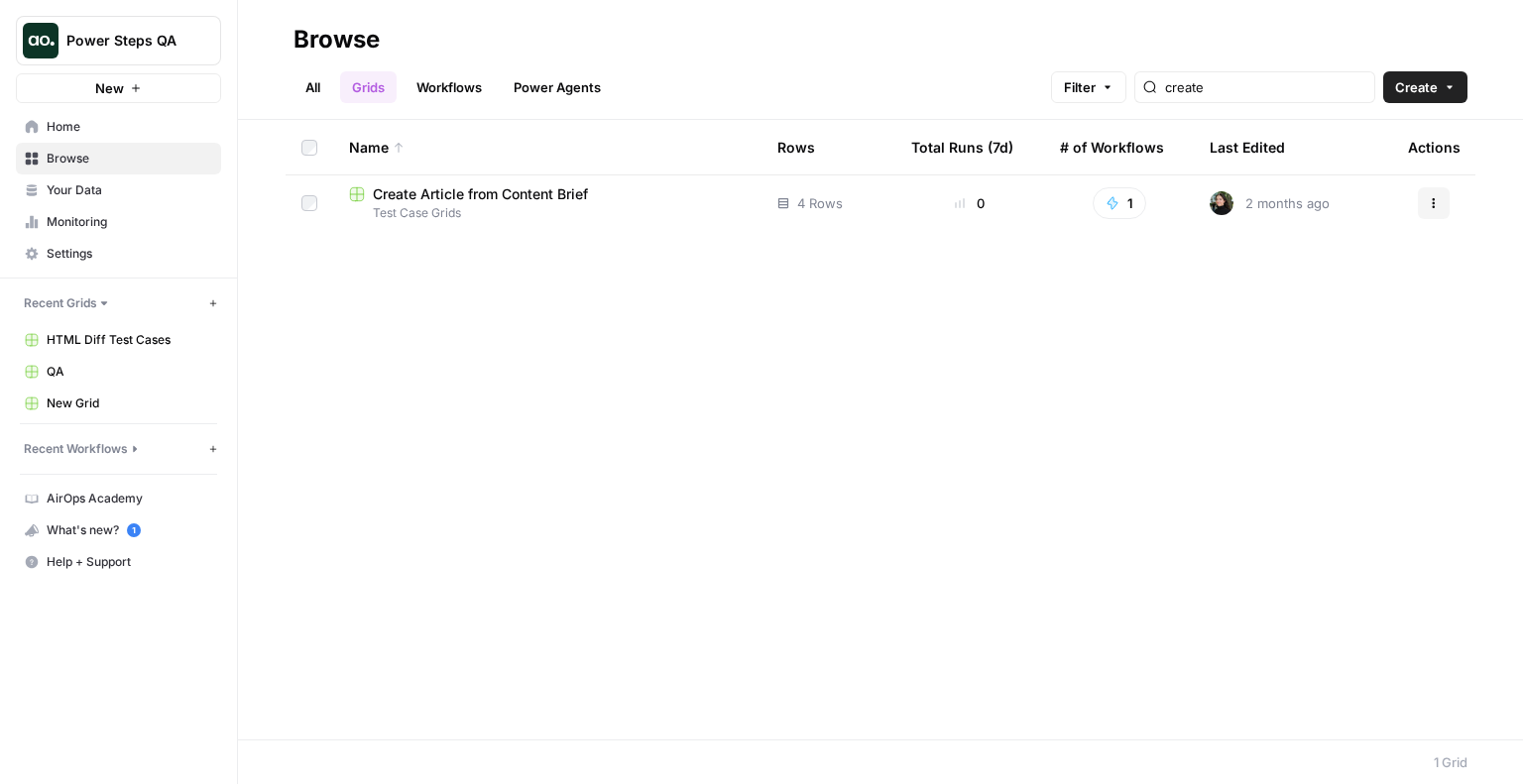 click on "All" at bounding box center [312, 87] 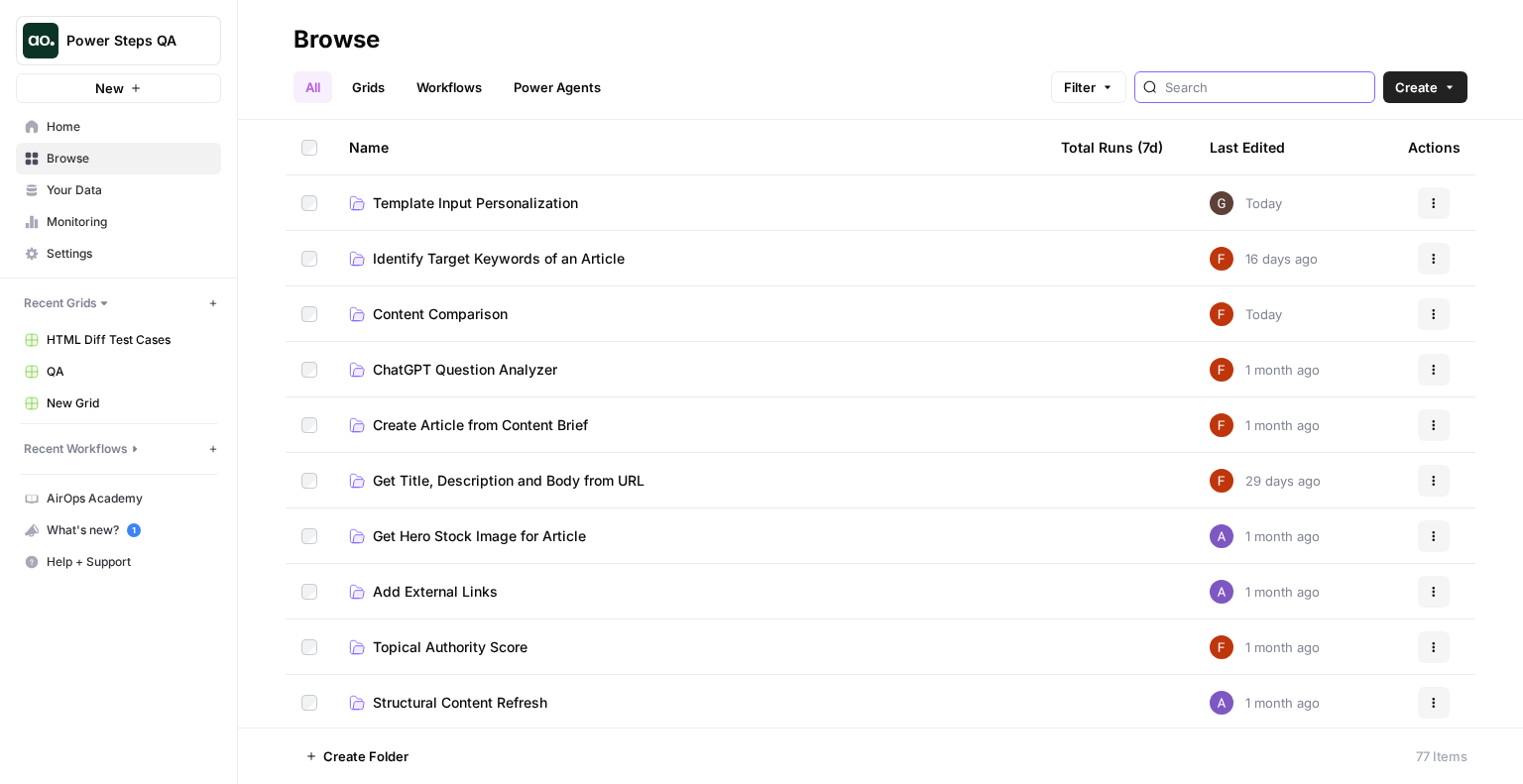 click at bounding box center (1265, 87) 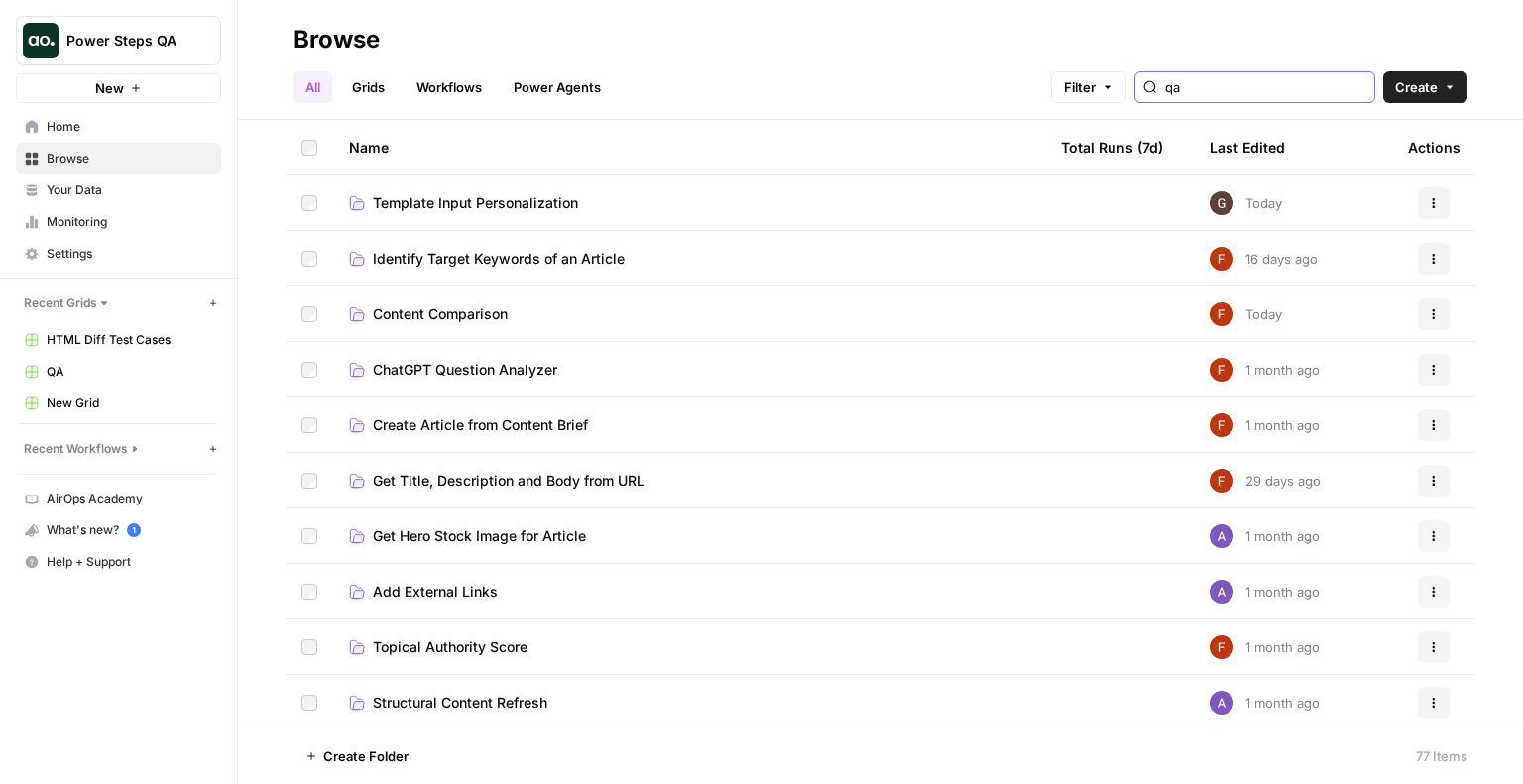 type on "qa" 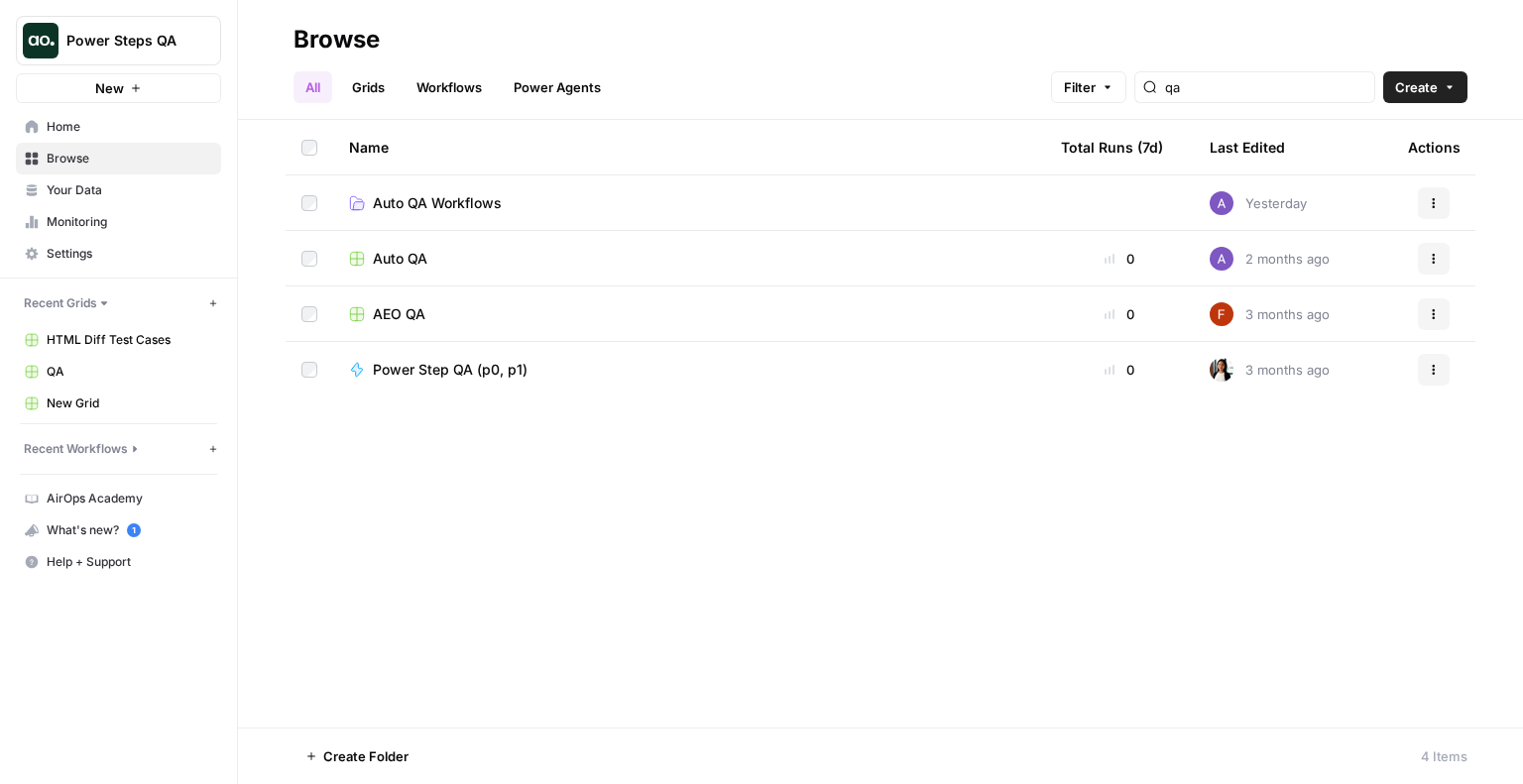 click on "Auto QA" at bounding box center (400, 259) 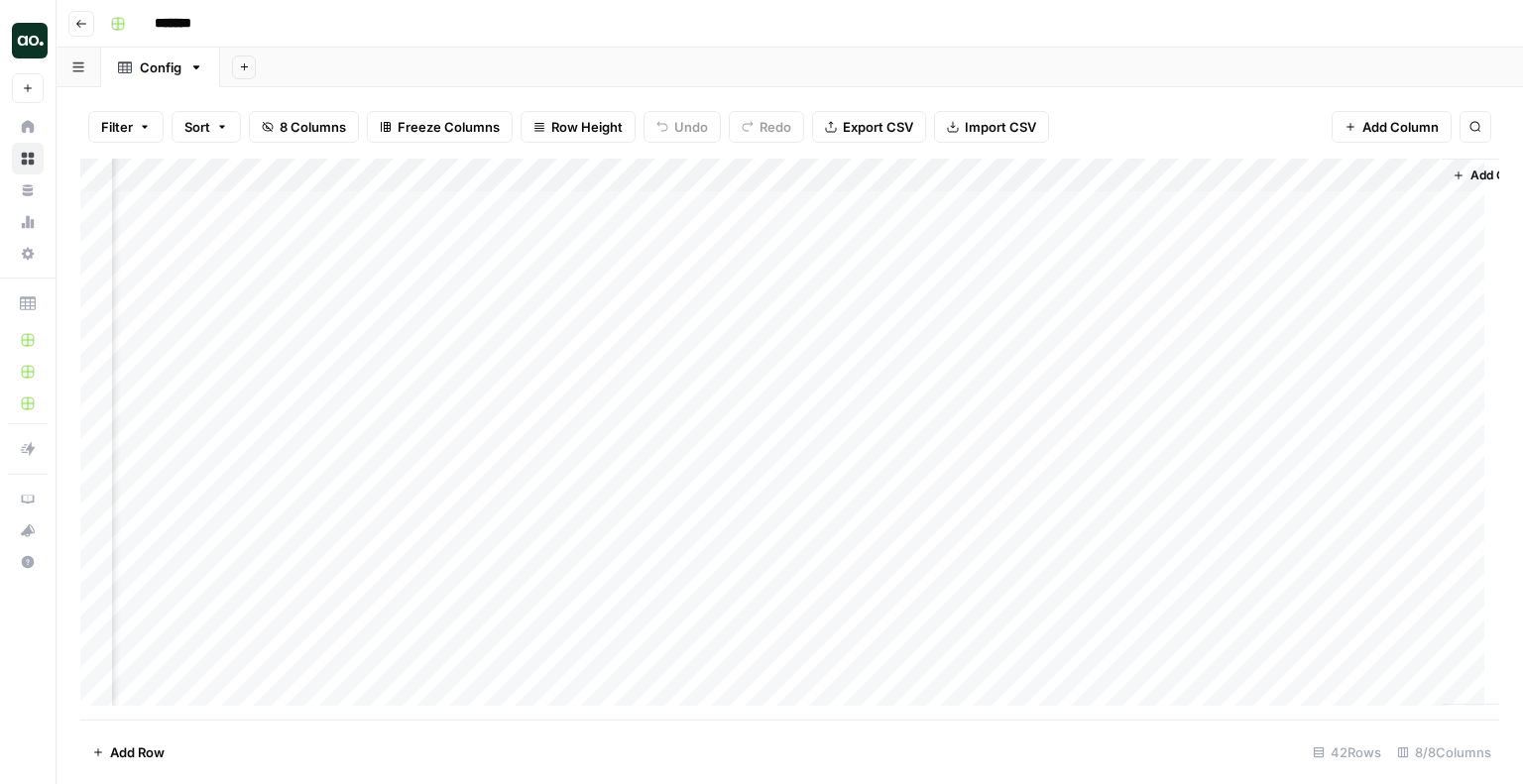 scroll, scrollTop: 0, scrollLeft: 167, axis: horizontal 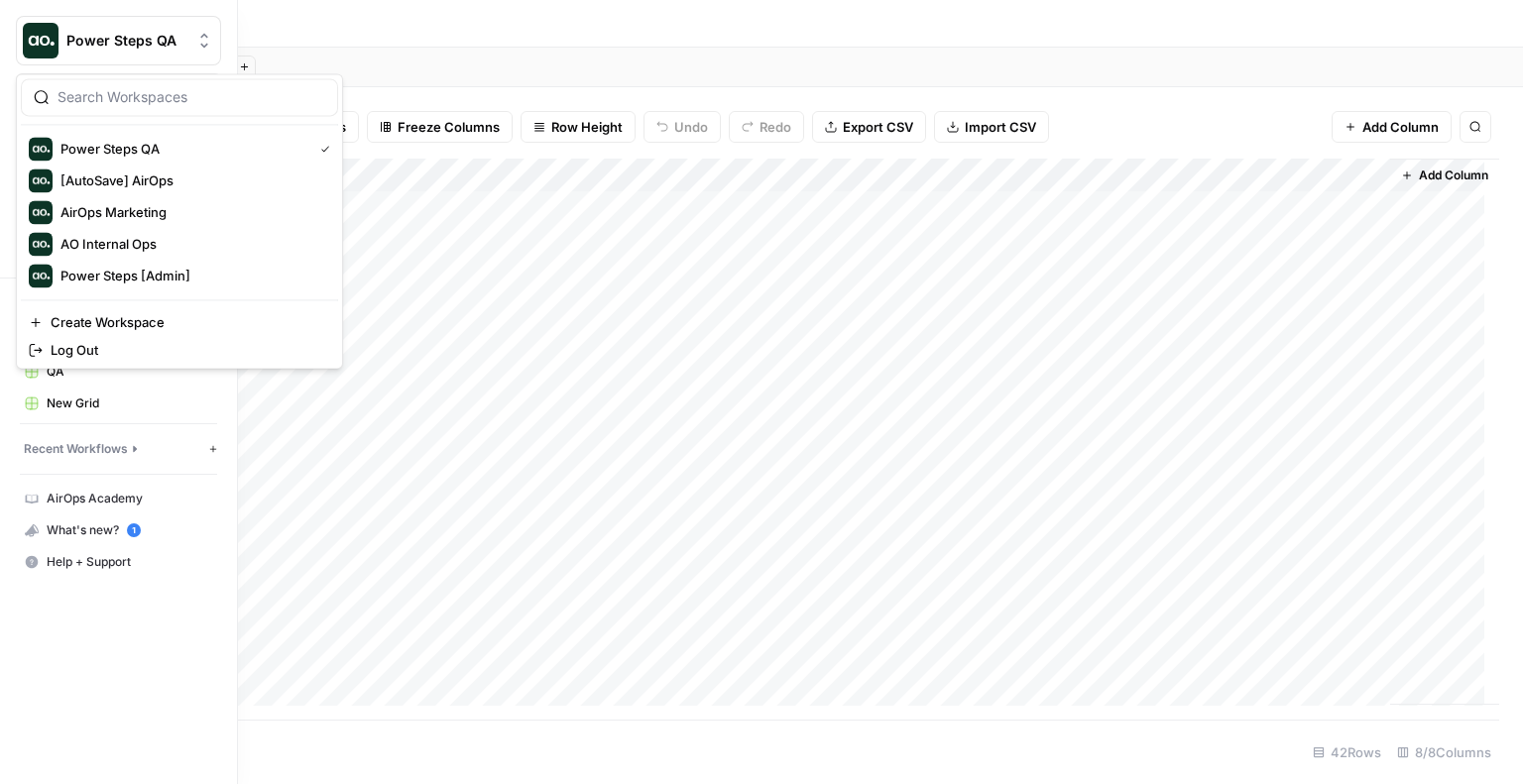 click on "Power Steps QA" at bounding box center [126, 41] 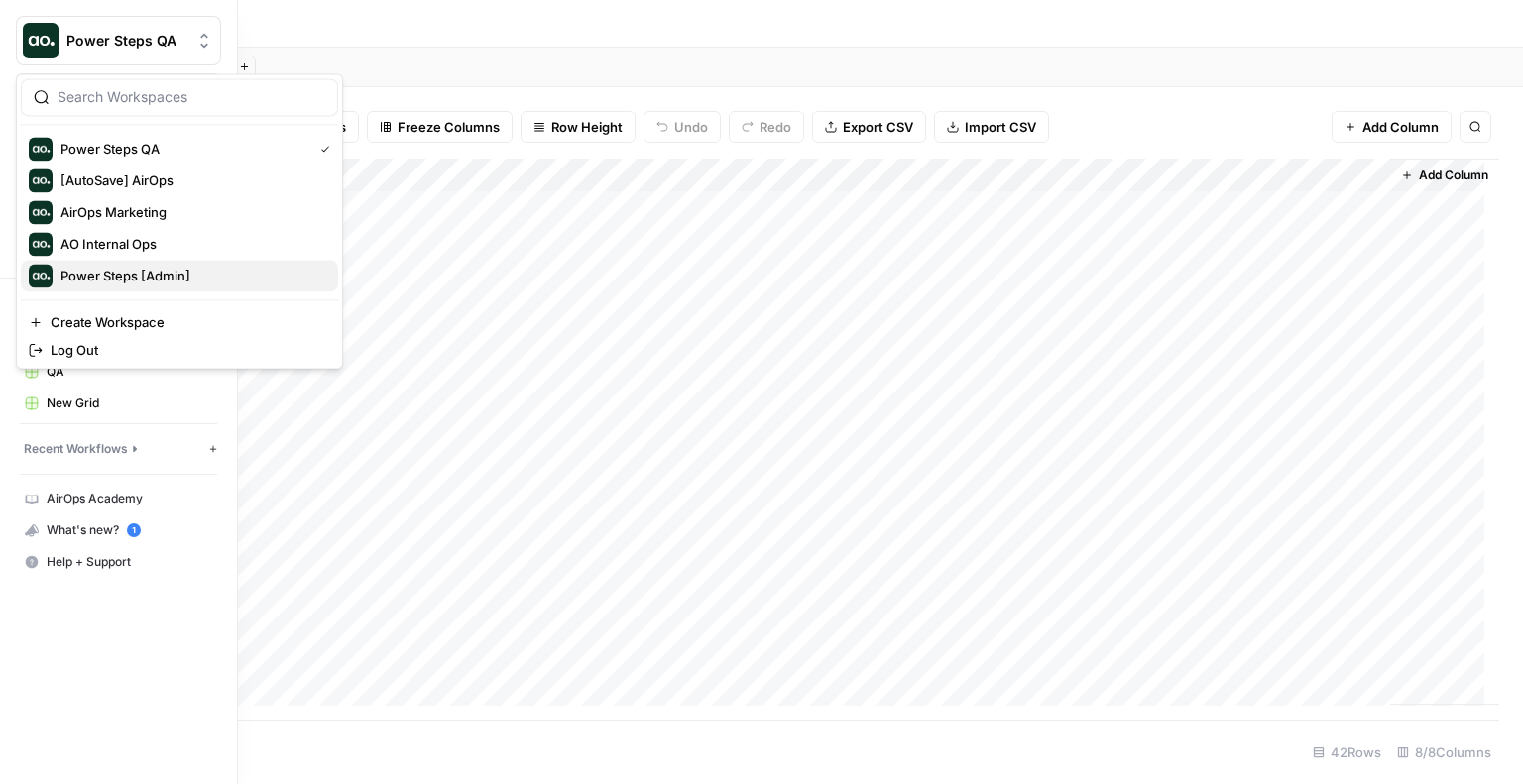 click on "Power Steps [Admin]" at bounding box center [179, 276] 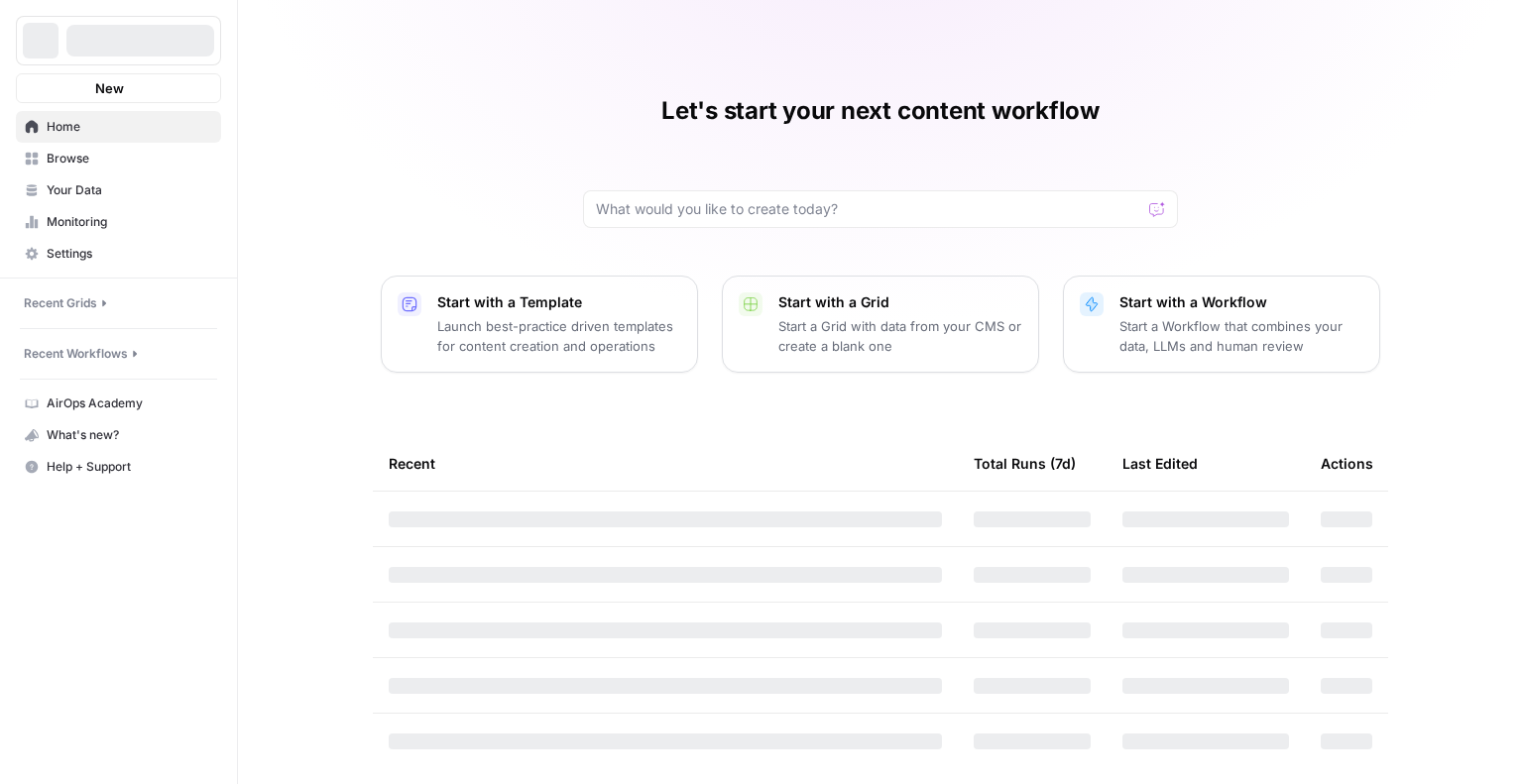 scroll, scrollTop: 0, scrollLeft: 0, axis: both 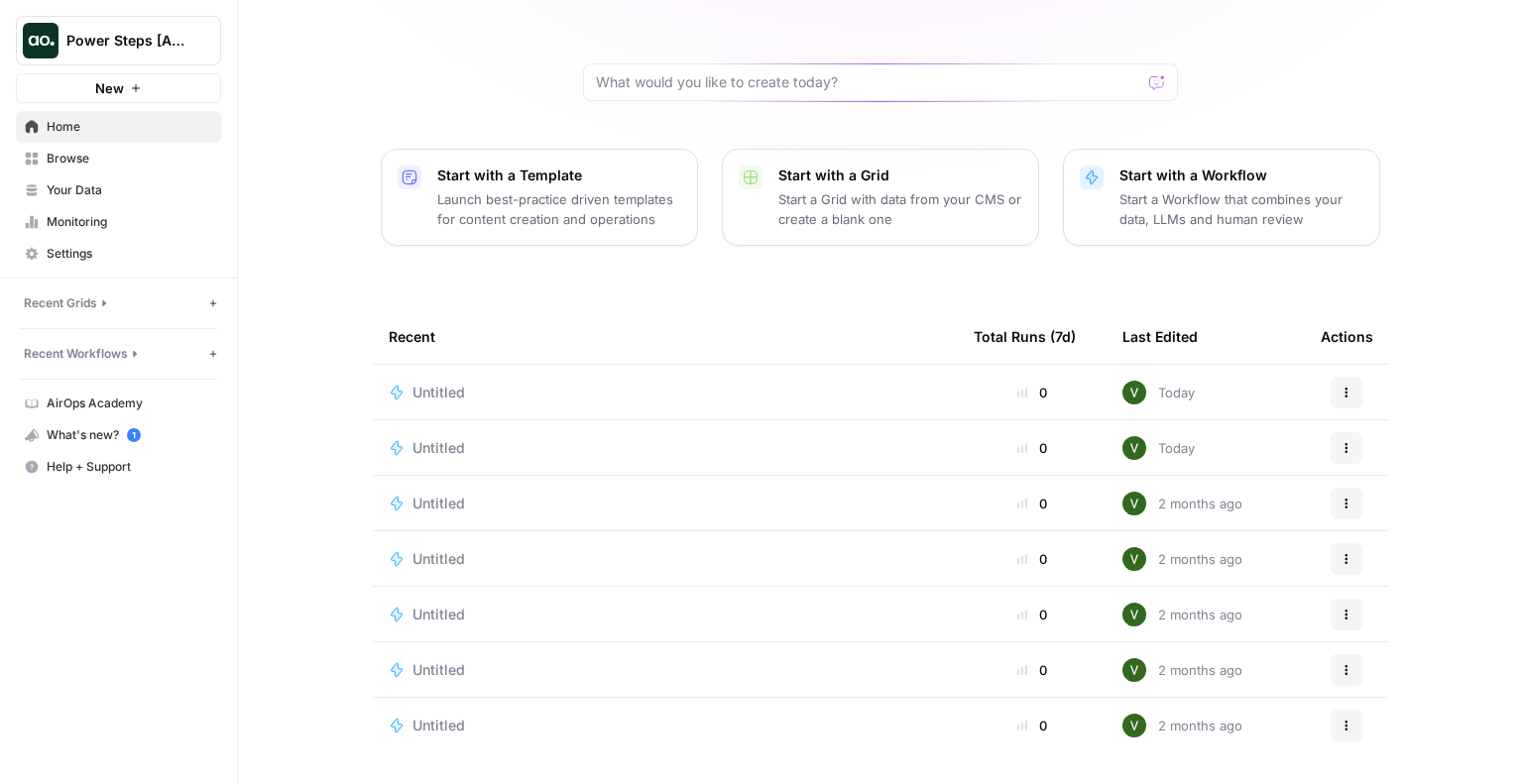 click on "Browse" at bounding box center (118, 159) 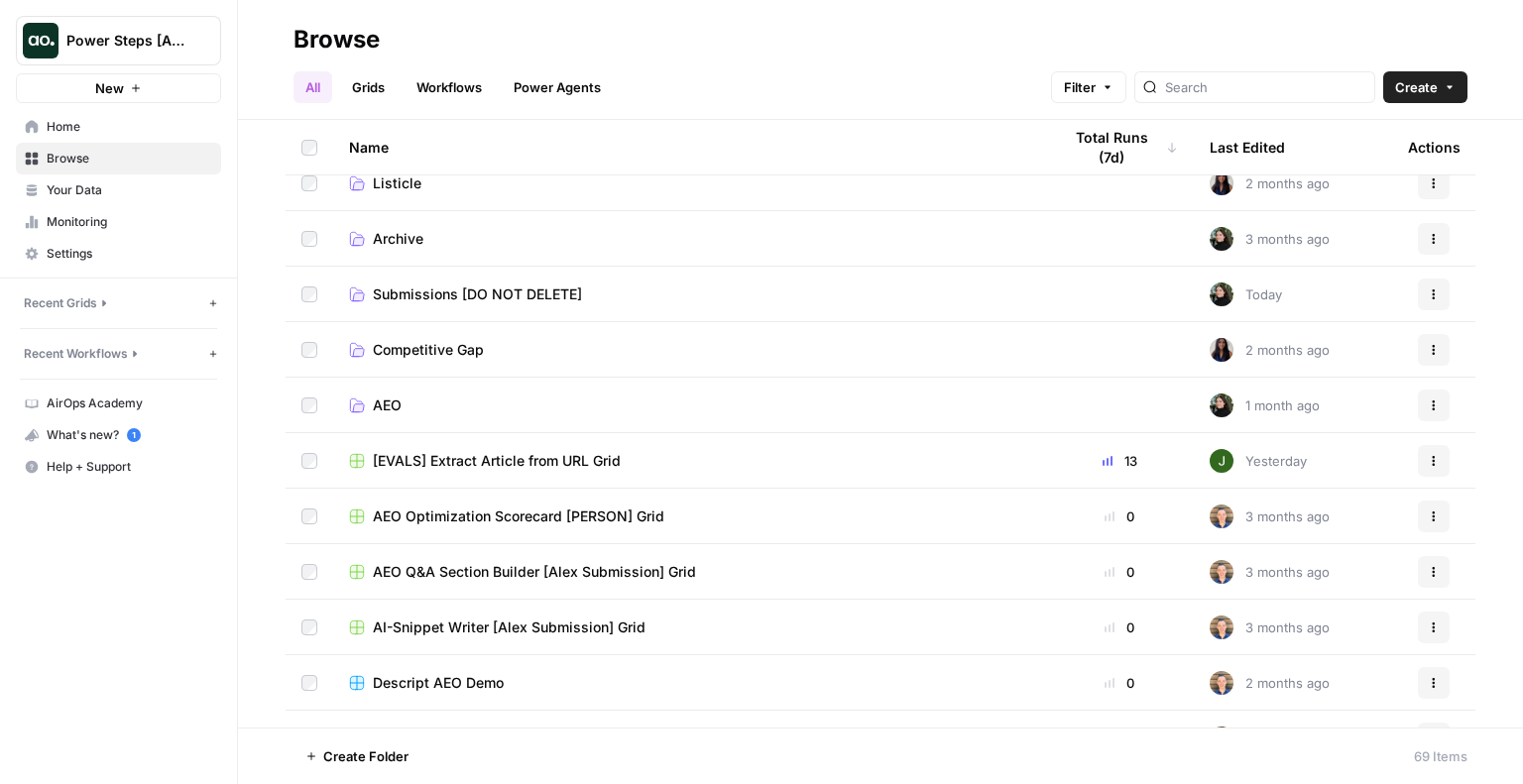 scroll, scrollTop: 0, scrollLeft: 0, axis: both 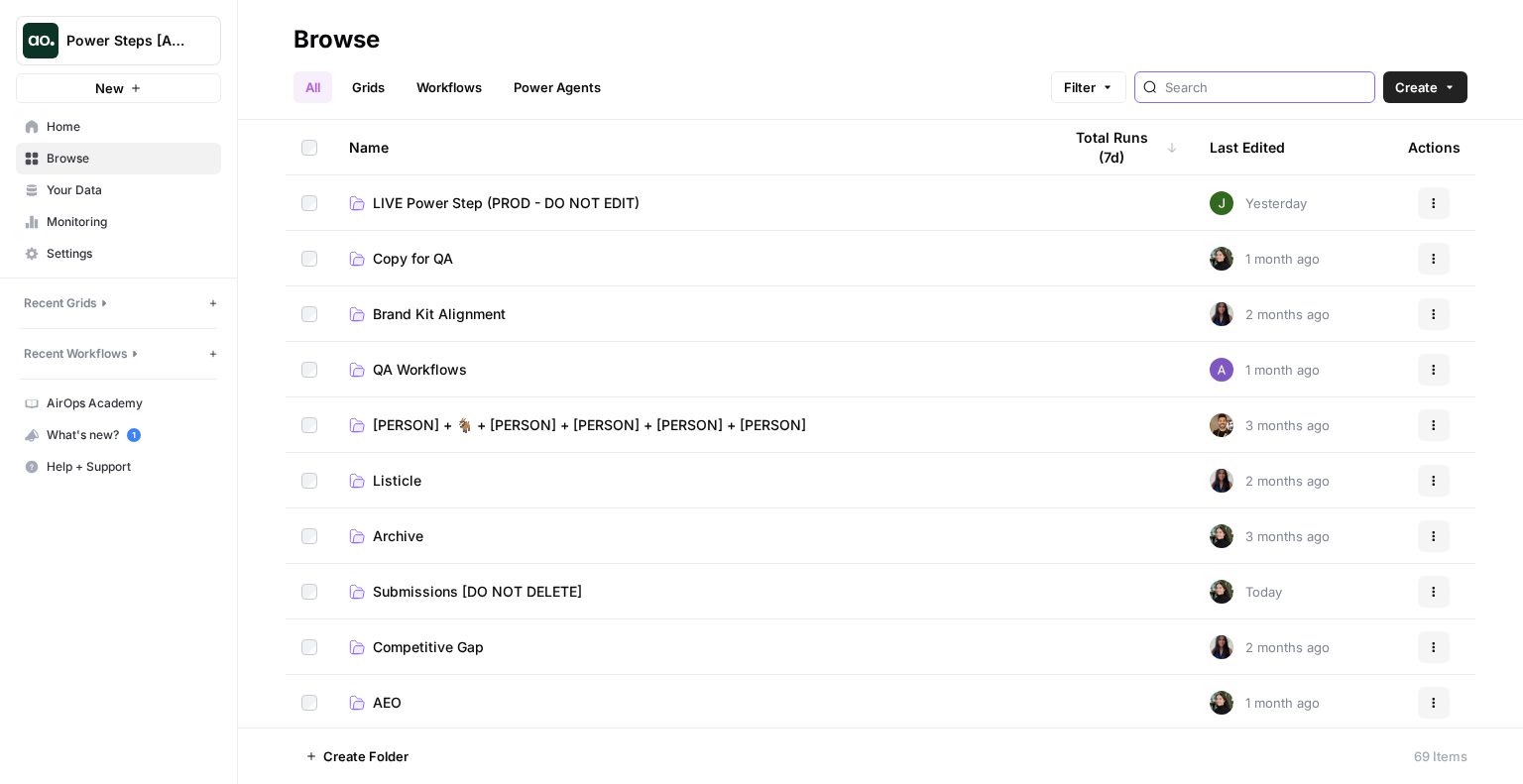 click at bounding box center [1265, 87] 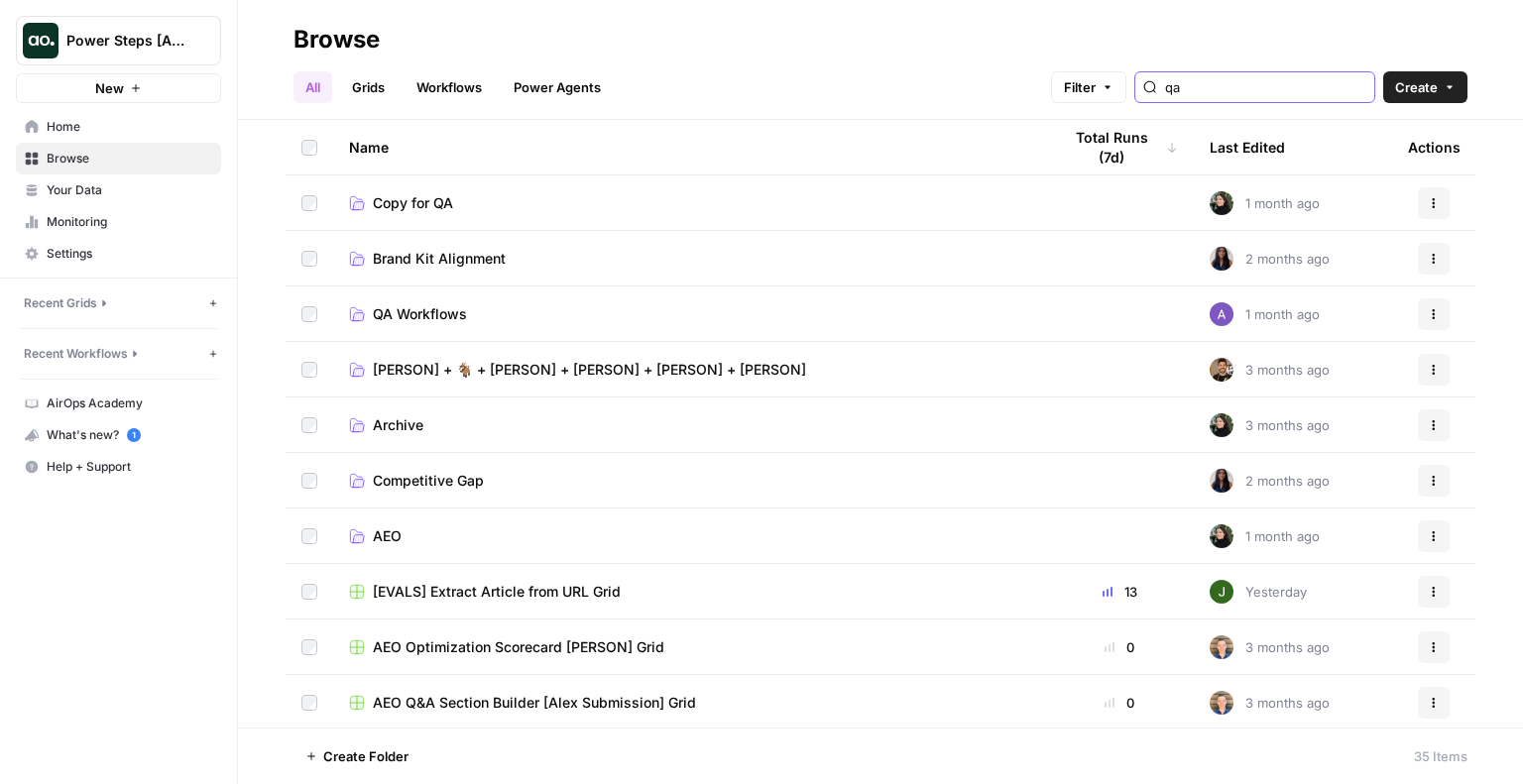 type on "qa" 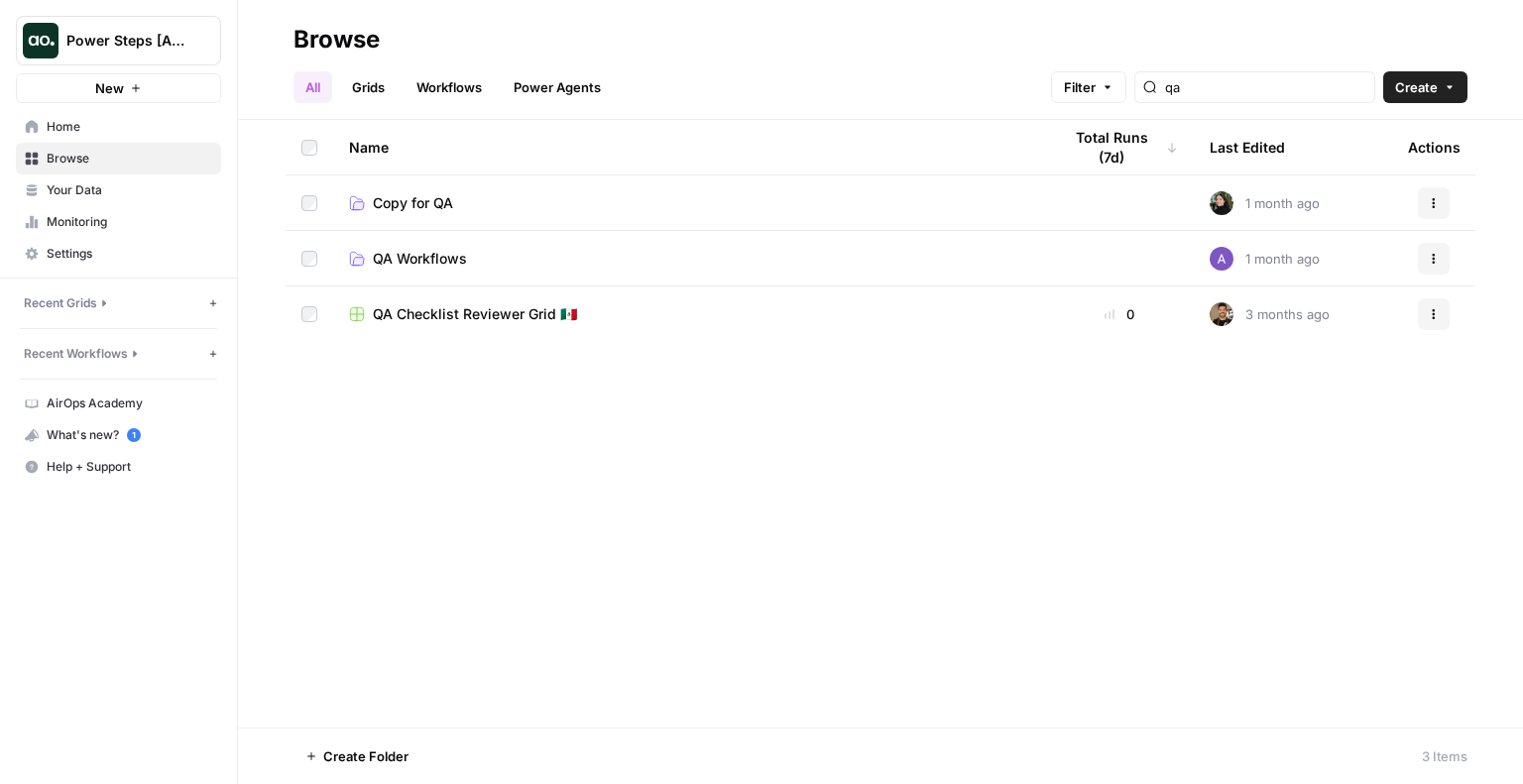 click on "QA Checklist Reviewer Grid 🇲🇽" at bounding box center (475, 314) 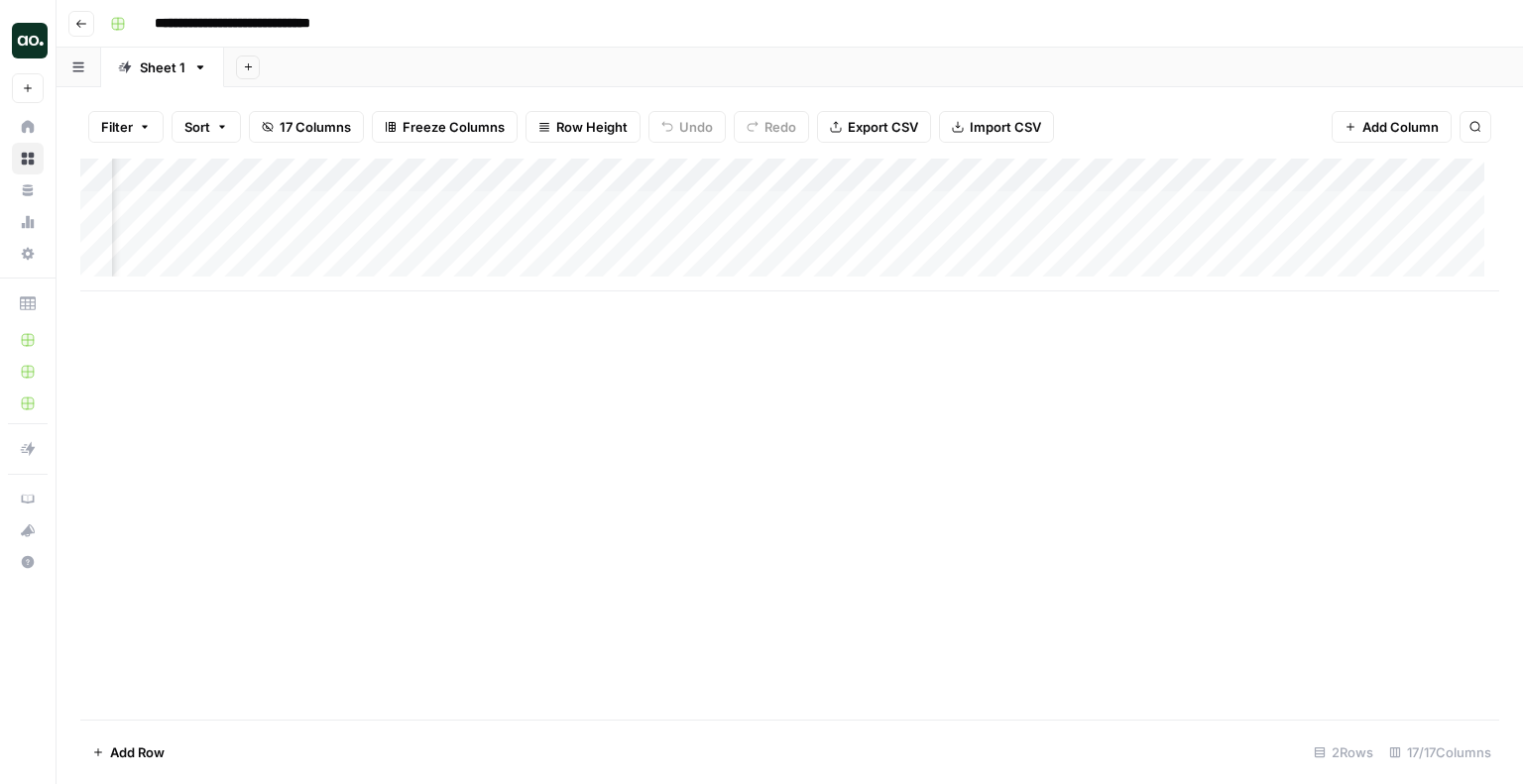 scroll, scrollTop: 0, scrollLeft: 0, axis: both 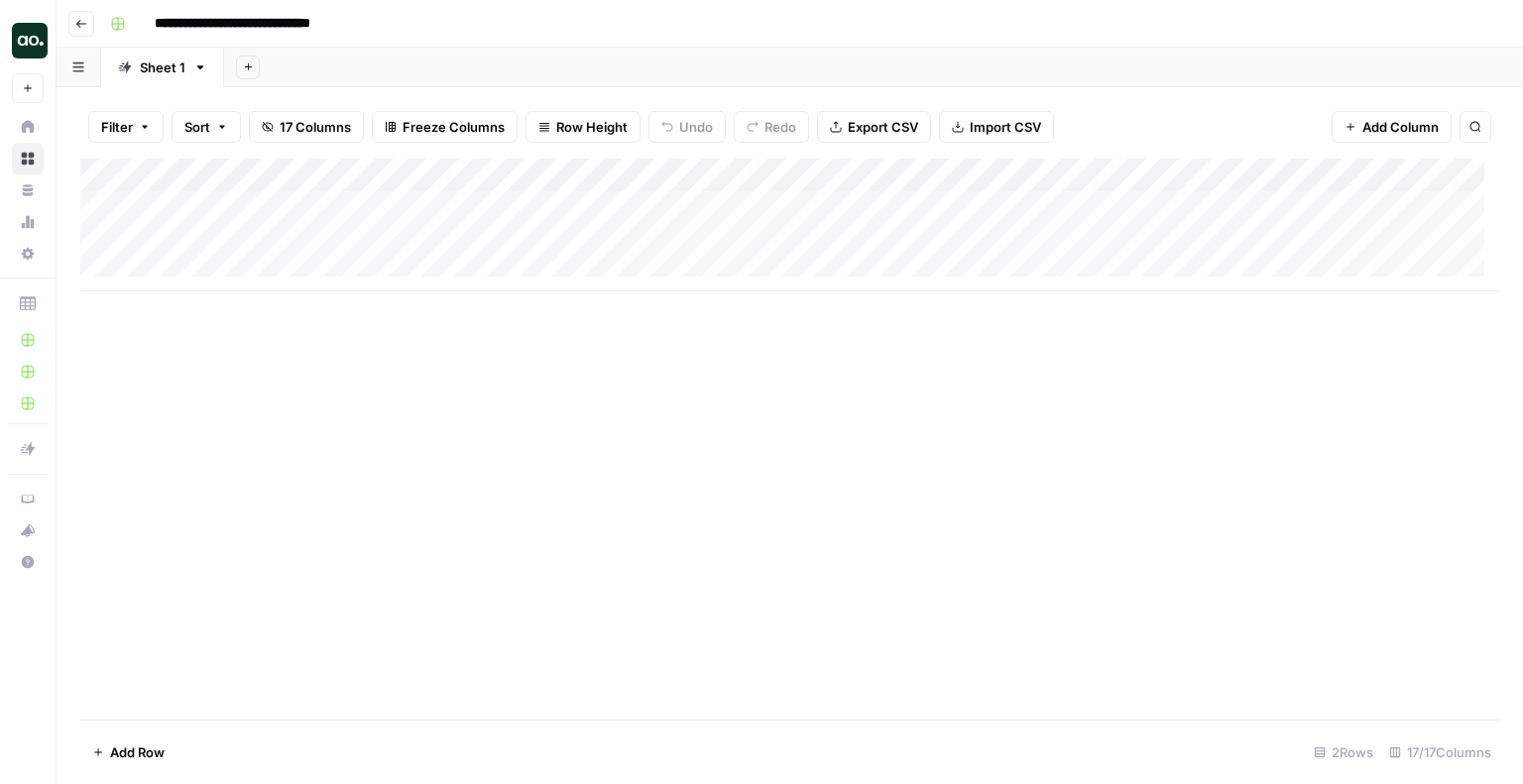 click 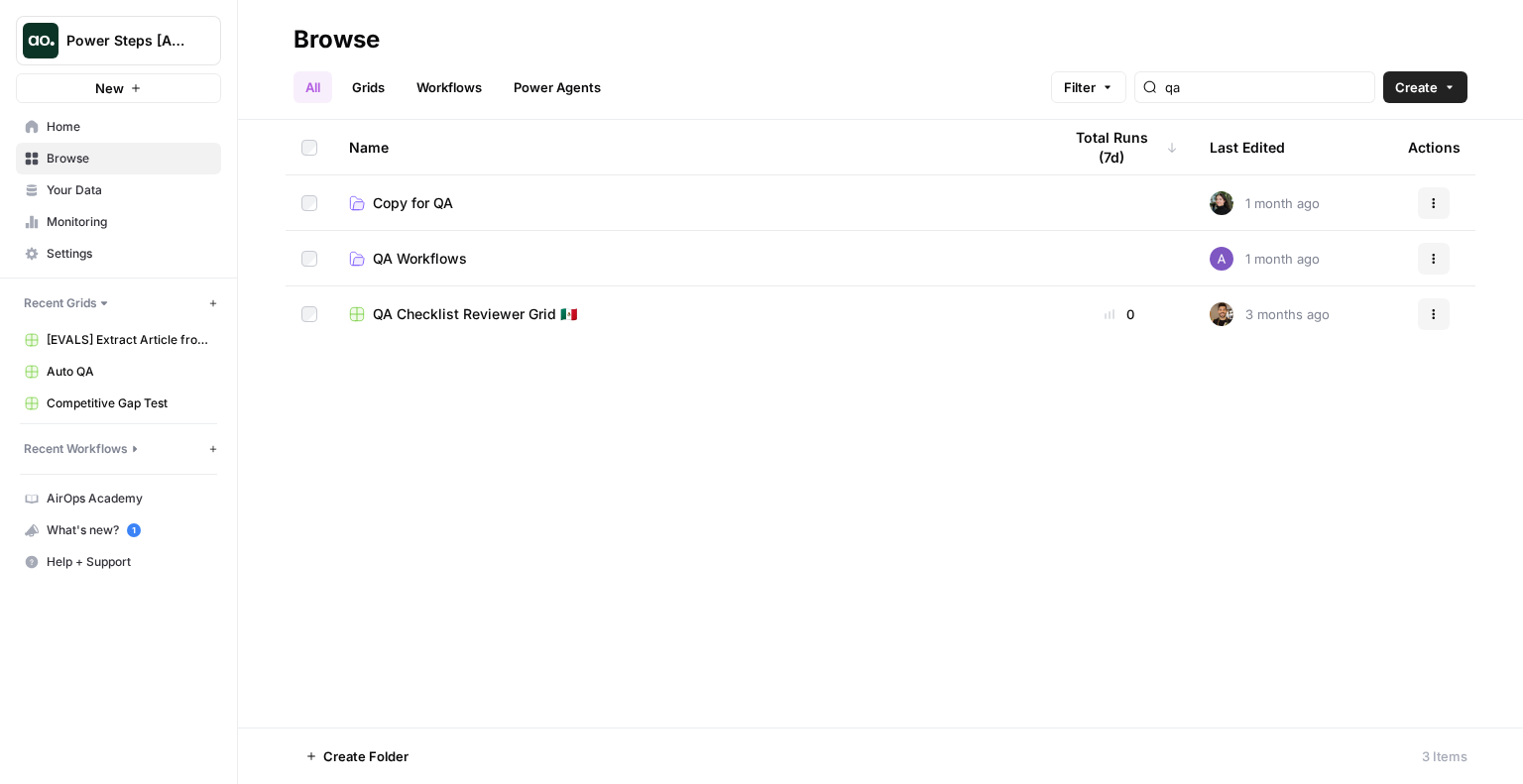 click on "QA Workflows" at bounding box center [419, 259] 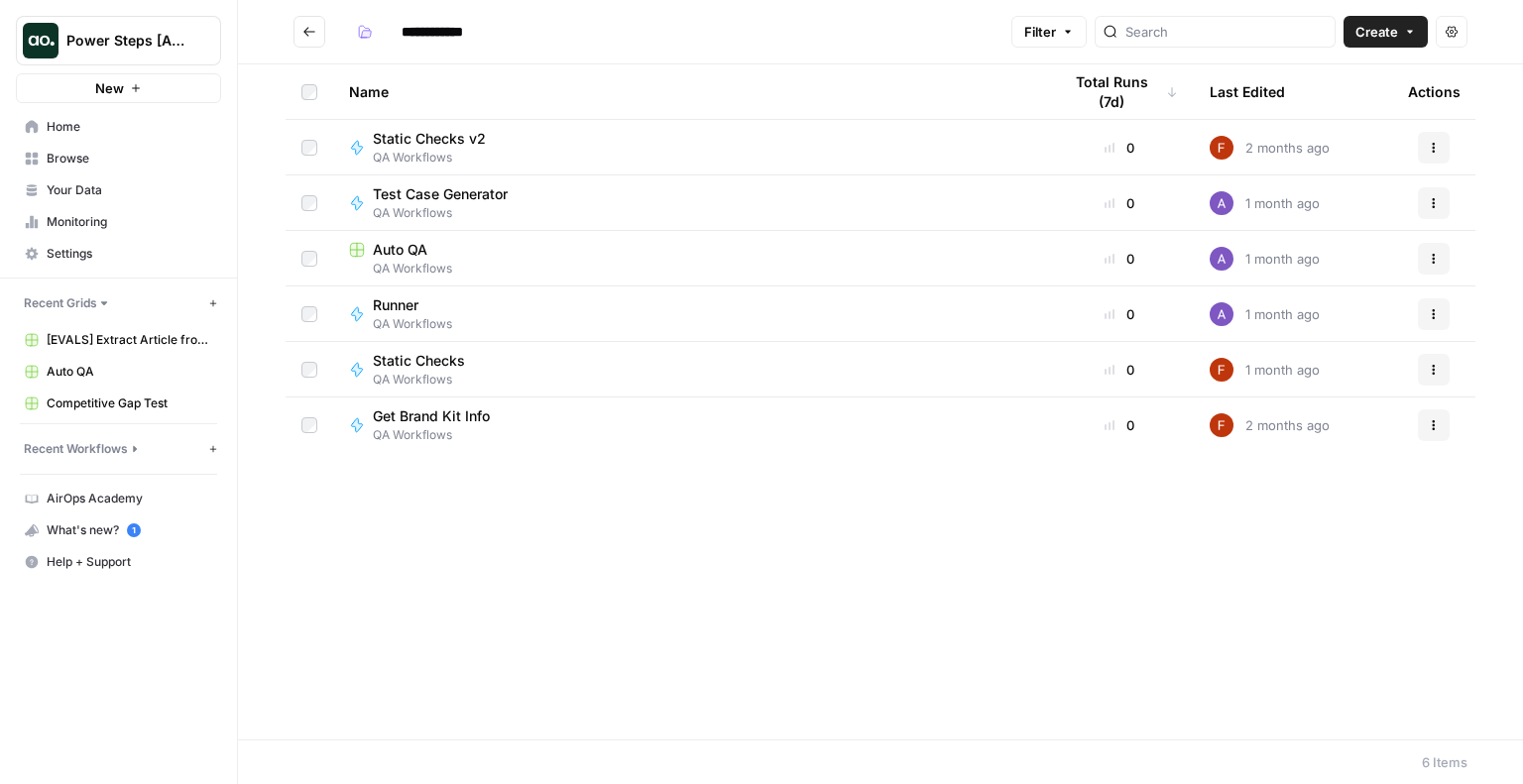 click on "Auto QA" at bounding box center [400, 250] 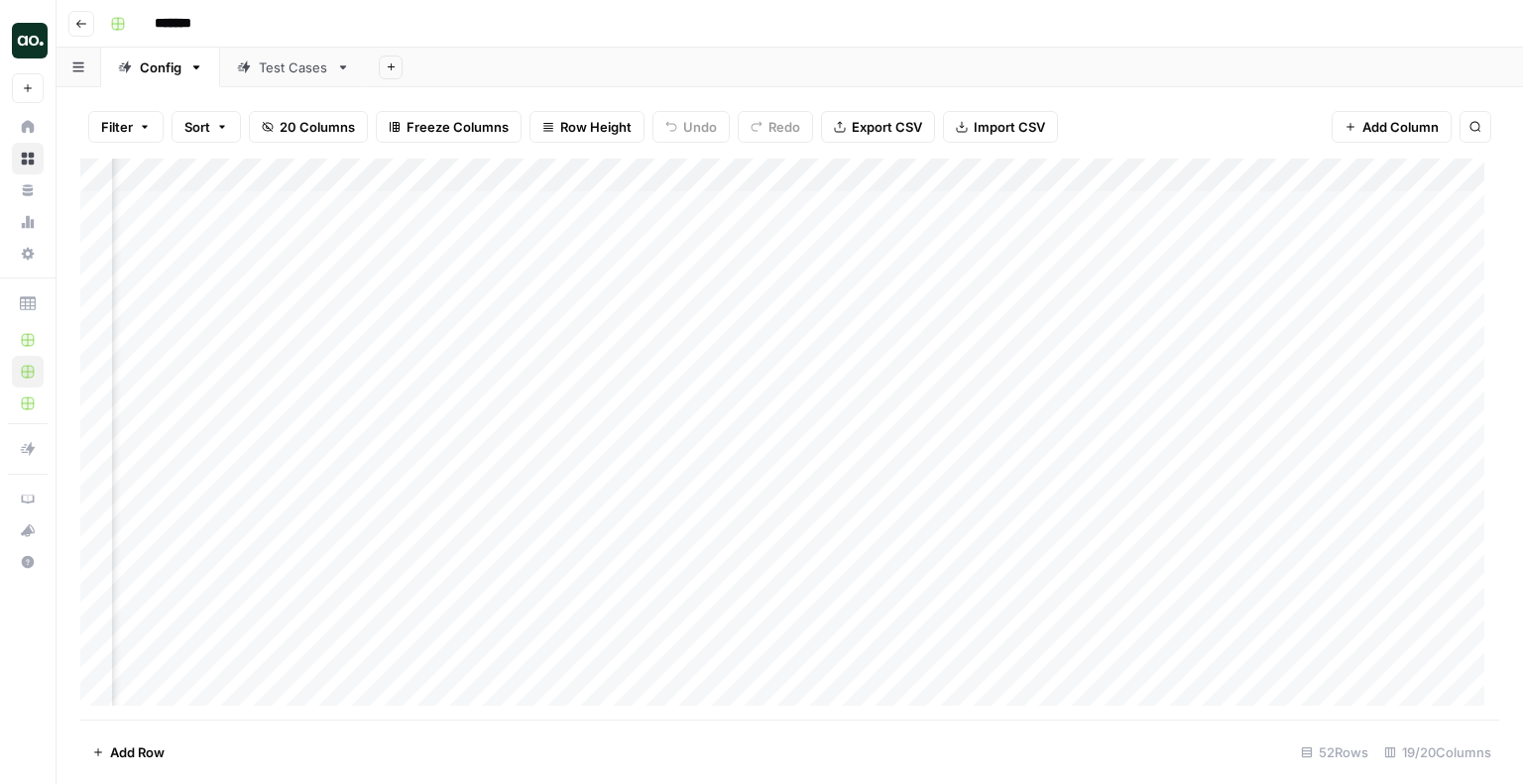 scroll, scrollTop: 0, scrollLeft: 356, axis: horizontal 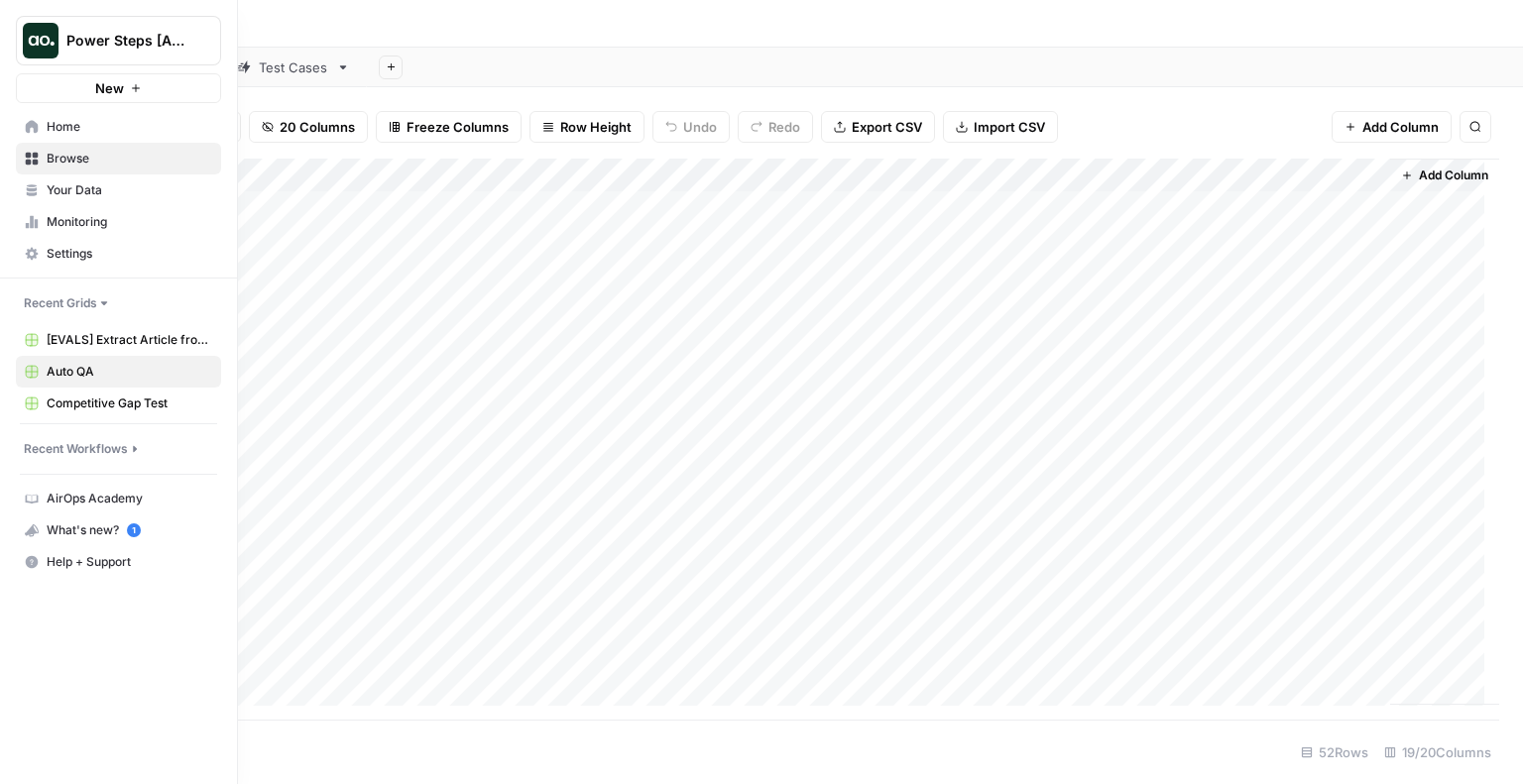 click on "New" at bounding box center [118, 88] 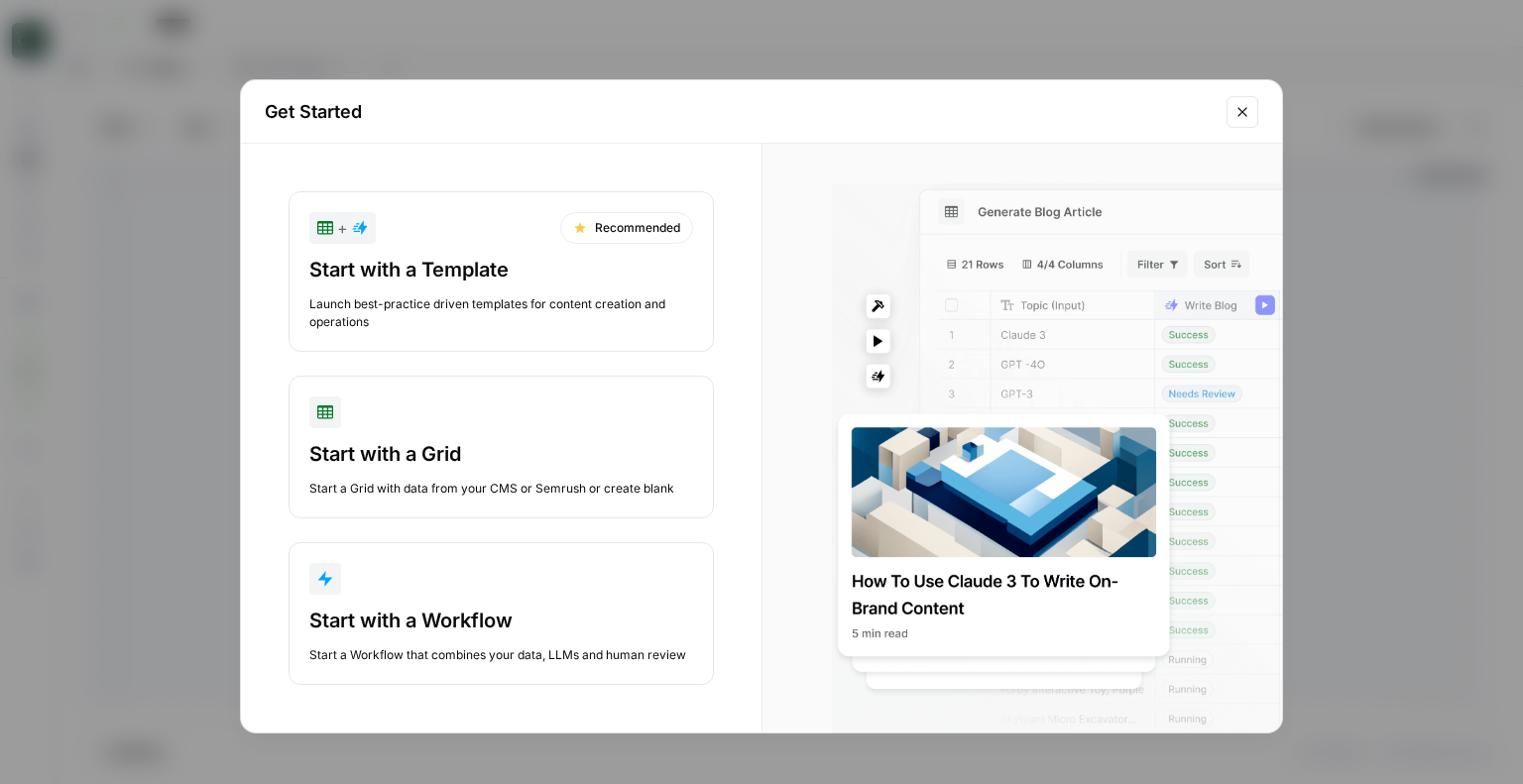 click at bounding box center [1242, 112] 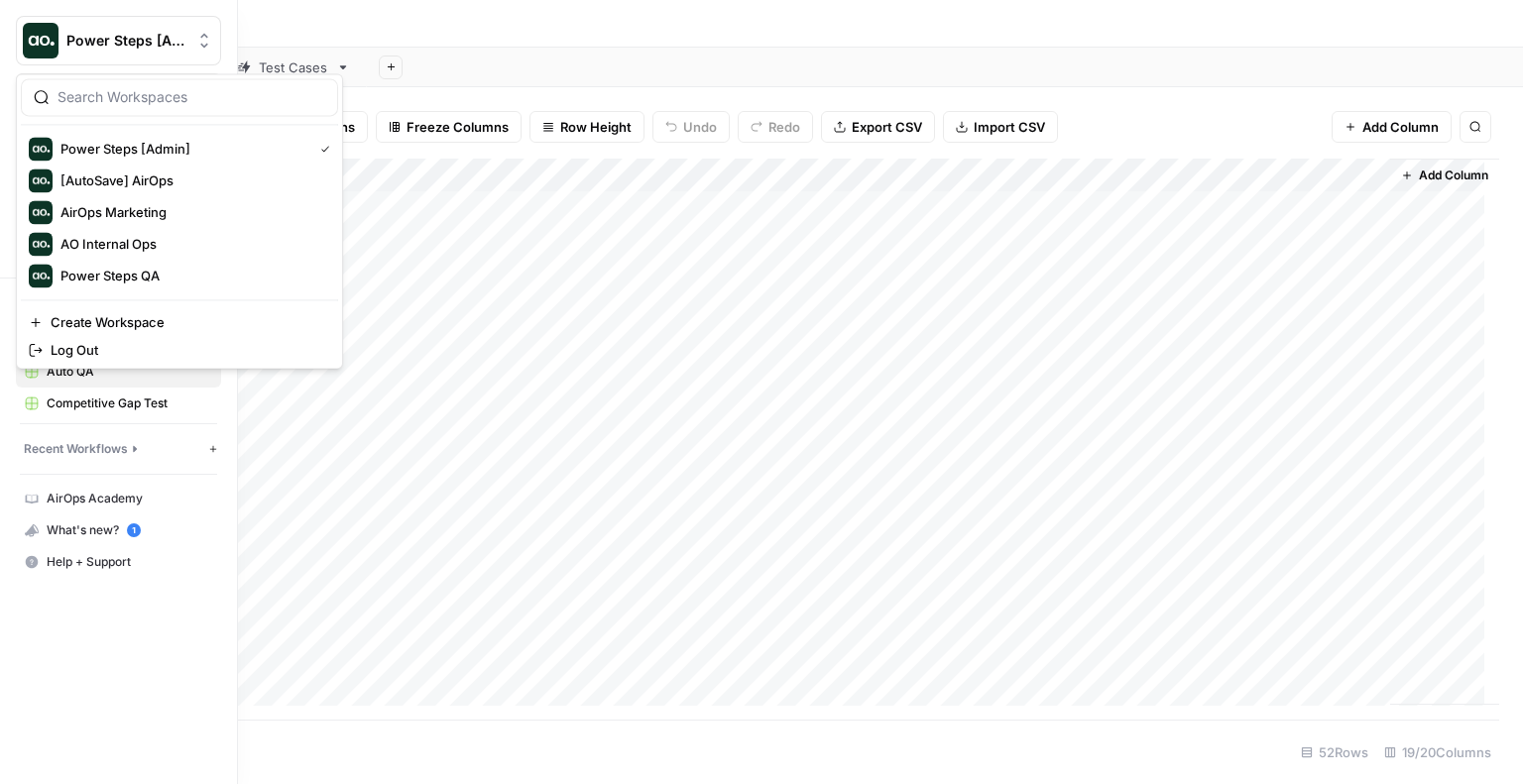 click on "Power Steps [Admin]" at bounding box center (118, 41) 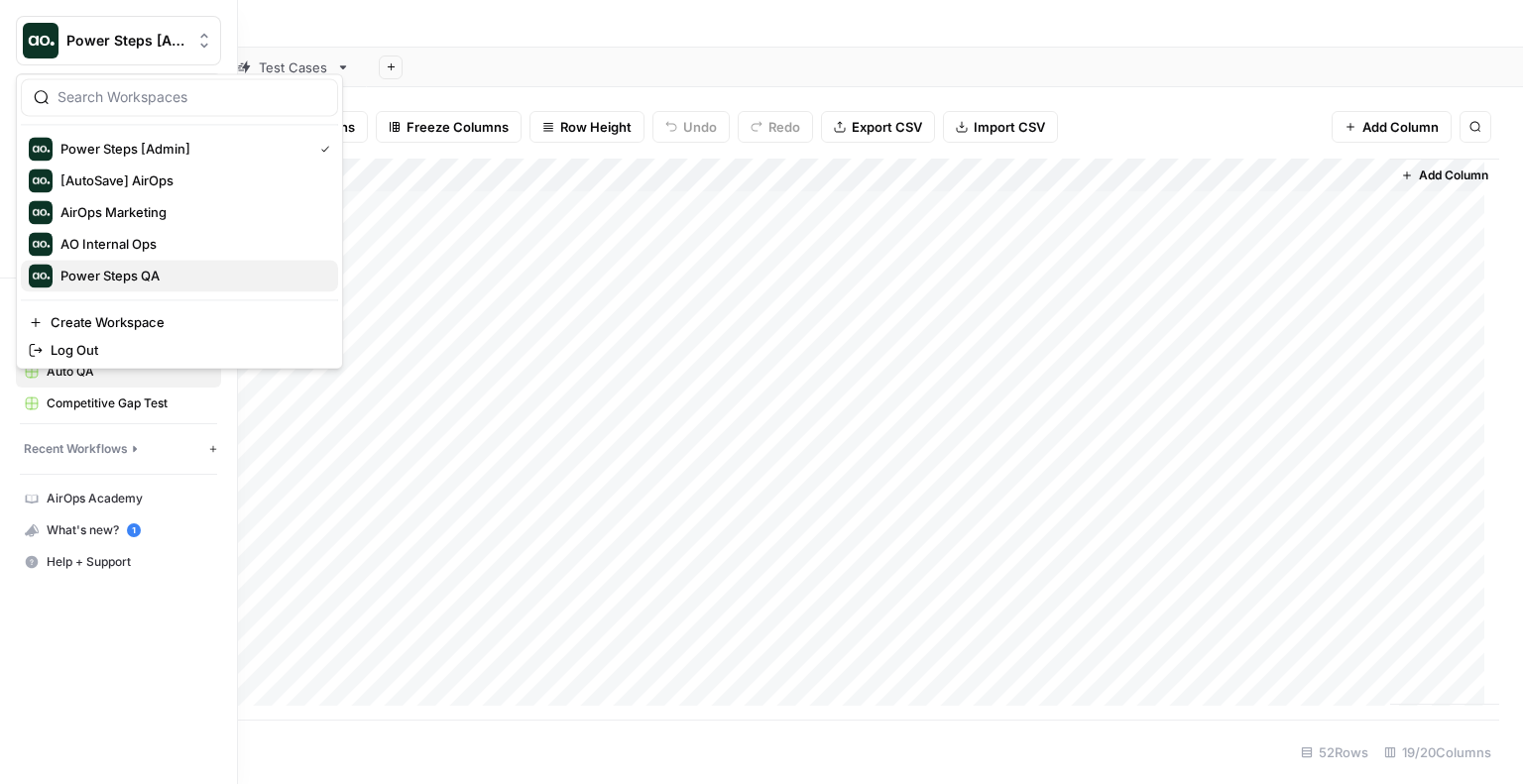 click on "Power Steps QA" at bounding box center (191, 276) 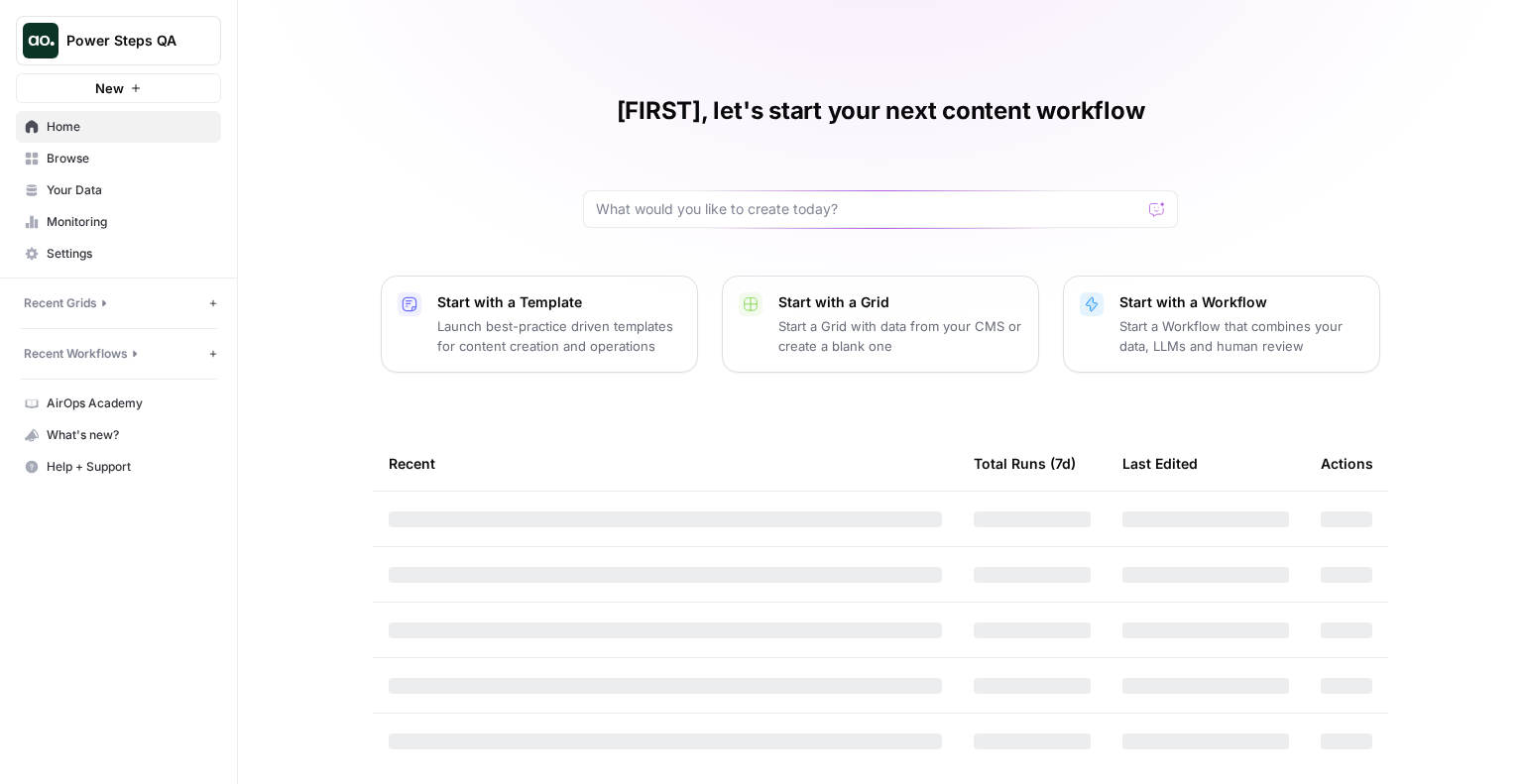 scroll, scrollTop: 0, scrollLeft: 0, axis: both 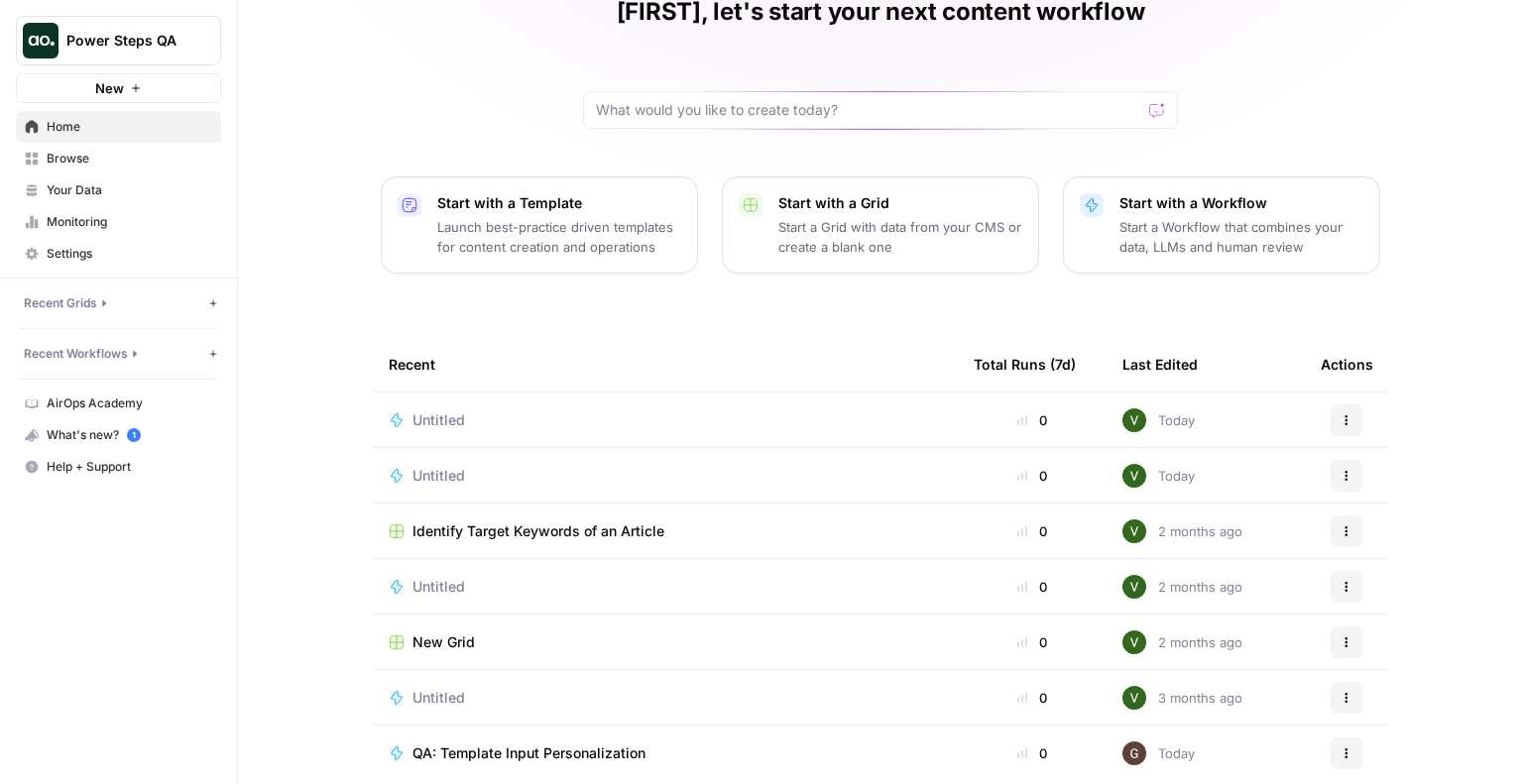 click on "Untitled" at bounding box center [438, 420] 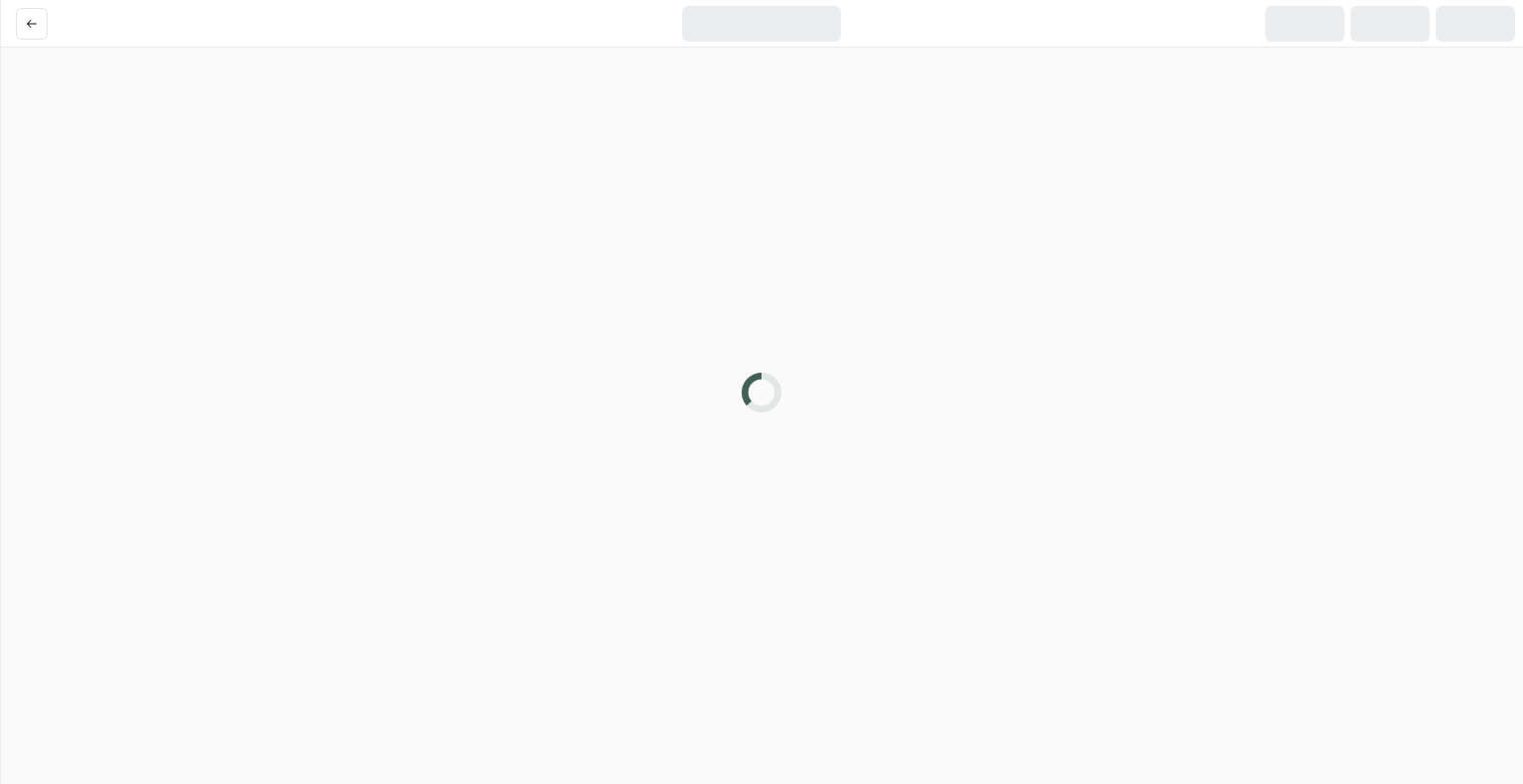 scroll, scrollTop: 0, scrollLeft: 0, axis: both 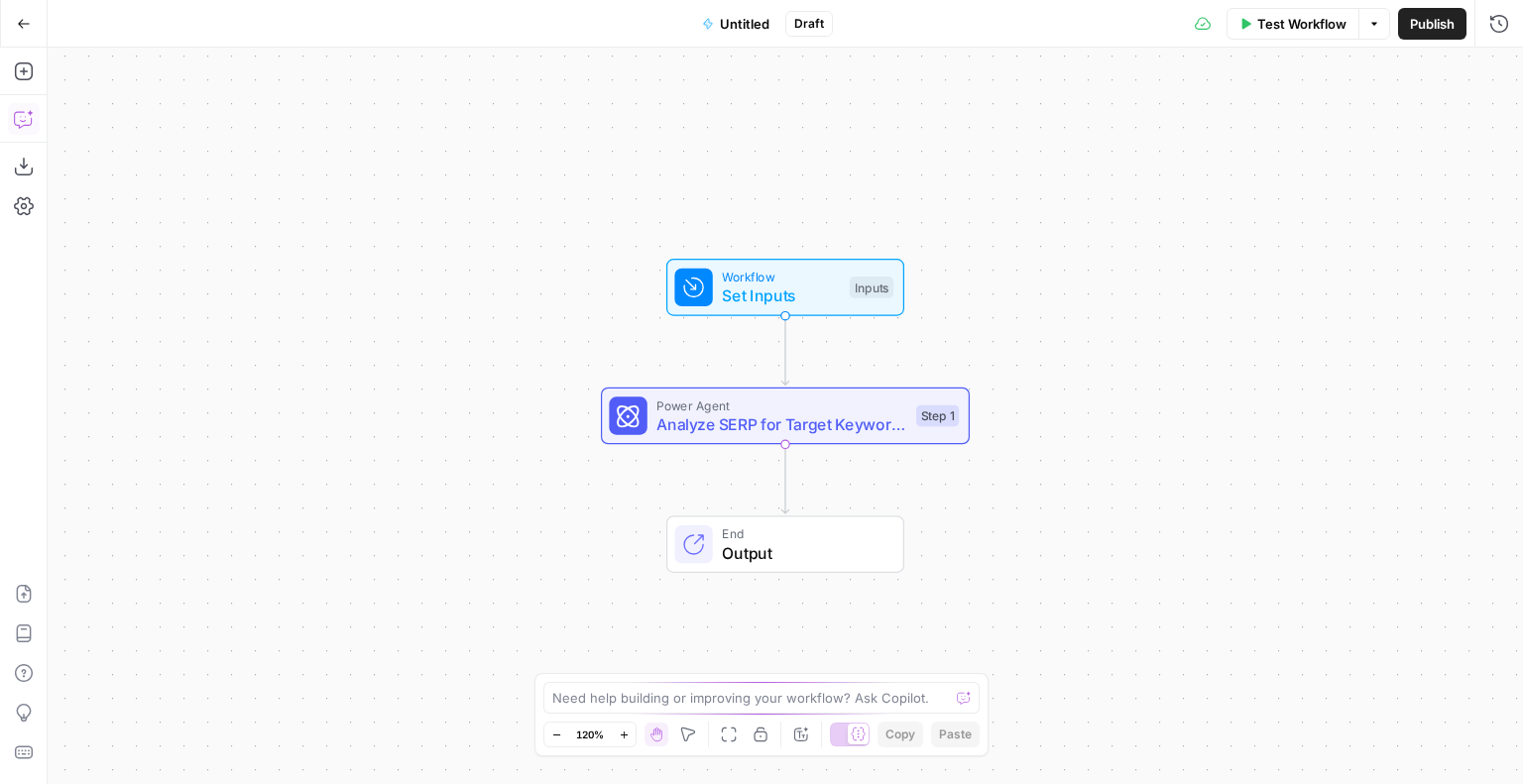 click 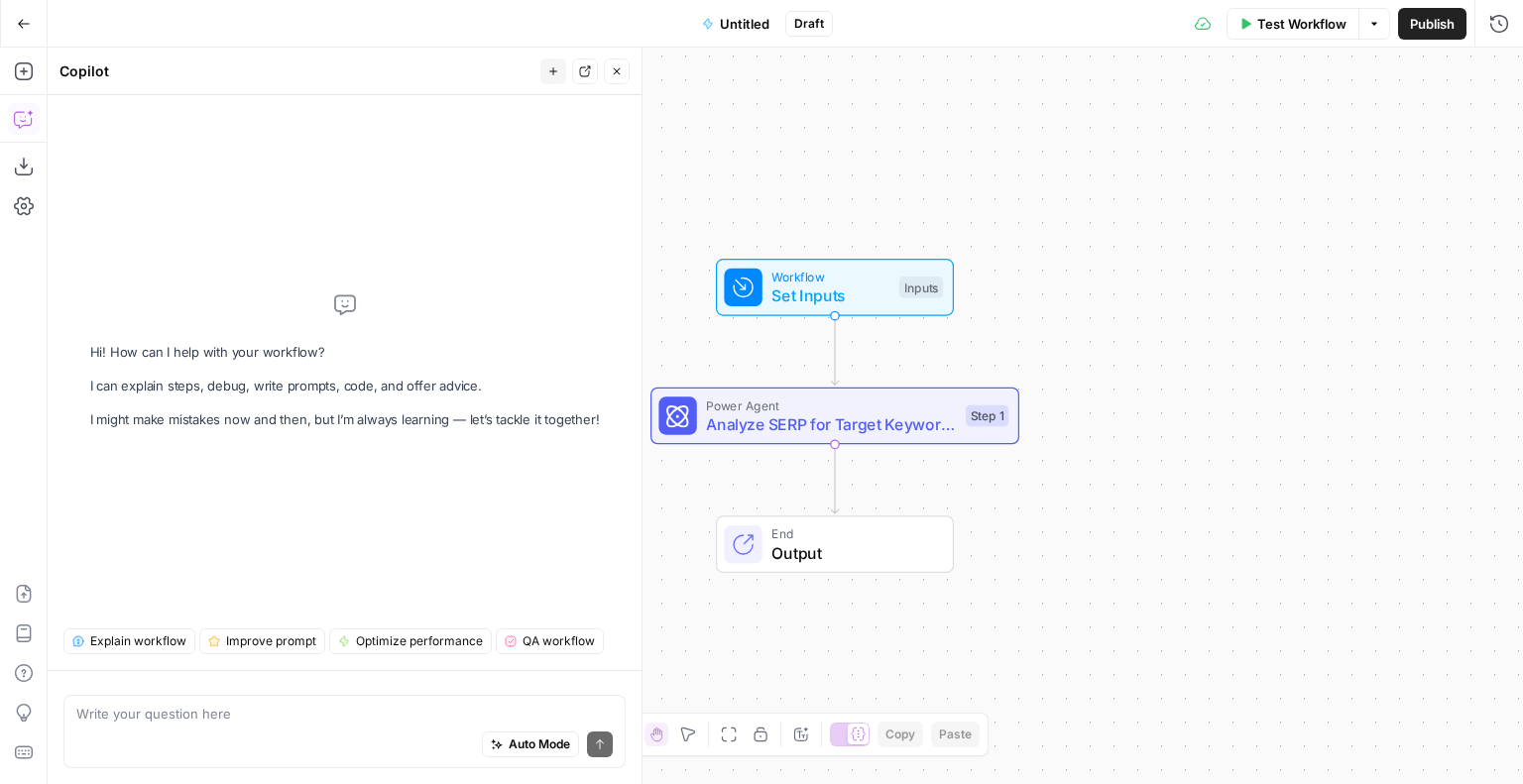 click on "Auto Mode Send" at bounding box center [344, 745] 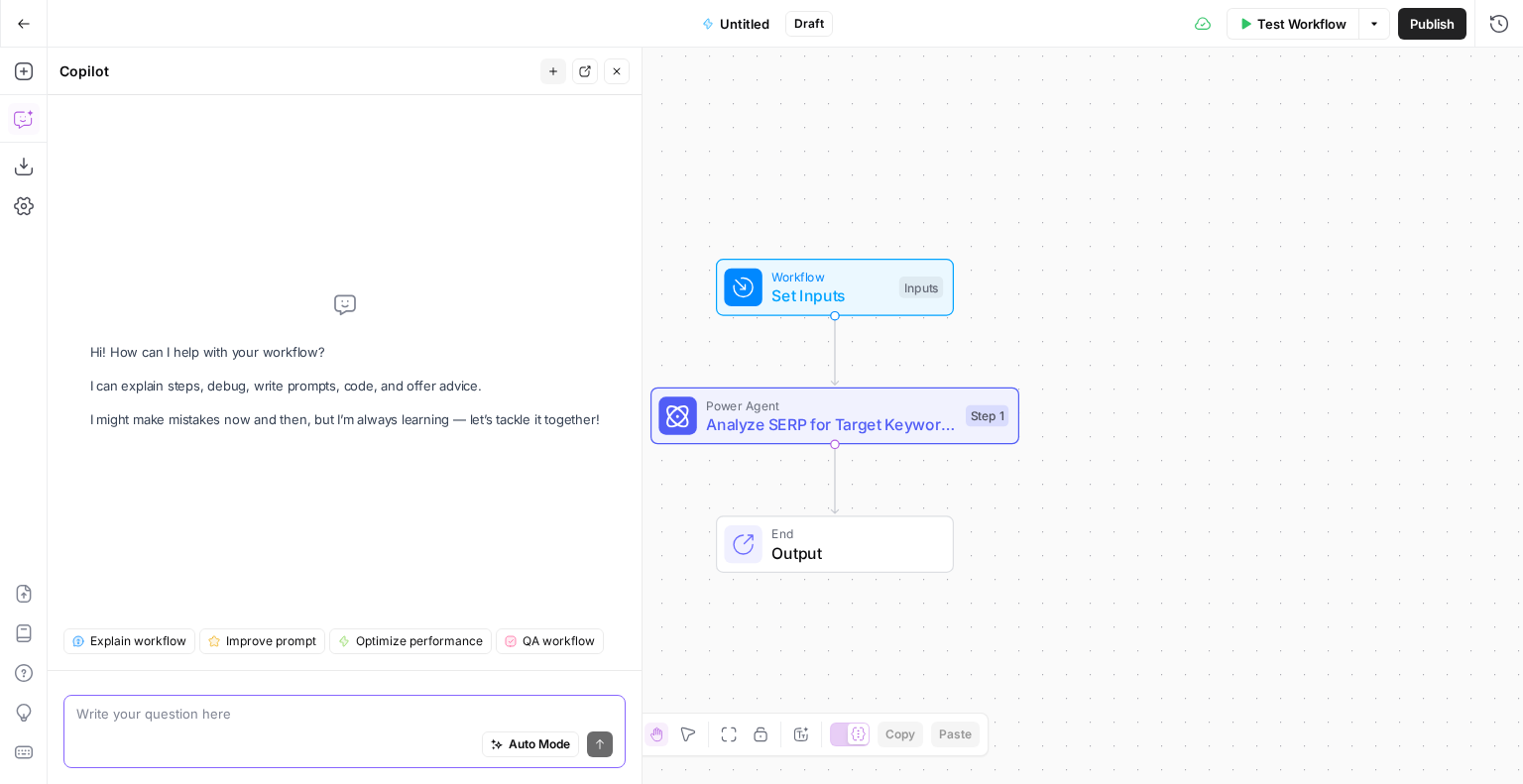 type on "q" 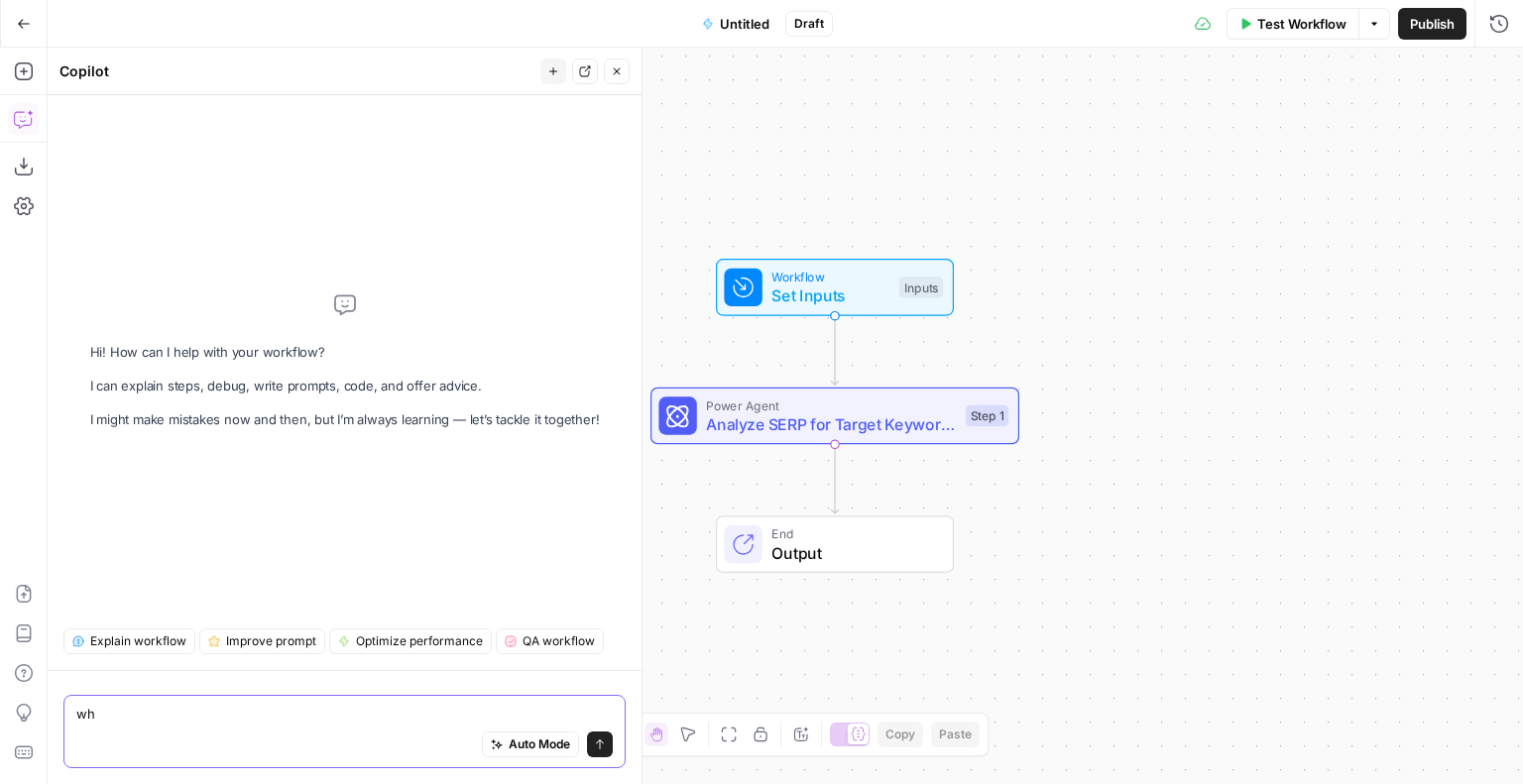 type on "w" 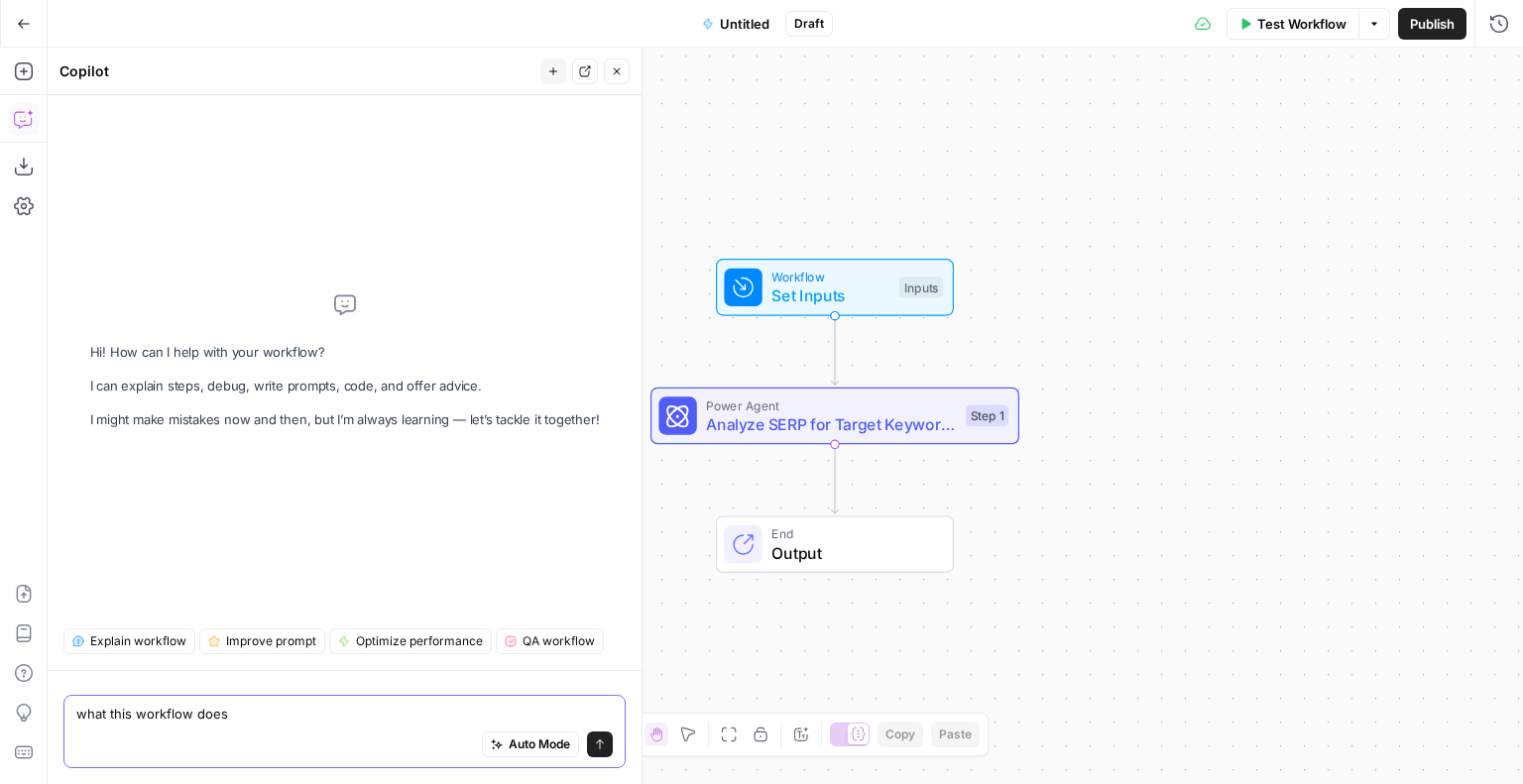 type on "what this workflow does?" 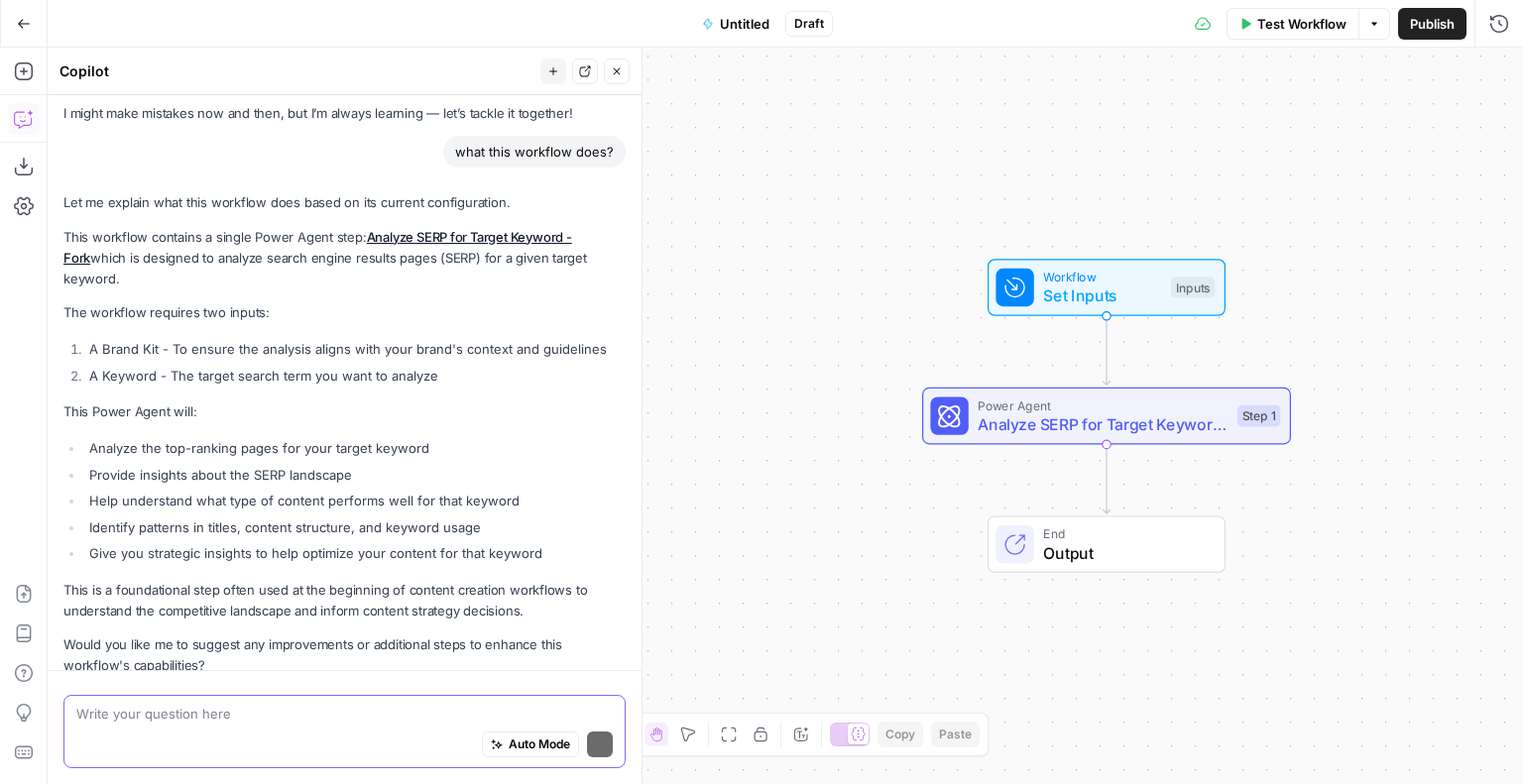 scroll, scrollTop: 120, scrollLeft: 0, axis: vertical 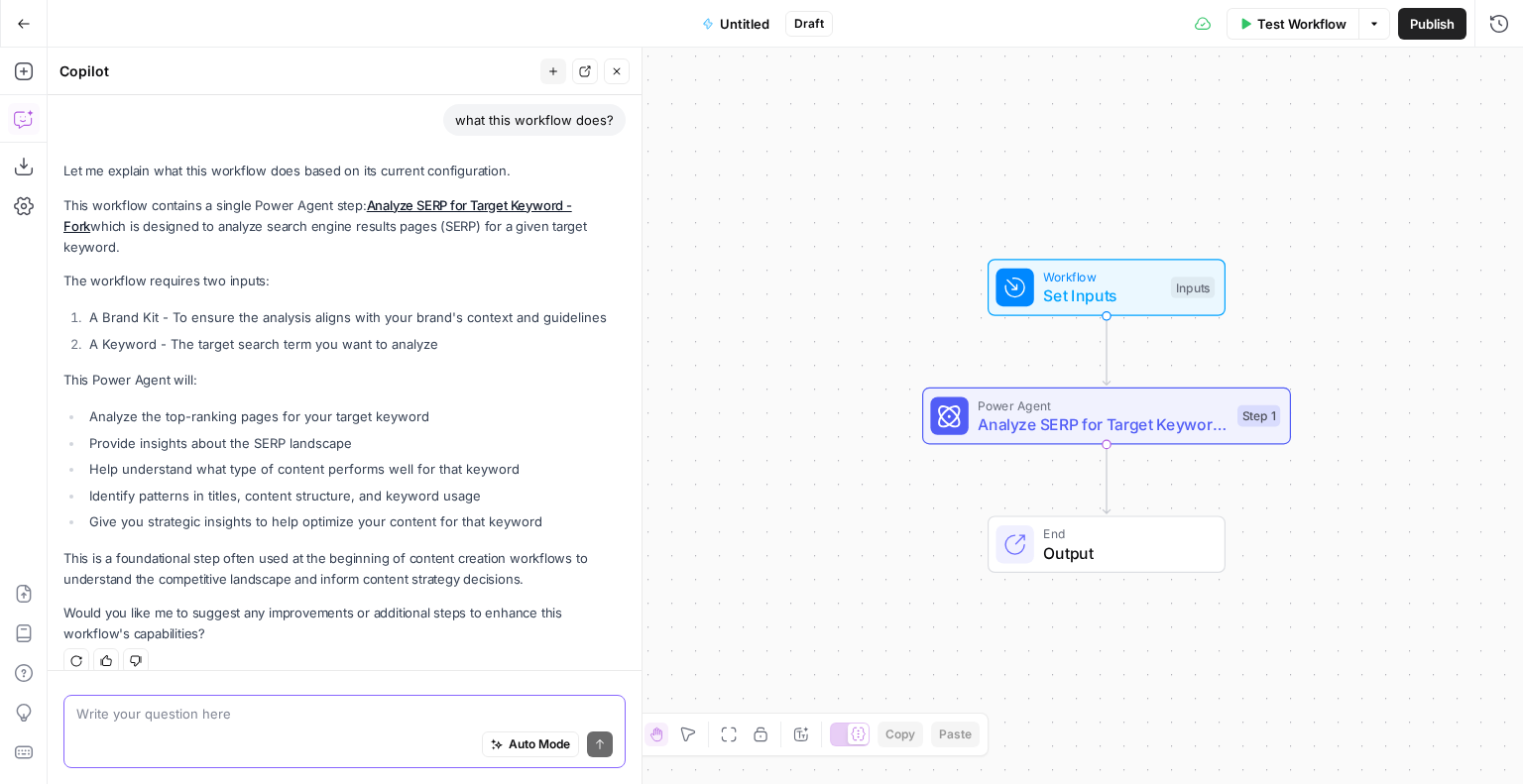 click at bounding box center (344, 714) 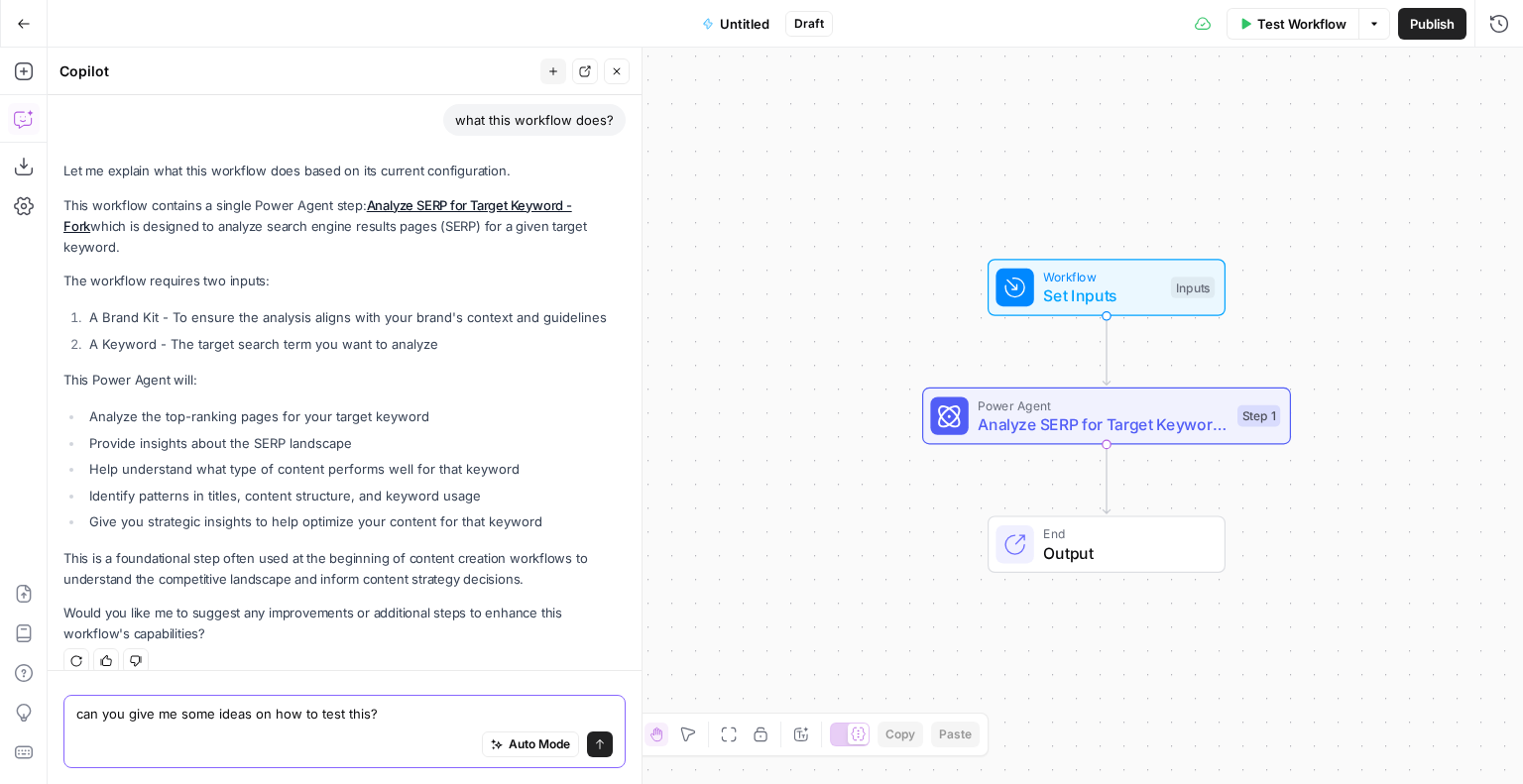type on "can you give me some ideas on how to test this?" 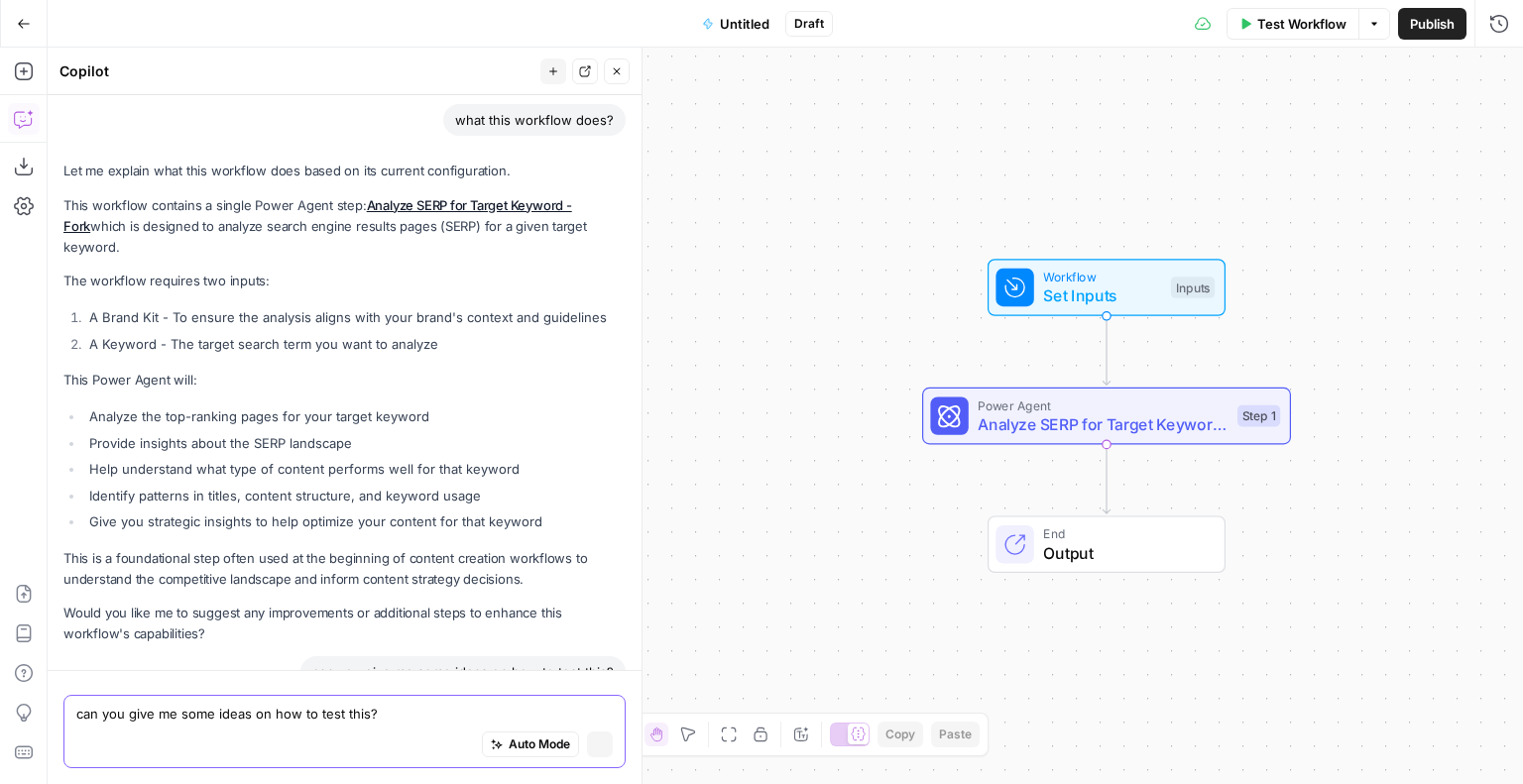 type 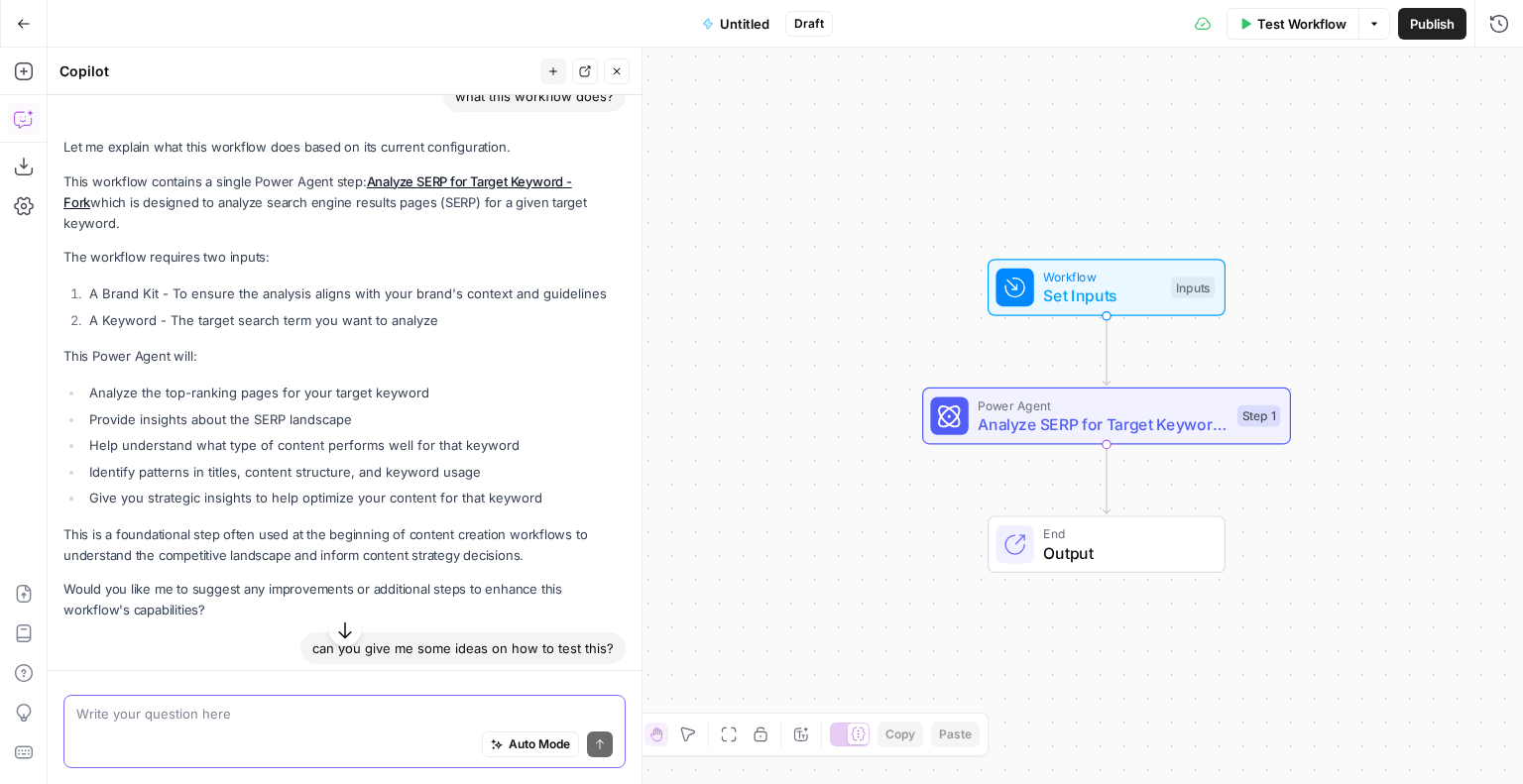 scroll, scrollTop: 0, scrollLeft: 0, axis: both 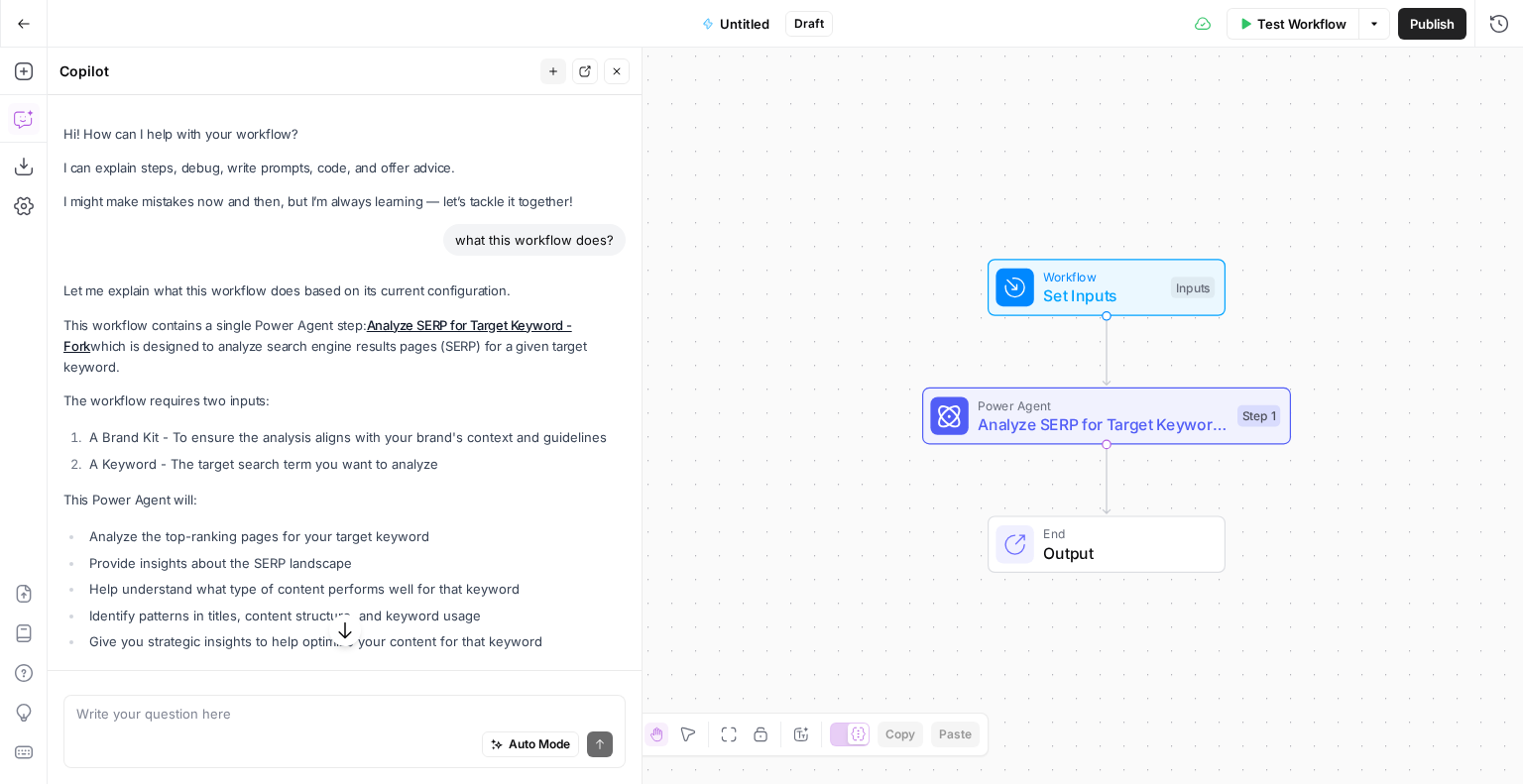 click on "Go Back" at bounding box center (24, 24) 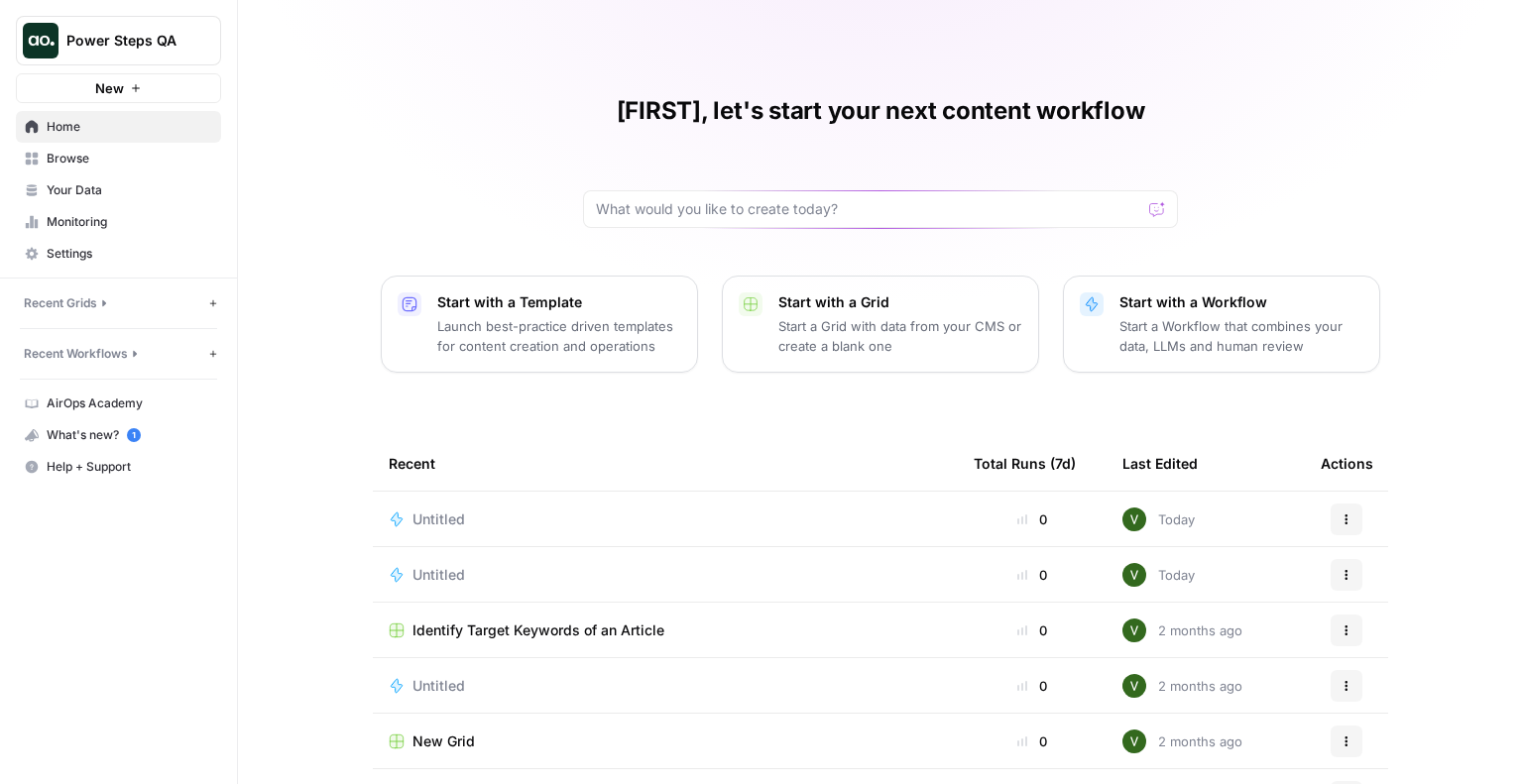 click on "Untitled" at bounding box center (438, 519) 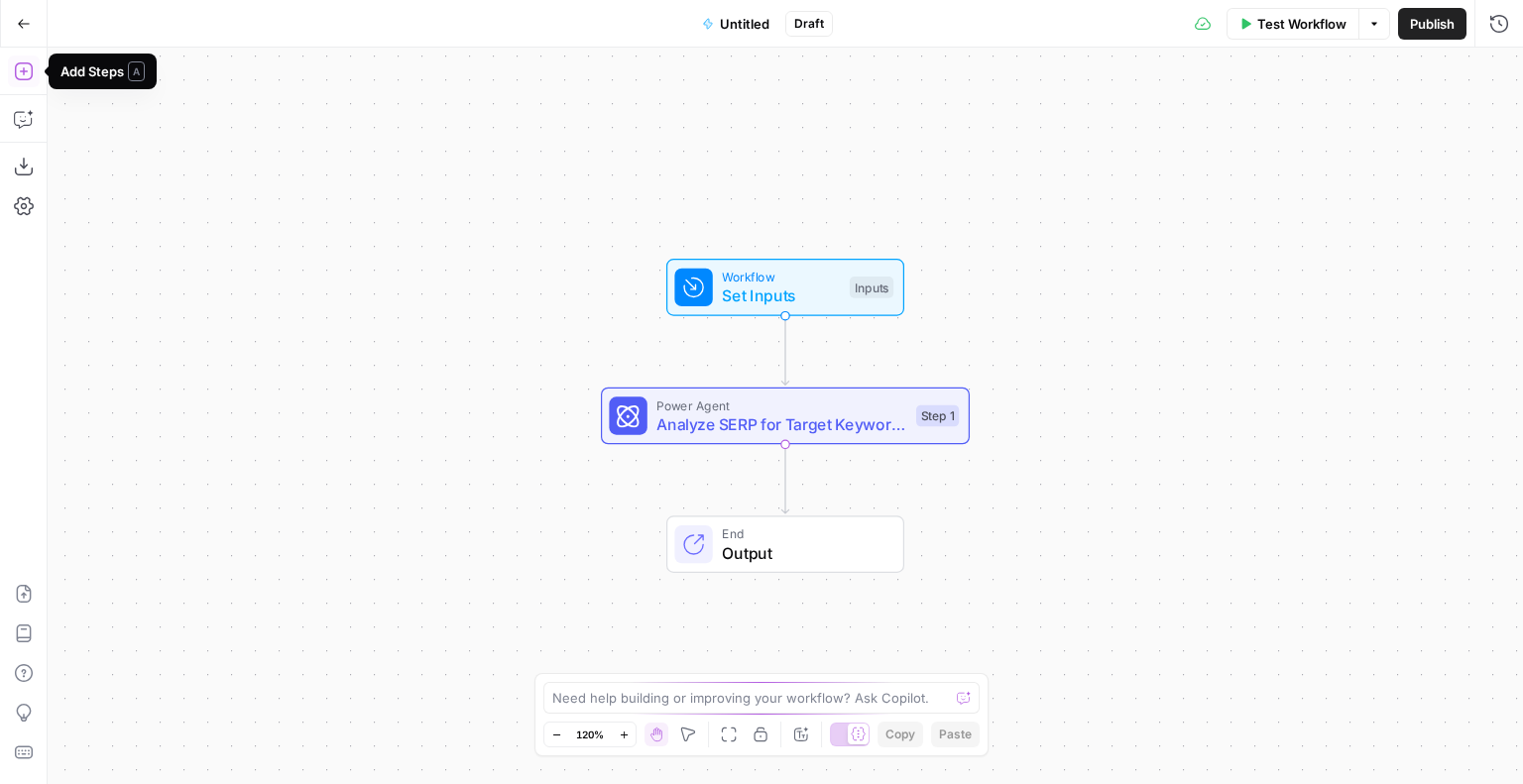 click 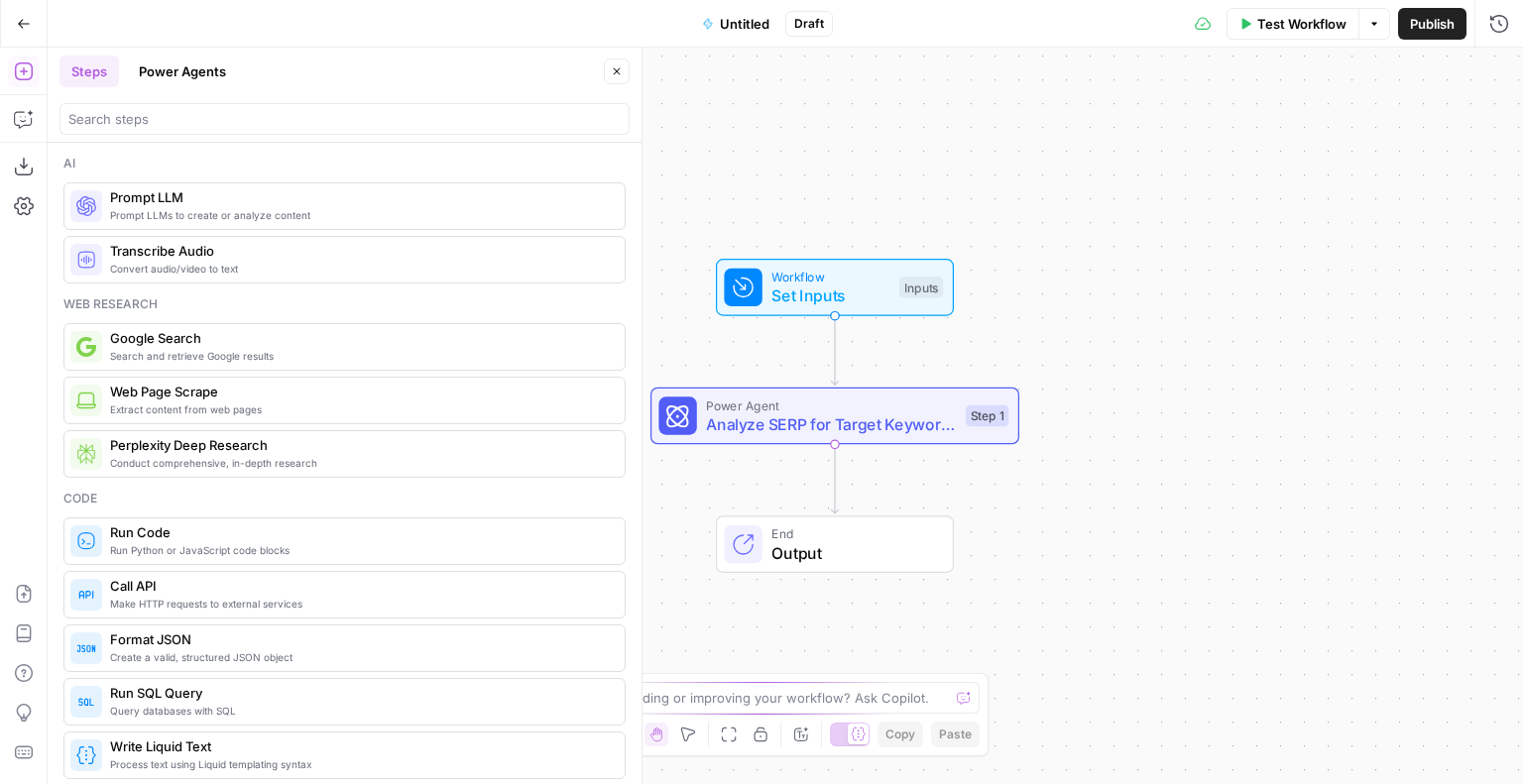 click on "Power Agents" at bounding box center [182, 71] 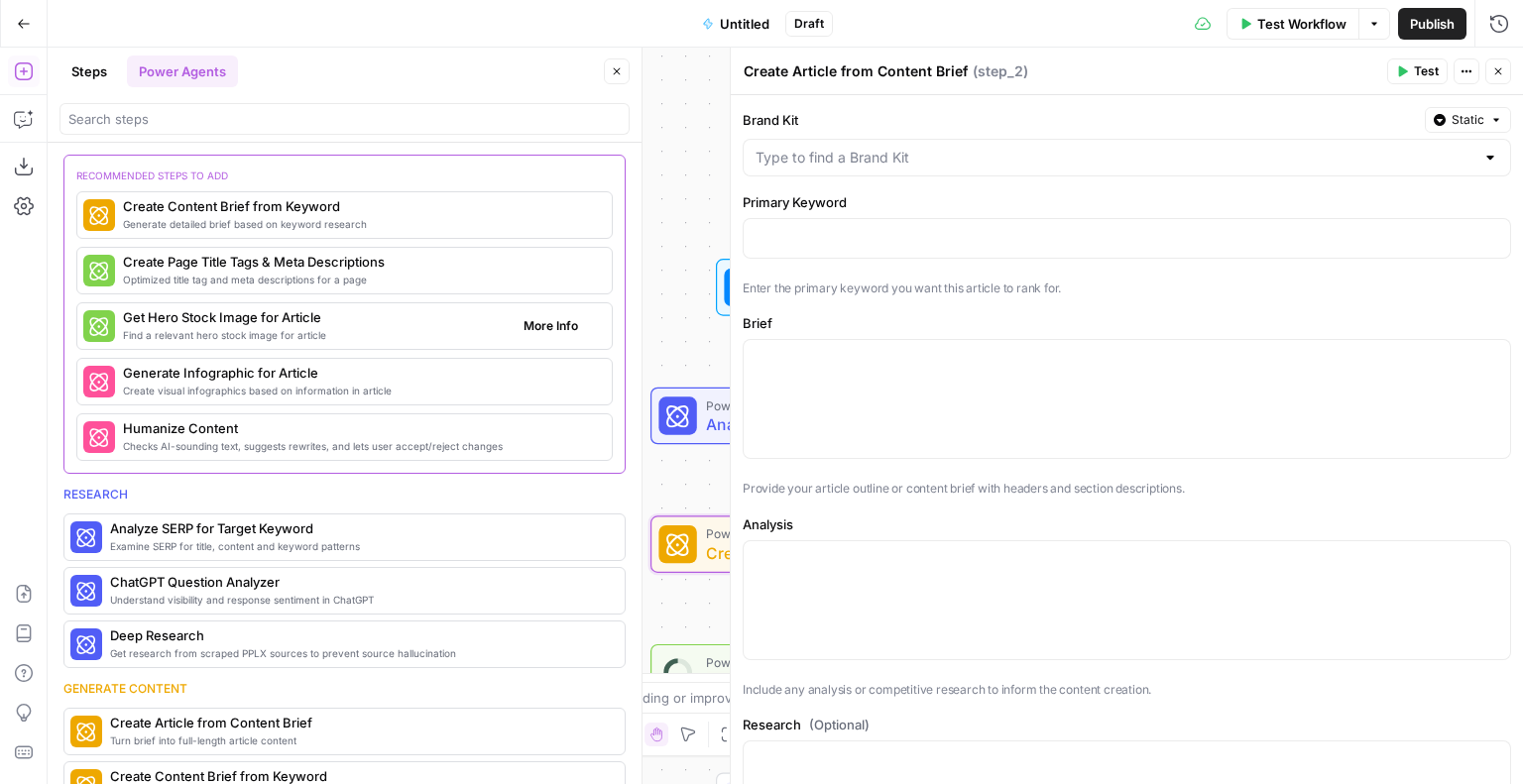click on "Generate detailed brief based on keyword research" at bounding box center [359, 224] 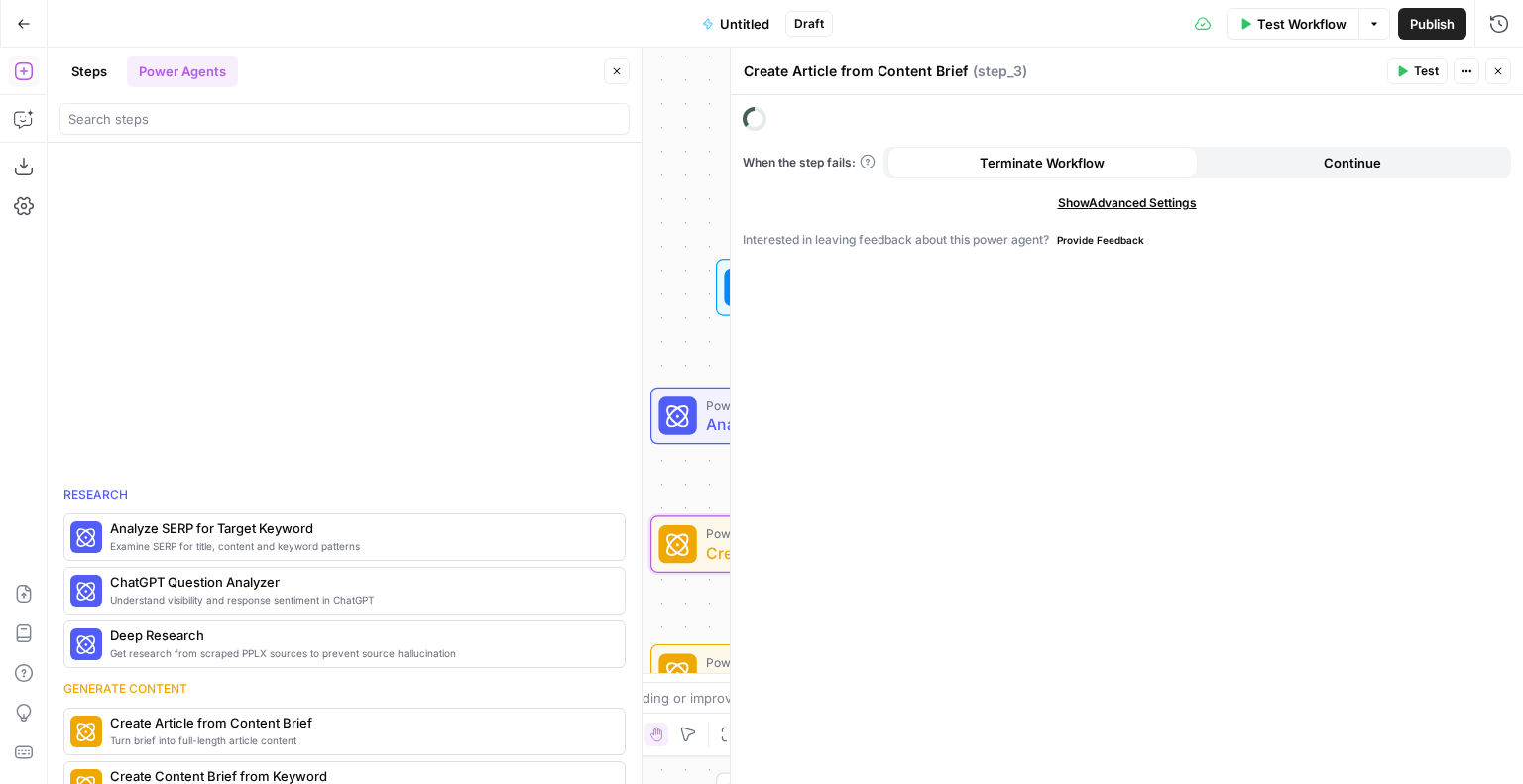 type on "Create Content Brief from Keyword" 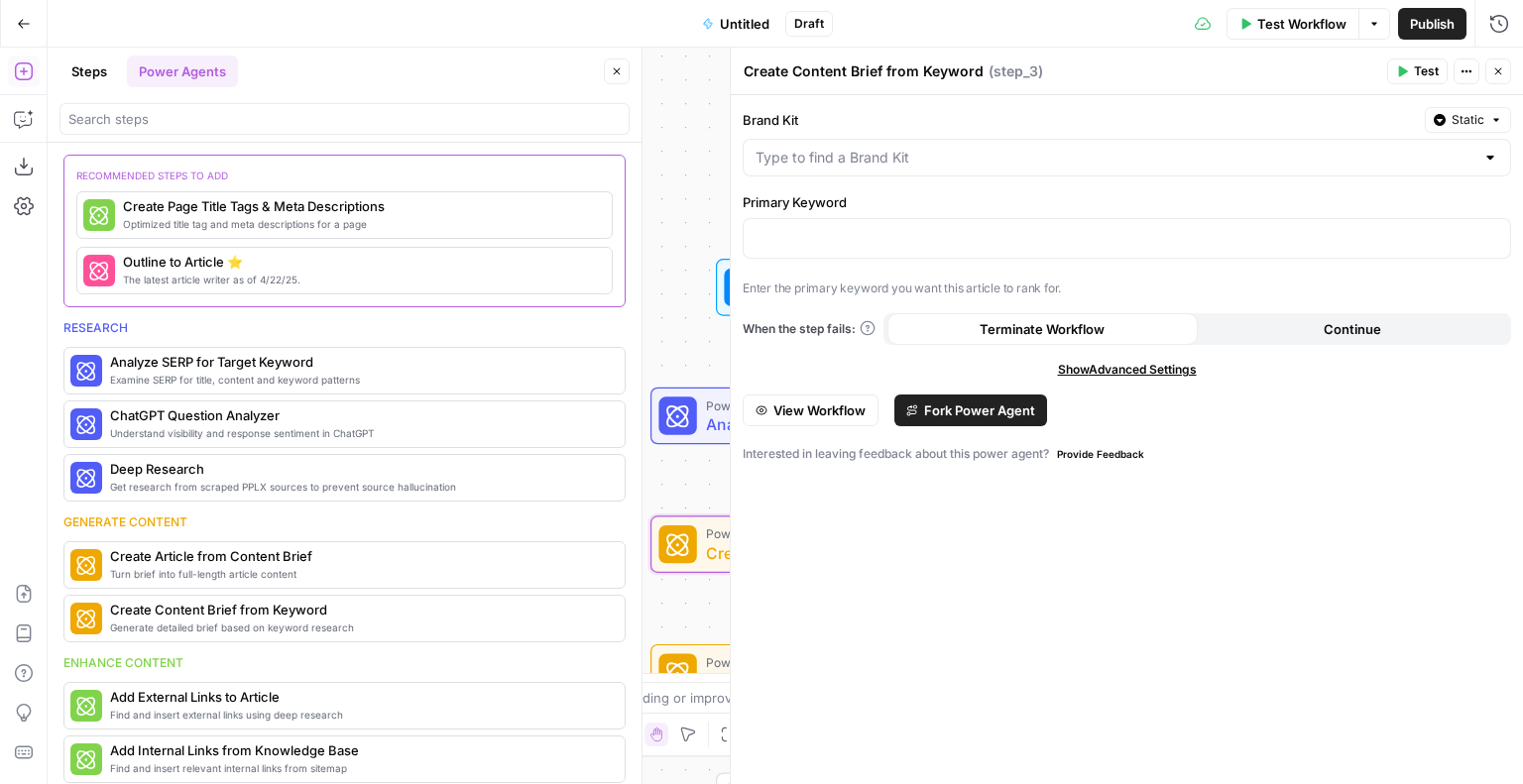 click on "Fork Power Agent" at bounding box center (980, 410) 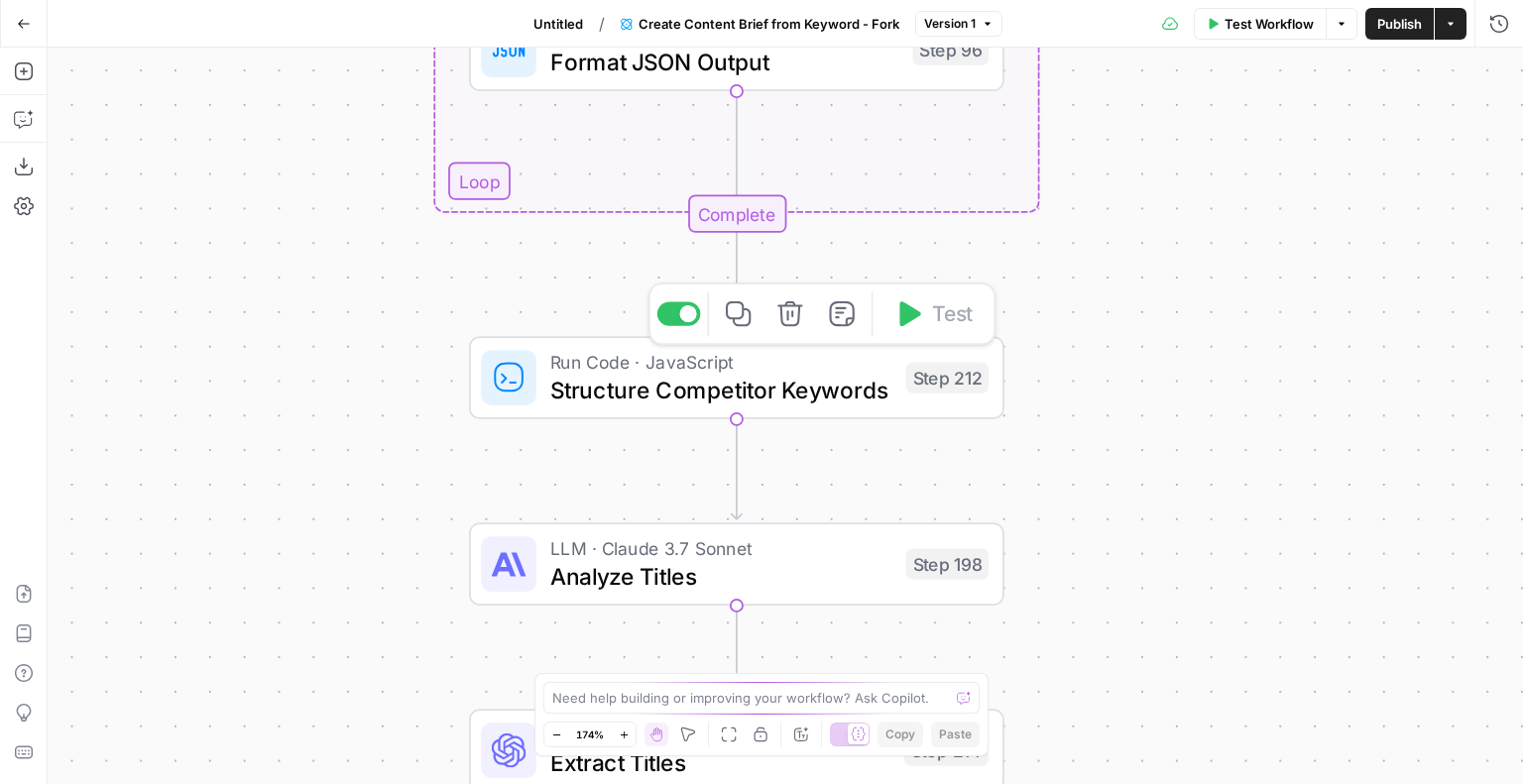 click on "Structure Competitor Keywords" at bounding box center (721, 390) 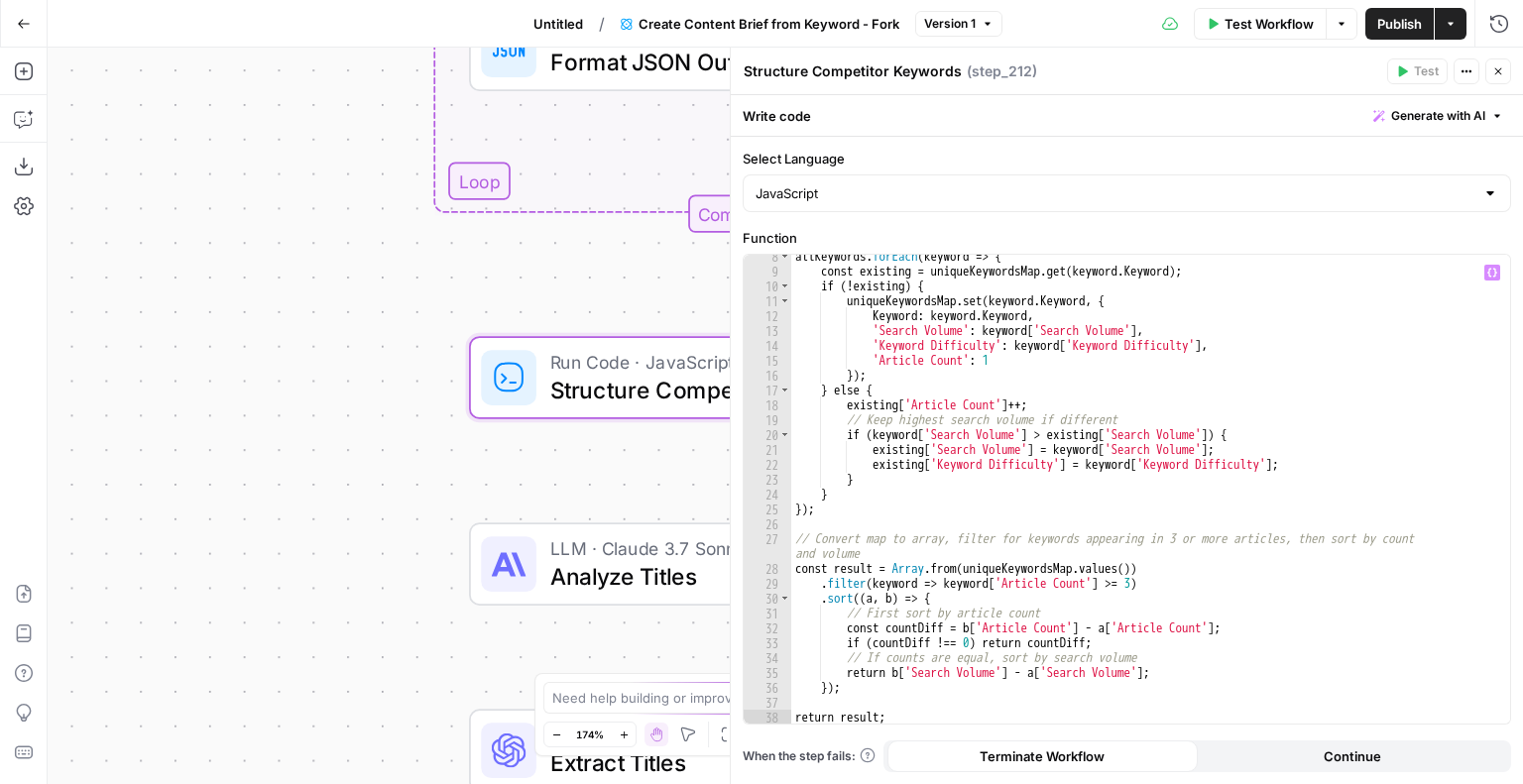 scroll, scrollTop: 0, scrollLeft: 0, axis: both 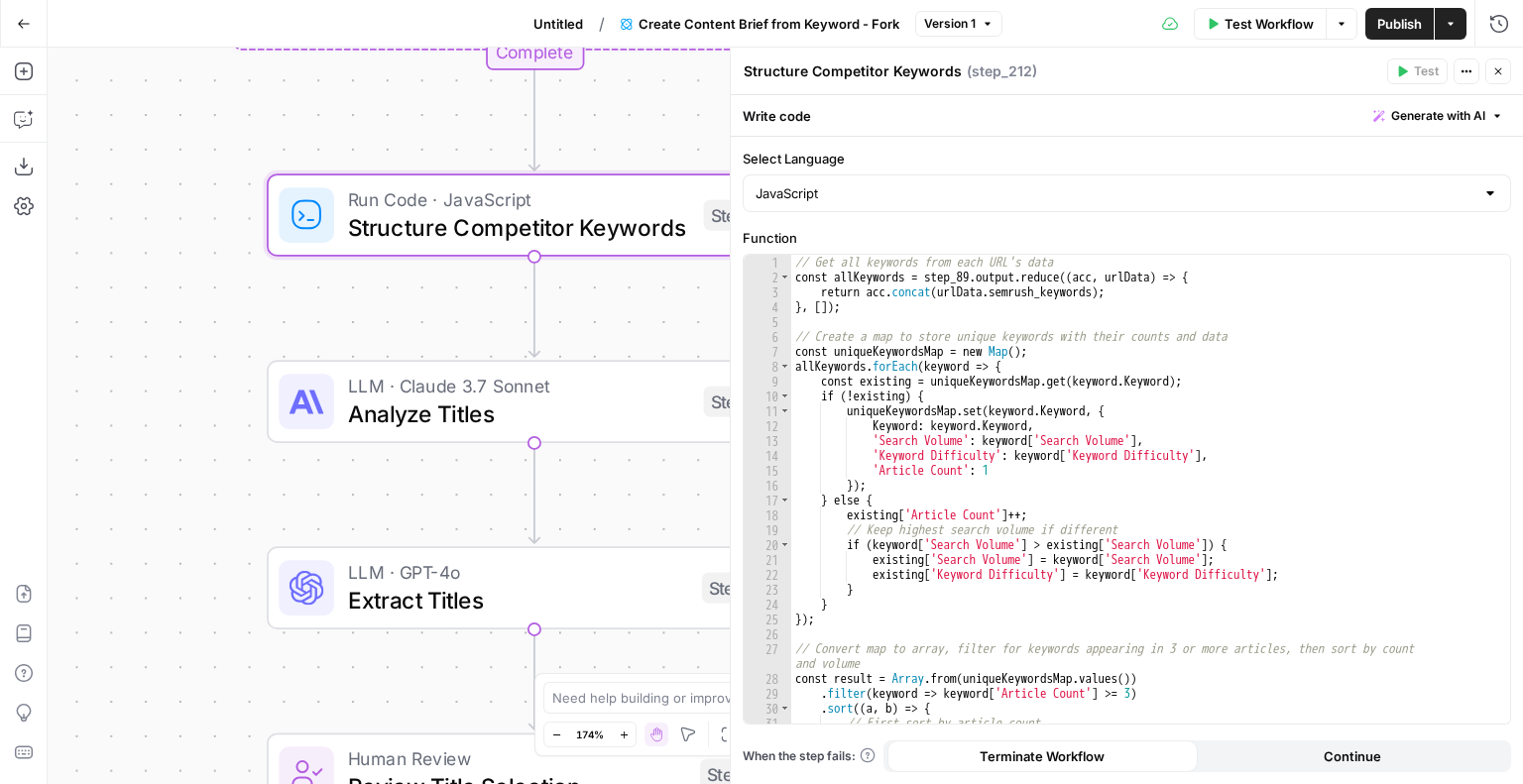 drag, startPoint x: 432, startPoint y: 292, endPoint x: 230, endPoint y: 328, distance: 205.18285 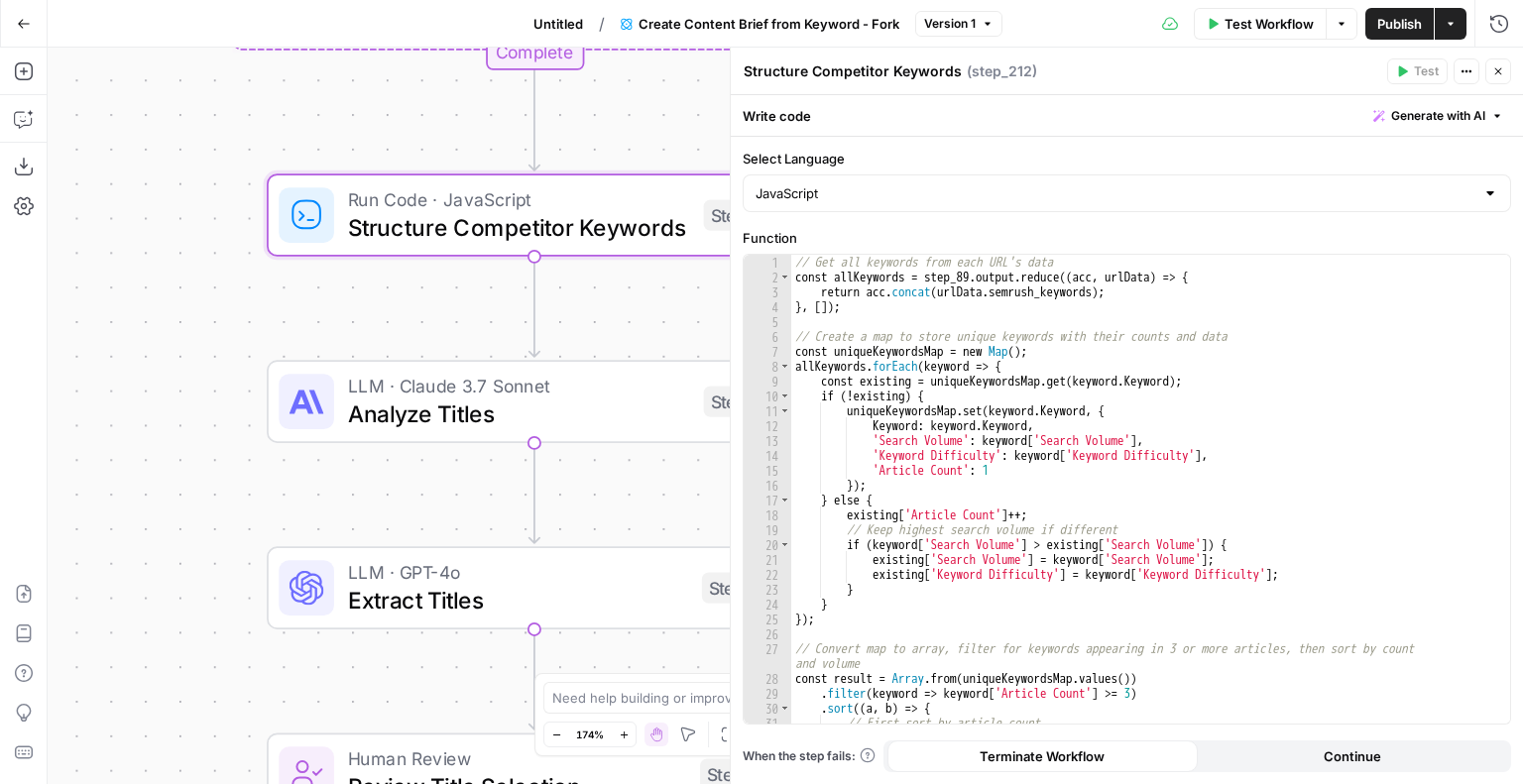 click on "Workflow Set Inputs Inputs Google Search Perform Google Search Step 51 Loop Iteration Label if relevant Step 207 LLM · GPT-4o Mini Determine if relevant Step 208 Complete Run Code · JavaScript Remove irrelevant Step 209 Loop Iteration Analyze Content for Top Ranking Pages Step 89 Web Page Scrape Scrape Page Content Step 90 Run Code · JavaScript Get Headers Step 192 SEO Research Get Semrush Keywords Step 206 Format JSON Format JSON Output Step 96 Complete Run Code · JavaScript Structure Competitor Keywords Step 212 LLM · Claude 3.7 Sonnet Analyze Titles Step 198 LLM · GPT-4o Extract Titles Step 214 Human Review Review Title Selection Step 202 LLM · Perplexity Sonar Pro Perplexity Research Step 218 LLM · O1 Analysis + Outline Step 197 LLM · GPT-4.1 Extract Brief Step 204 LLM · Claude 3.7 Sonnet Develop outline Step 219 LLM · GPT-4.1 Extract only outline Step 220 Write Liquid Text Combine Brief Step 205 Format JSON JSON Step 203 End Output" at bounding box center (785, 415) 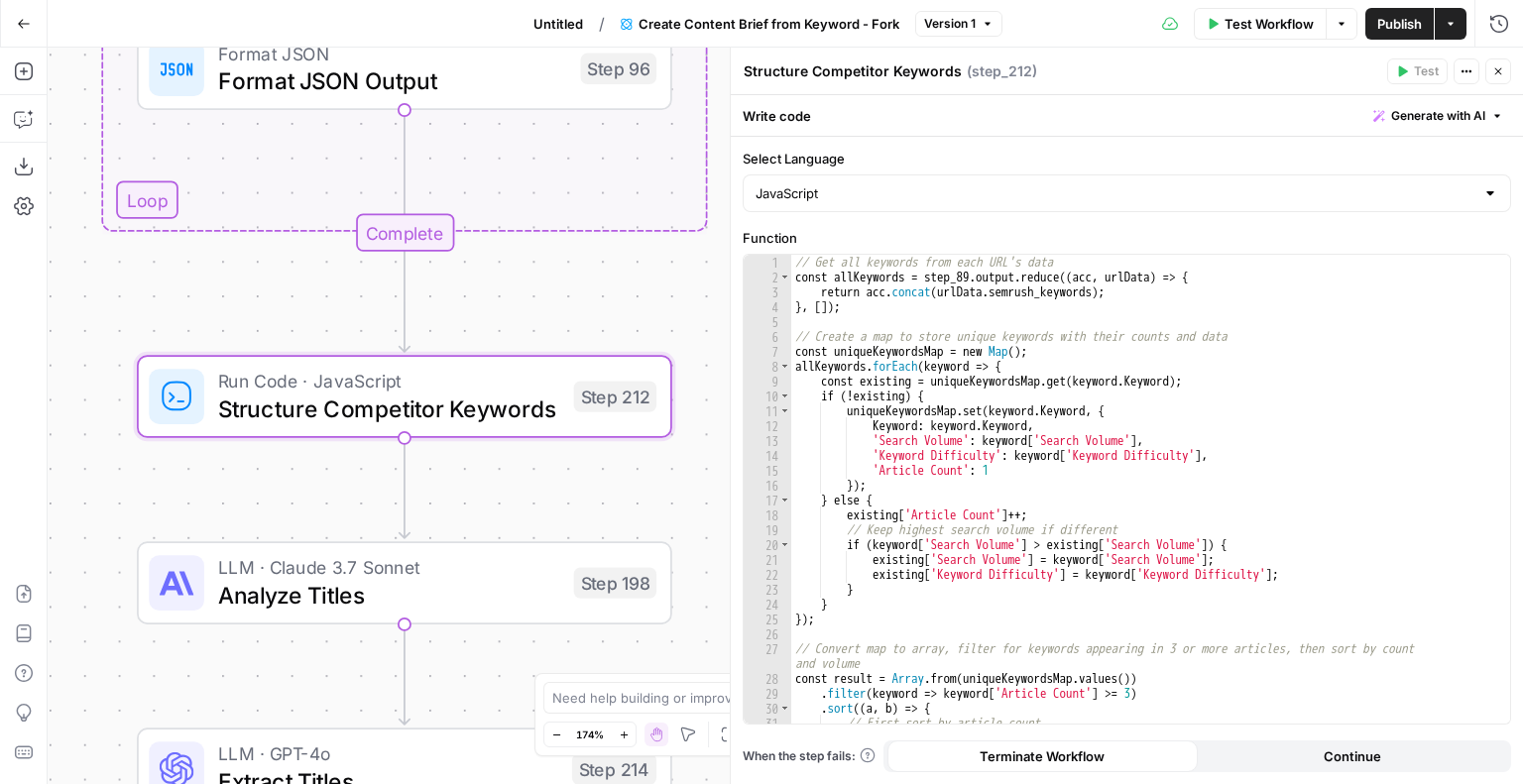 drag, startPoint x: 388, startPoint y: 392, endPoint x: 258, endPoint y: 474, distance: 153.70101 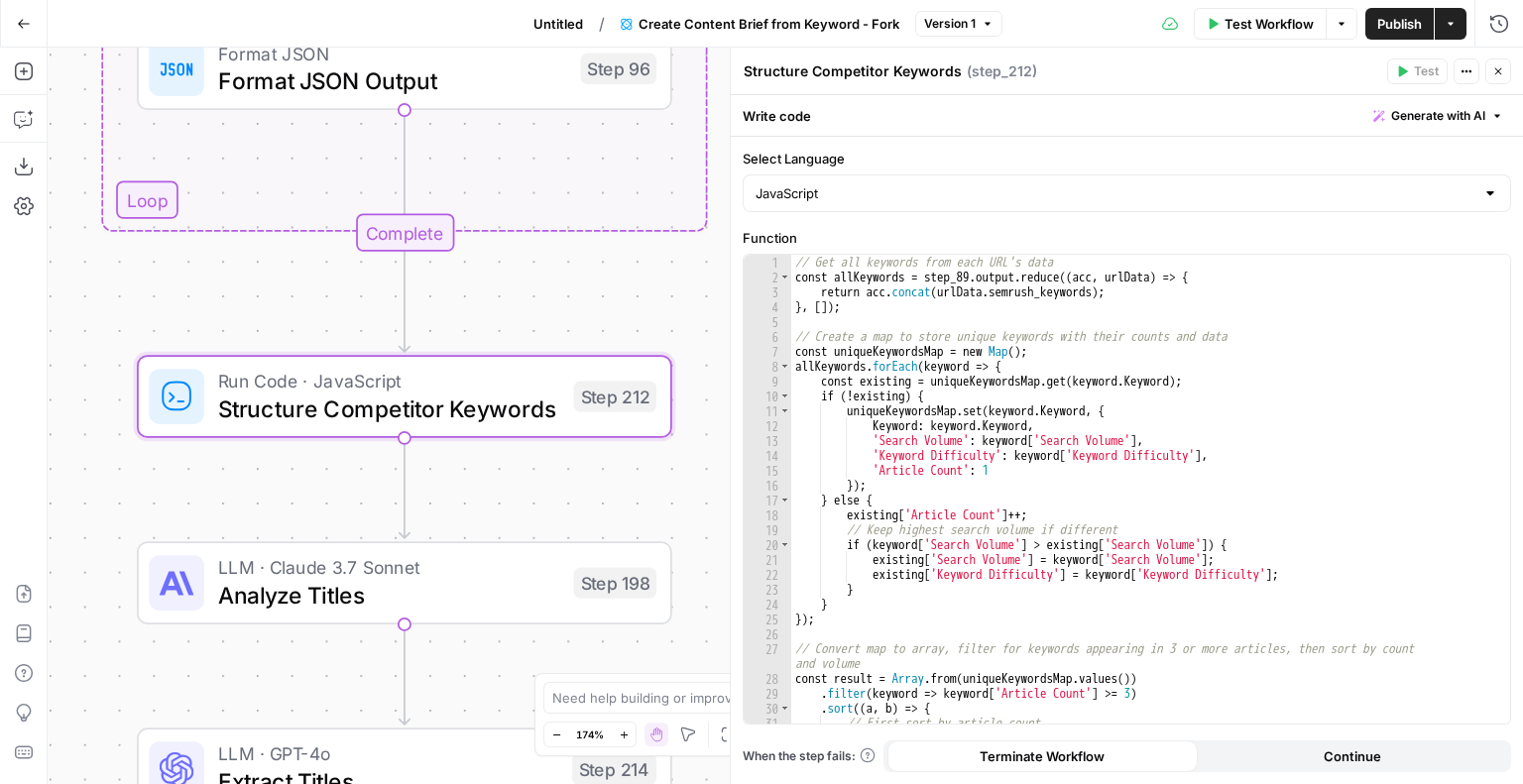 click on "Workflow Set Inputs Inputs Google Search Perform Google Search Step 51 Loop Iteration Label if relevant Step 207 LLM · GPT-4o Mini Determine if relevant Step 208 Complete Run Code · JavaScript Remove irrelevant Step 209 Loop Iteration Analyze Content for Top Ranking Pages Step 89 Web Page Scrape Scrape Page Content Step 90 Run Code · JavaScript Get Headers Step 192 SEO Research Get Semrush Keywords Step 206 Format JSON Format JSON Output Step 96 Complete Run Code · JavaScript Structure Competitor Keywords Step 212 LLM · Claude 3.7 Sonnet Analyze Titles Step 198 LLM · GPT-4o Extract Titles Step 214 Human Review Review Title Selection Step 202 LLM · Perplexity Sonar Pro Perplexity Research Step 218 LLM · O1 Analysis + Outline Step 197 LLM · GPT-4.1 Extract Brief Step 204 LLM · Claude 3.7 Sonnet Develop outline Step 219 LLM · GPT-4.1 Extract only outline Step 220 Write Liquid Text Combine Brief Step 205 Format JSON JSON Step 203 End Output" at bounding box center [785, 415] 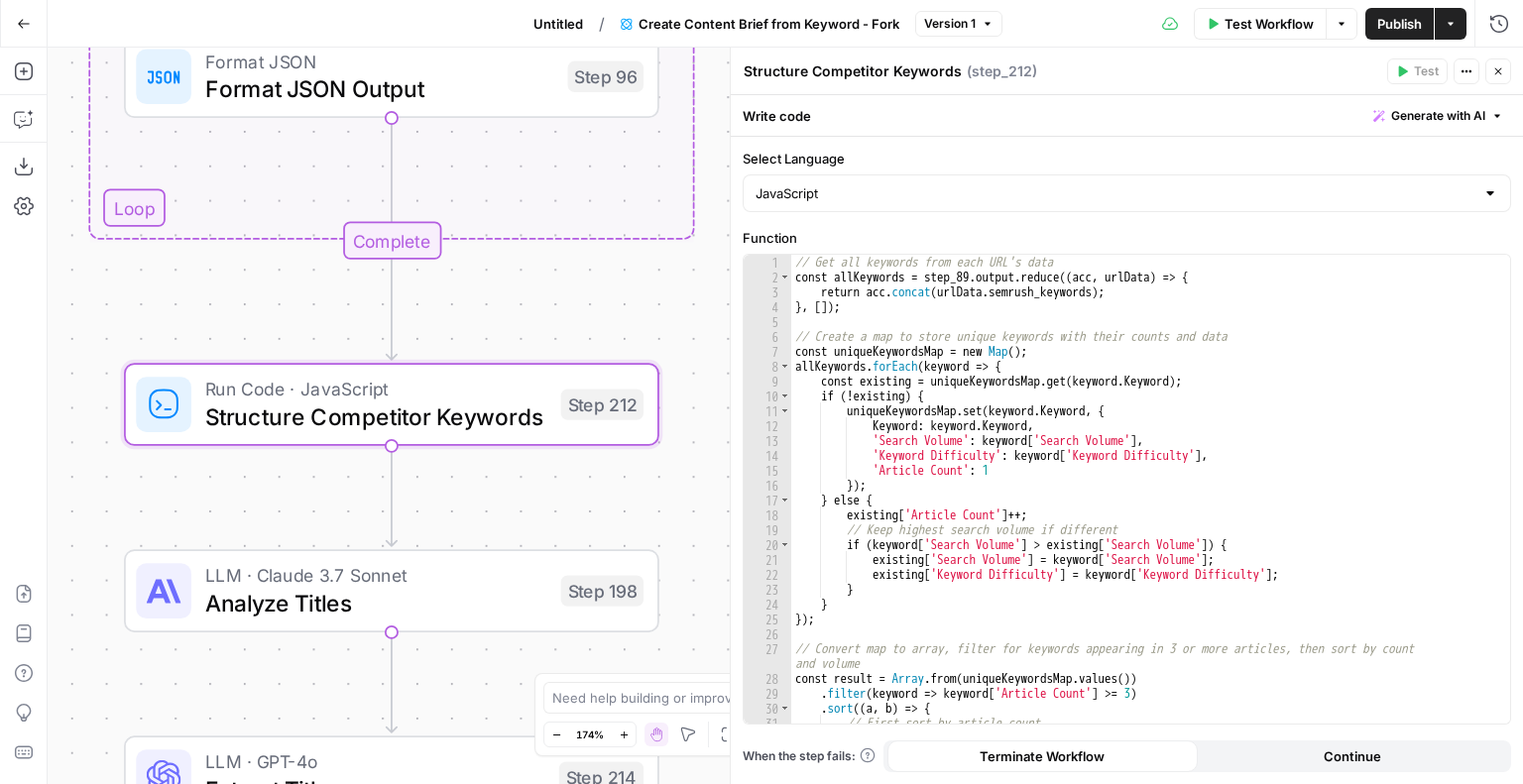 drag, startPoint x: 634, startPoint y: 280, endPoint x: 620, endPoint y: 287, distance: 15.652476 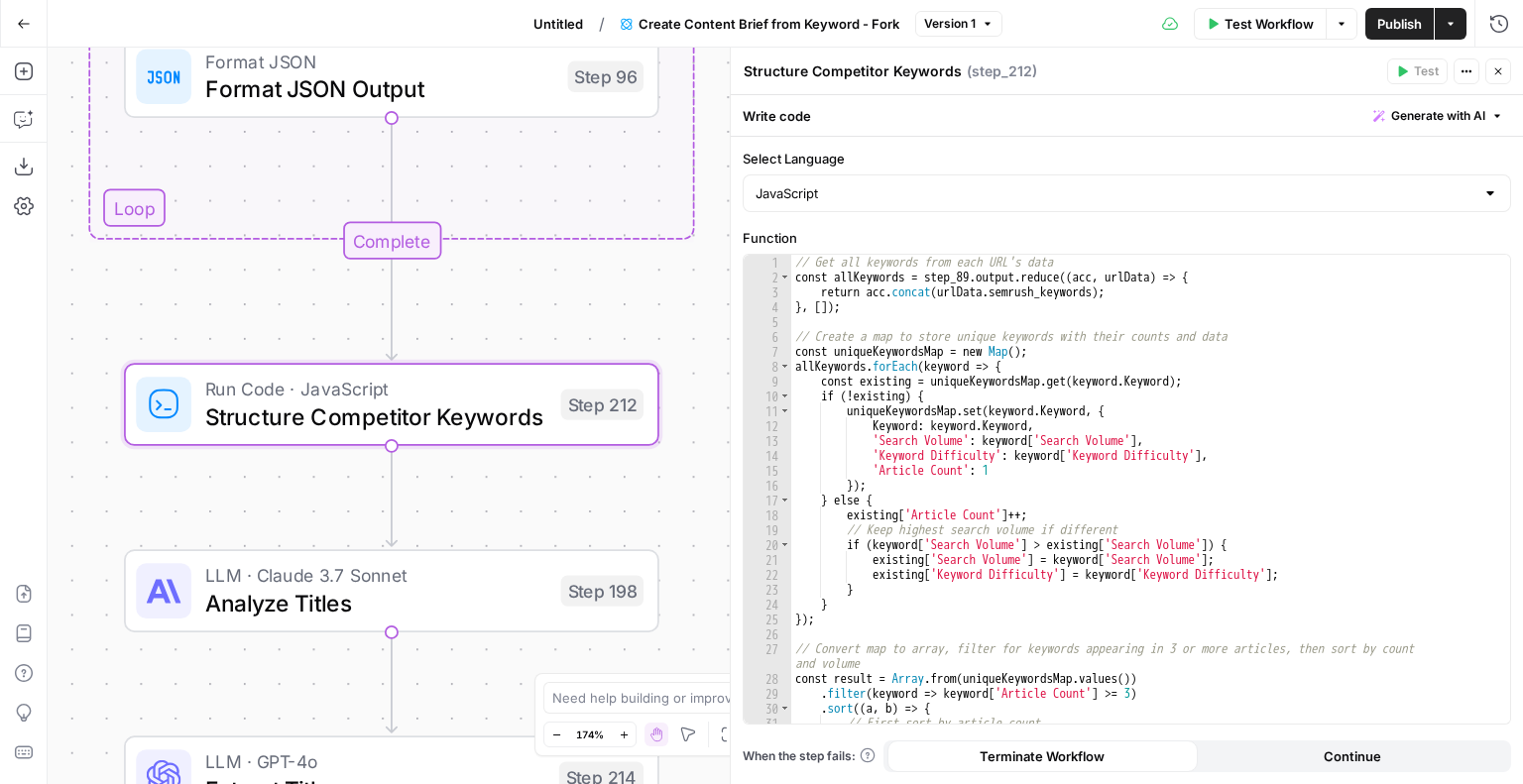 click on "Workflow Set Inputs Inputs Google Search Perform Google Search Step 51 Loop Iteration Label if relevant Step 207 LLM · GPT-4o Mini Determine if relevant Step 208 Complete Run Code · JavaScript Remove irrelevant Step 209 Loop Iteration Analyze Content for Top Ranking Pages Step 89 Web Page Scrape Scrape Page Content Step 90 Run Code · JavaScript Get Headers Step 192 SEO Research Get Semrush Keywords Step 206 Format JSON Format JSON Output Step 96 Complete Run Code · JavaScript Structure Competitor Keywords Step 212 LLM · Claude 3.7 Sonnet Analyze Titles Step 198 LLM · GPT-4o Extract Titles Step 214 Human Review Review Title Selection Step 202 LLM · Perplexity Sonar Pro Perplexity Research Step 218 LLM · O1 Analysis + Outline Step 197 LLM · GPT-4.1 Extract Brief Step 204 LLM · Claude 3.7 Sonnet Develop outline Step 219 LLM · GPT-4.1 Extract only outline Step 220 Write Liquid Text Combine Brief Step 205 Format JSON JSON Step 203 End Output" at bounding box center (785, 415) 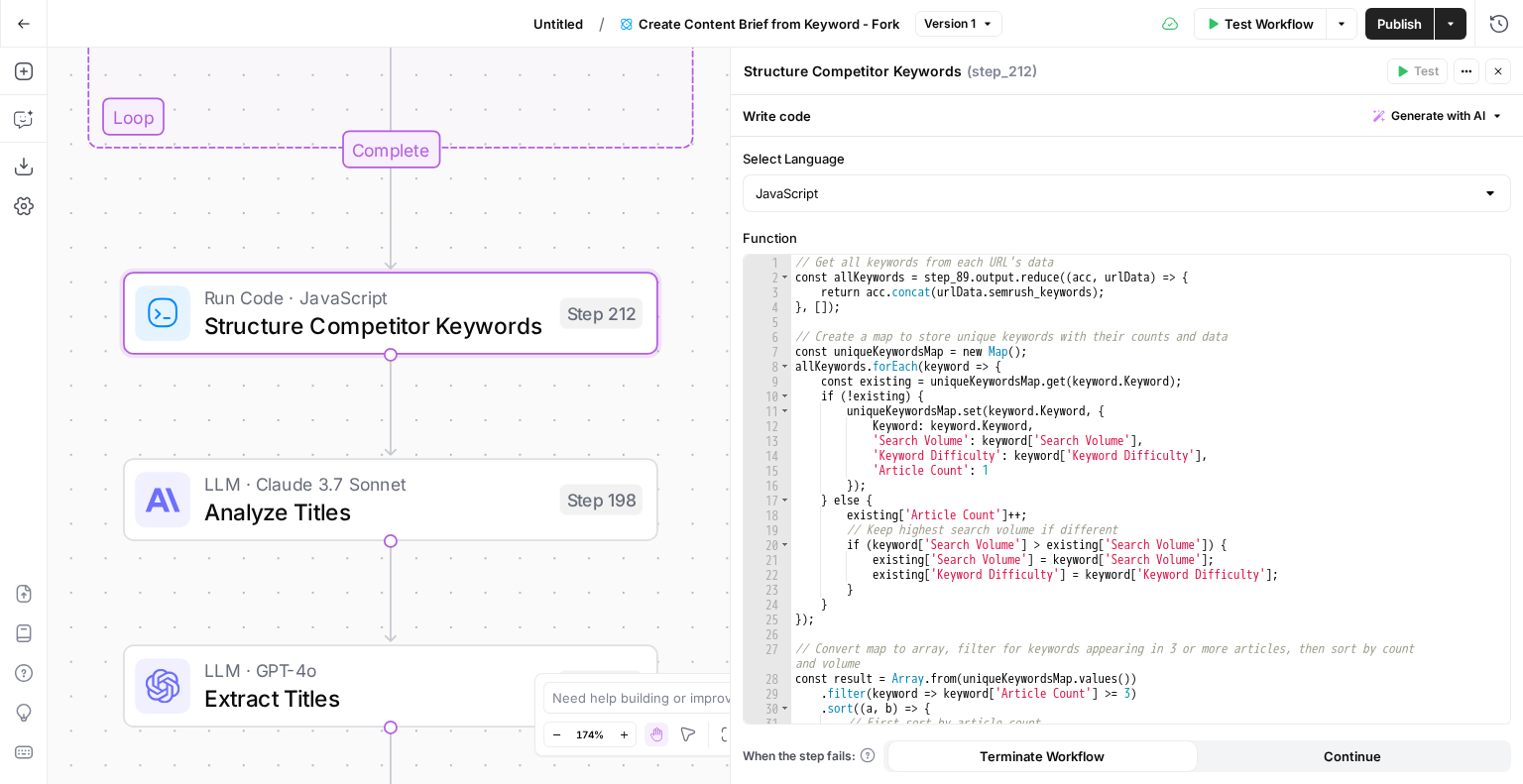 drag, startPoint x: 635, startPoint y: 358, endPoint x: 635, endPoint y: 415, distance: 57 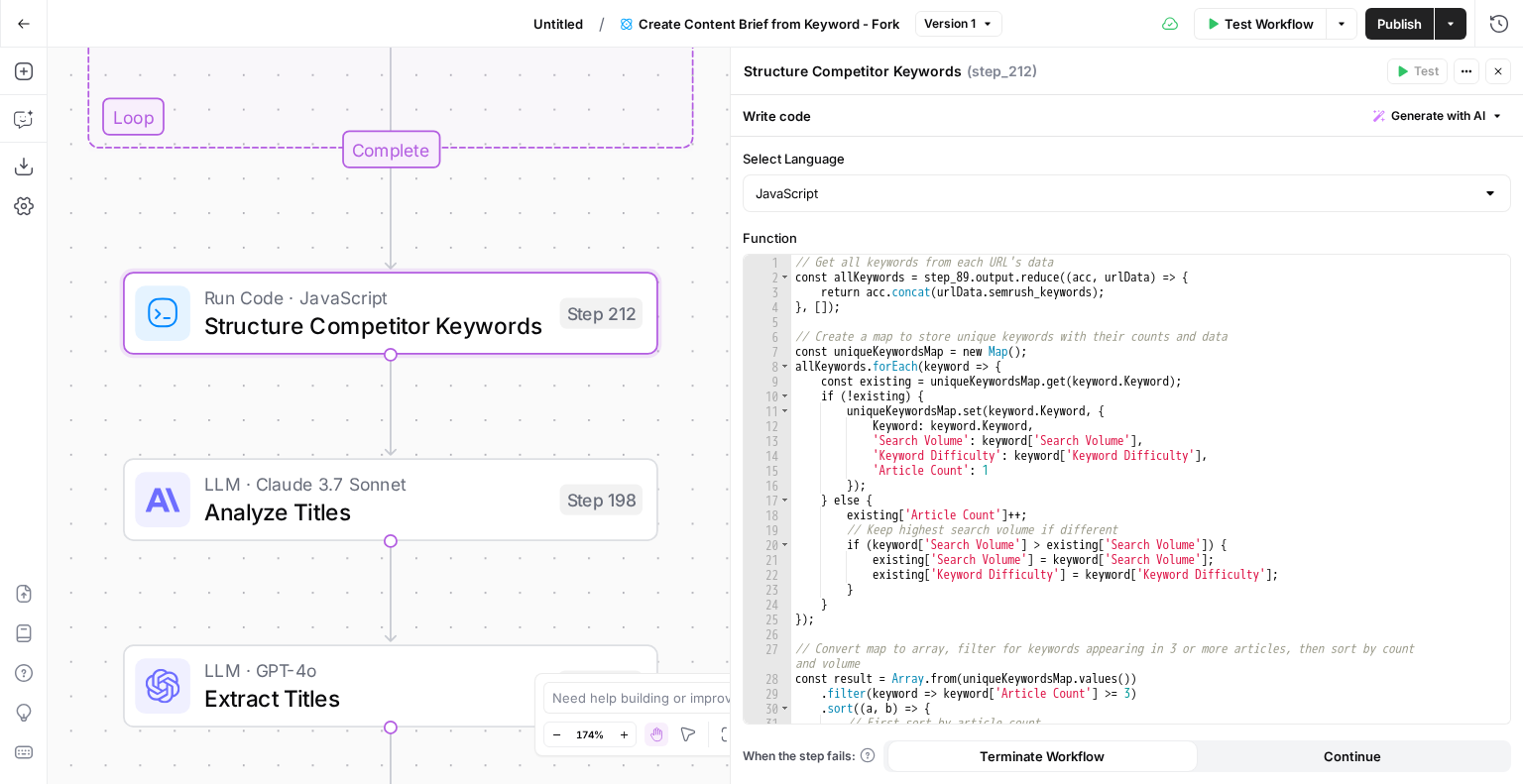 click on "Workflow Set Inputs Inputs Google Search Perform Google Search Step 51 Loop Iteration Label if relevant Step 207 LLM · GPT-4o Mini Determine if relevant Step 208 Complete Run Code · JavaScript Remove irrelevant Step 209 Loop Iteration Analyze Content for Top Ranking Pages Step 89 Web Page Scrape Scrape Page Content Step 90 Run Code · JavaScript Get Headers Step 192 SEO Research Get Semrush Keywords Step 206 Format JSON Format JSON Output Step 96 Complete Run Code · JavaScript Structure Competitor Keywords Step 212 LLM · Claude 3.7 Sonnet Analyze Titles Step 198 LLM · GPT-4o Extract Titles Step 214 Human Review Review Title Selection Step 202 LLM · Perplexity Sonar Pro Perplexity Research Step 218 LLM · O1 Analysis + Outline Step 197 LLM · GPT-4.1 Extract Brief Step 204 LLM · Claude 3.7 Sonnet Develop outline Step 219 LLM · GPT-4.1 Extract only outline Step 220 Write Liquid Text Combine Brief Step 205 Format JSON JSON Step 203 End Output" at bounding box center (785, 415) 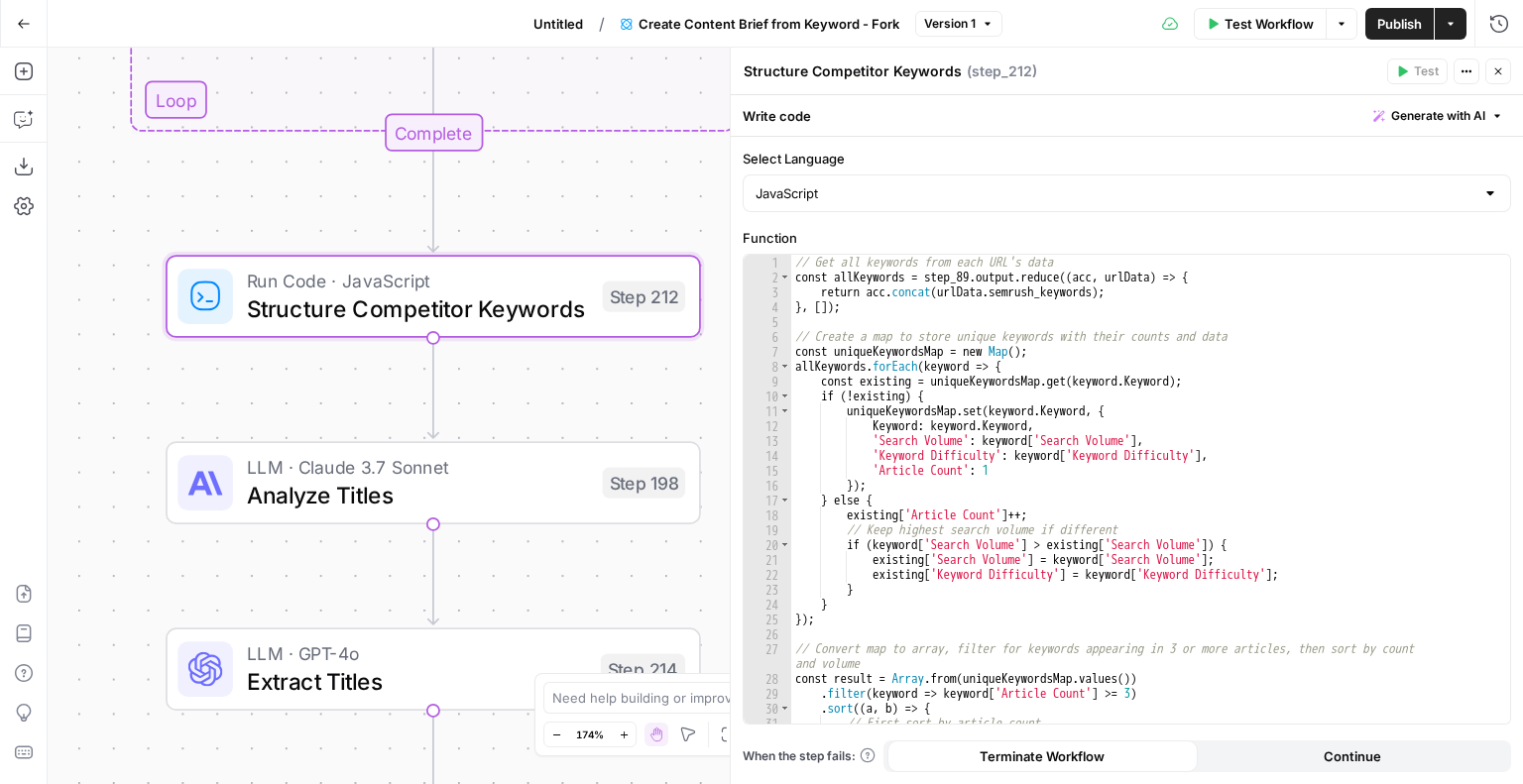 drag, startPoint x: 605, startPoint y: 205, endPoint x: 646, endPoint y: 155, distance: 64.660653 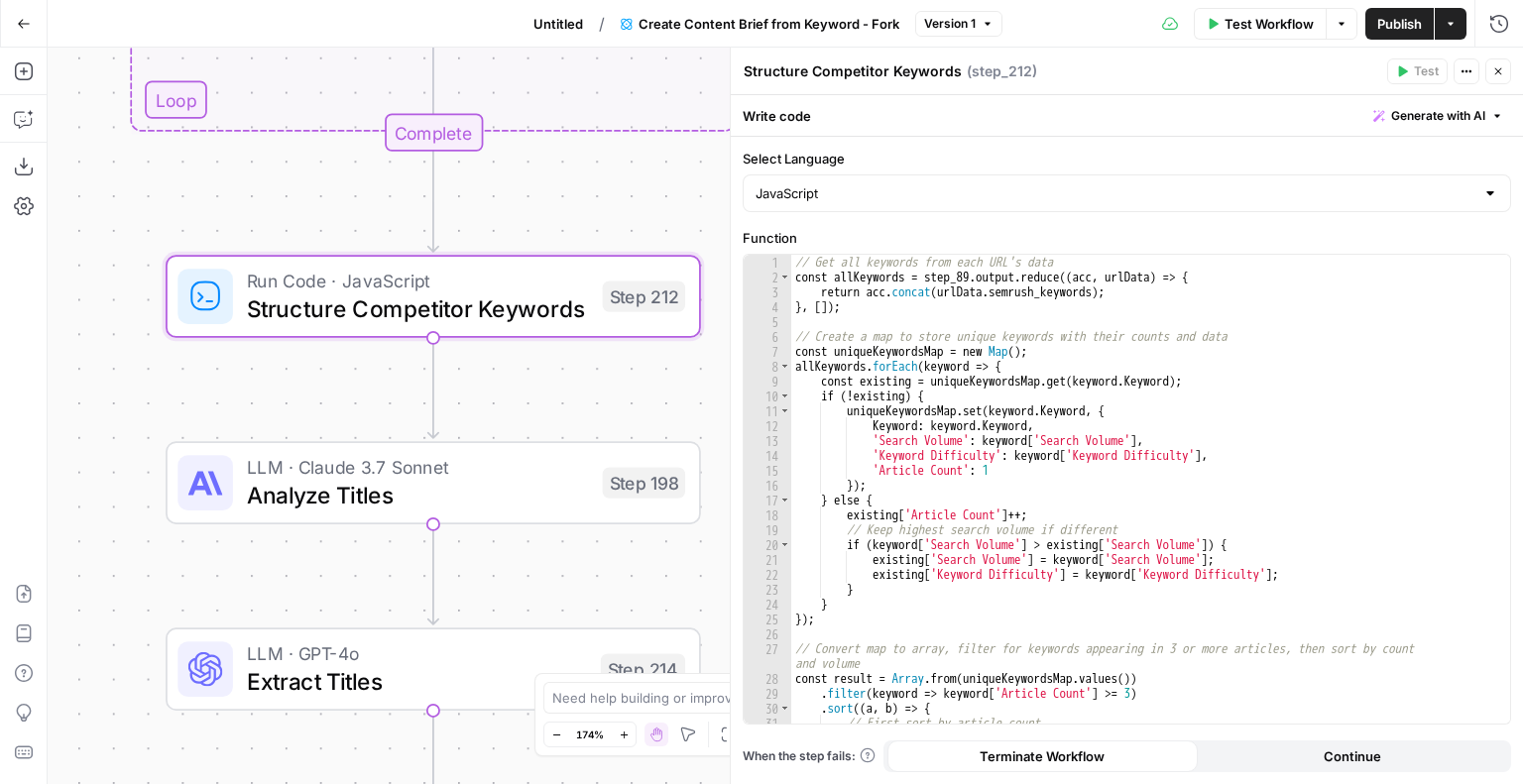 click on "Workflow Set Inputs Inputs Google Search Perform Google Search Step 51 Loop Iteration Label if relevant Step 207 LLM · GPT-4o Mini Determine if relevant Step 208 Complete Run Code · JavaScript Remove irrelevant Step 209 Loop Iteration Analyze Content for Top Ranking Pages Step 89 Web Page Scrape Scrape Page Content Step 90 Run Code · JavaScript Get Headers Step 192 SEO Research Get Semrush Keywords Step 206 Format JSON Format JSON Output Step 96 Complete Run Code · JavaScript Structure Competitor Keywords Step 212 LLM · Claude 3.7 Sonnet Analyze Titles Step 198 LLM · GPT-4o Extract Titles Step 214 Human Review Review Title Selection Step 202 LLM · Perplexity Sonar Pro Perplexity Research Step 218 LLM · O1 Analysis + Outline Step 197 LLM · GPT-4.1 Extract Brief Step 204 LLM · Claude 3.7 Sonnet Develop outline Step 219 LLM · GPT-4.1 Extract only outline Step 220 Write Liquid Text Combine Brief Step 205 Format JSON JSON Step 203 End Output" at bounding box center [785, 415] 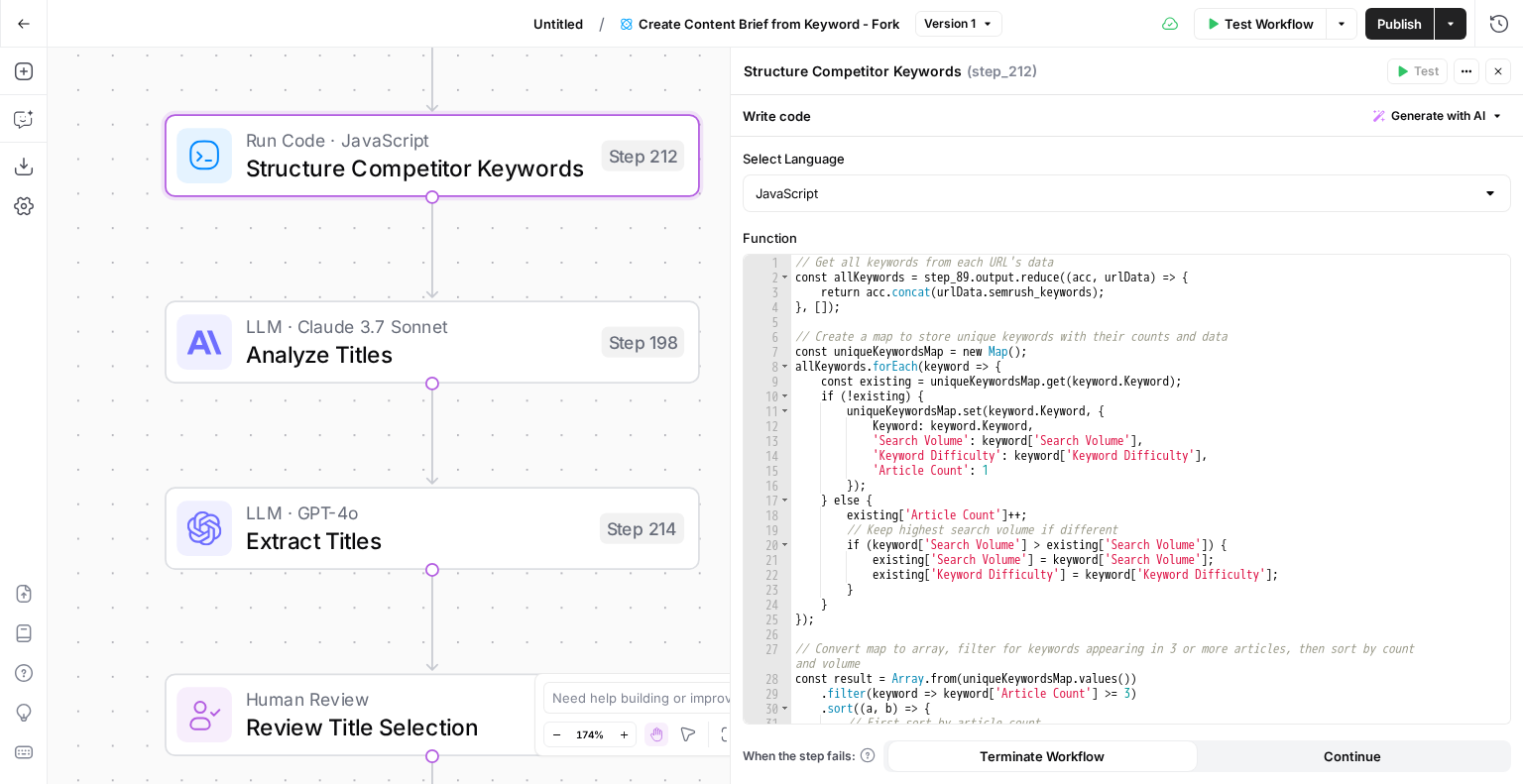 drag, startPoint x: 607, startPoint y: 539, endPoint x: 608, endPoint y: 429, distance: 110.0045 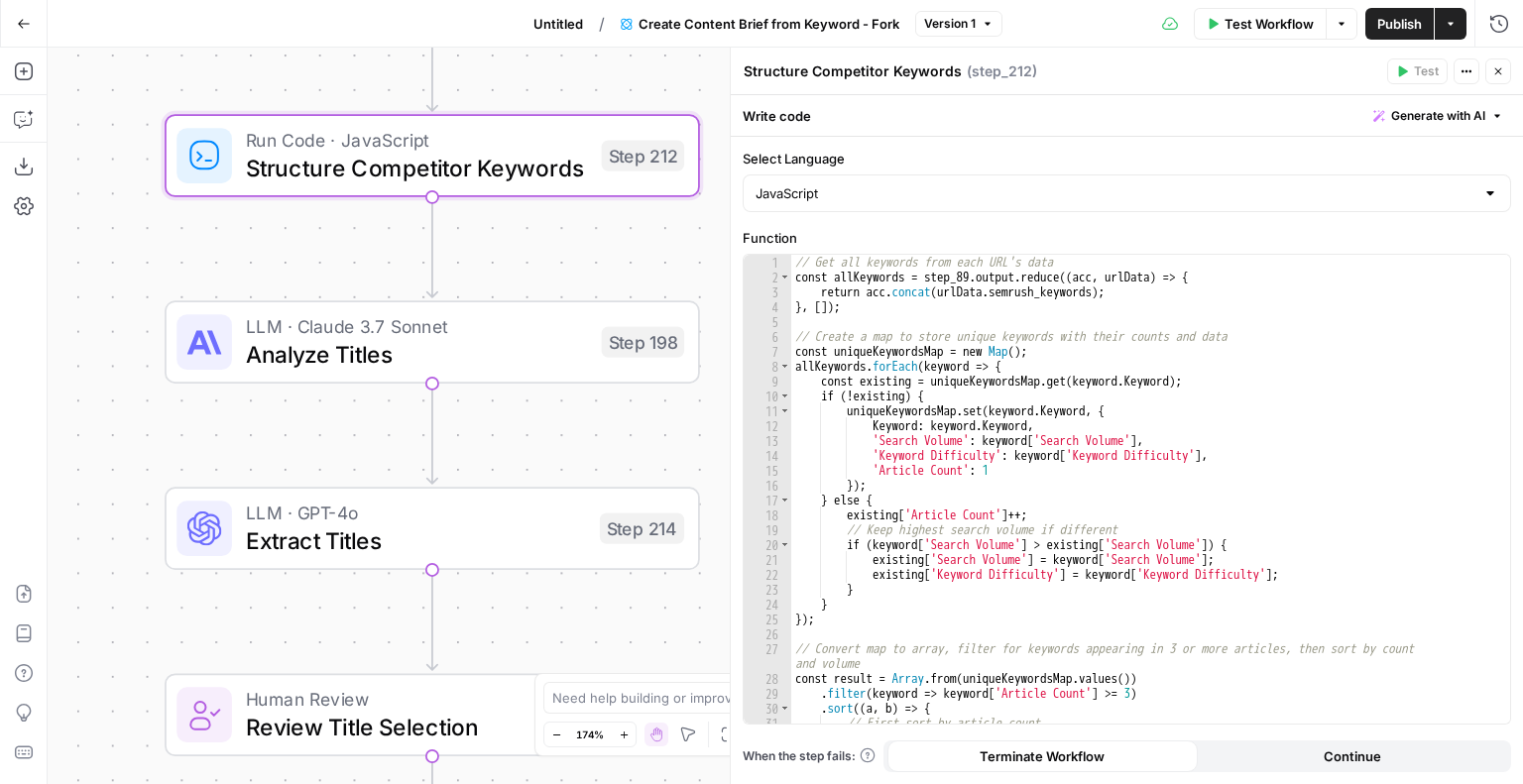 click on "Workflow Set Inputs Inputs Google Search Perform Google Search Step 51 Loop Iteration Label if relevant Step 207 LLM · GPT-4o Mini Determine if relevant Step 208 Complete Run Code · JavaScript Remove irrelevant Step 209 Loop Iteration Analyze Content for Top Ranking Pages Step 89 Web Page Scrape Scrape Page Content Step 90 Run Code · JavaScript Get Headers Step 192 SEO Research Get Semrush Keywords Step 206 Format JSON Format JSON Output Step 96 Complete Run Code · JavaScript Structure Competitor Keywords Step 212 LLM · Claude 3.7 Sonnet Analyze Titles Step 198 LLM · GPT-4o Extract Titles Step 214 Human Review Review Title Selection Step 202 LLM · Perplexity Sonar Pro Perplexity Research Step 218 LLM · O1 Analysis + Outline Step 197 LLM · GPT-4.1 Extract Brief Step 204 LLM · Claude 3.7 Sonnet Develop outline Step 219 LLM · GPT-4.1 Extract only outline Step 220 Write Liquid Text Combine Brief Step 205 Format JSON JSON Step 203 End Output" at bounding box center (785, 415) 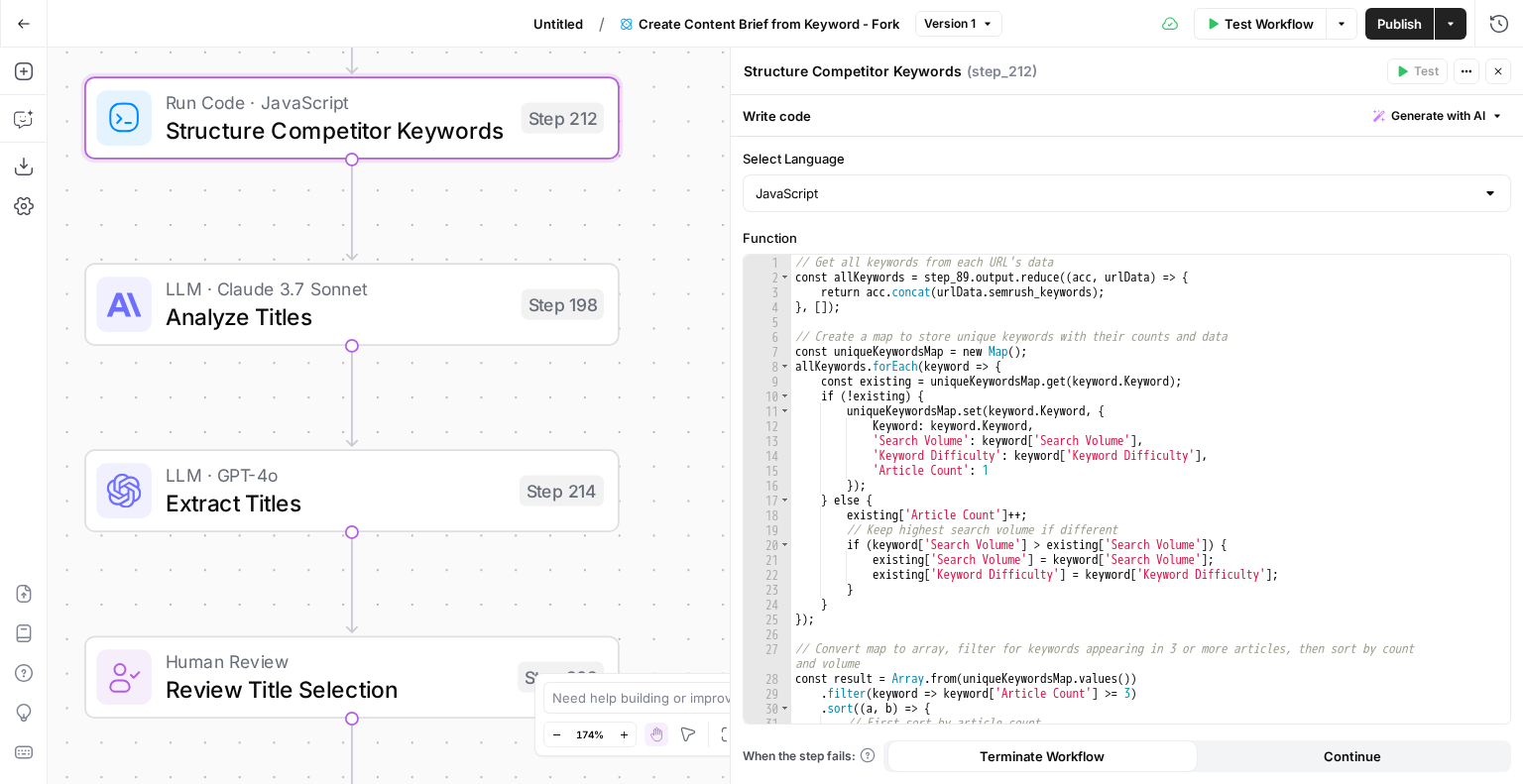 drag, startPoint x: 531, startPoint y: 435, endPoint x: 441, endPoint y: 394, distance: 98.89894 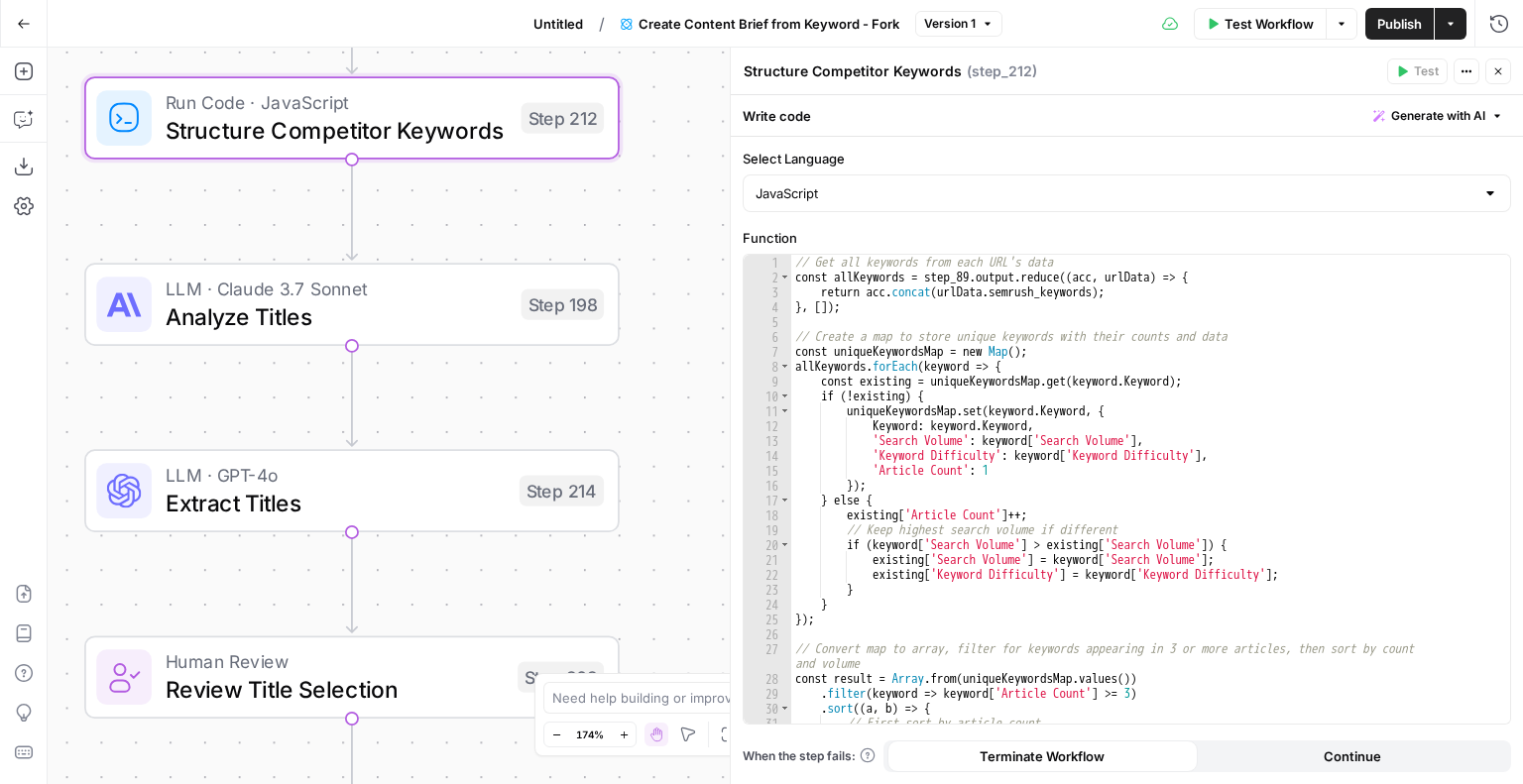 click on "Workflow Set Inputs Inputs Google Search Perform Google Search Step 51 Loop Iteration Label if relevant Step 207 LLM · GPT-4o Mini Determine if relevant Step 208 Complete Run Code · JavaScript Remove irrelevant Step 209 Loop Iteration Analyze Content for Top Ranking Pages Step 89 Web Page Scrape Scrape Page Content Step 90 Run Code · JavaScript Get Headers Step 192 SEO Research Get Semrush Keywords Step 206 Format JSON Format JSON Output Step 96 Complete Run Code · JavaScript Structure Competitor Keywords Step 212 LLM · Claude 3.7 Sonnet Analyze Titles Step 198 LLM · GPT-4o Extract Titles Step 214 Human Review Review Title Selection Step 202 LLM · Perplexity Sonar Pro Perplexity Research Step 218 LLM · O1 Analysis + Outline Step 197 LLM · GPT-4.1 Extract Brief Step 204 LLM · Claude 3.7 Sonnet Develop outline Step 219 LLM · GPT-4.1 Extract only outline Step 220 Write Liquid Text Combine Brief Step 205 Format JSON JSON Step 203 End Output" at bounding box center [785, 415] 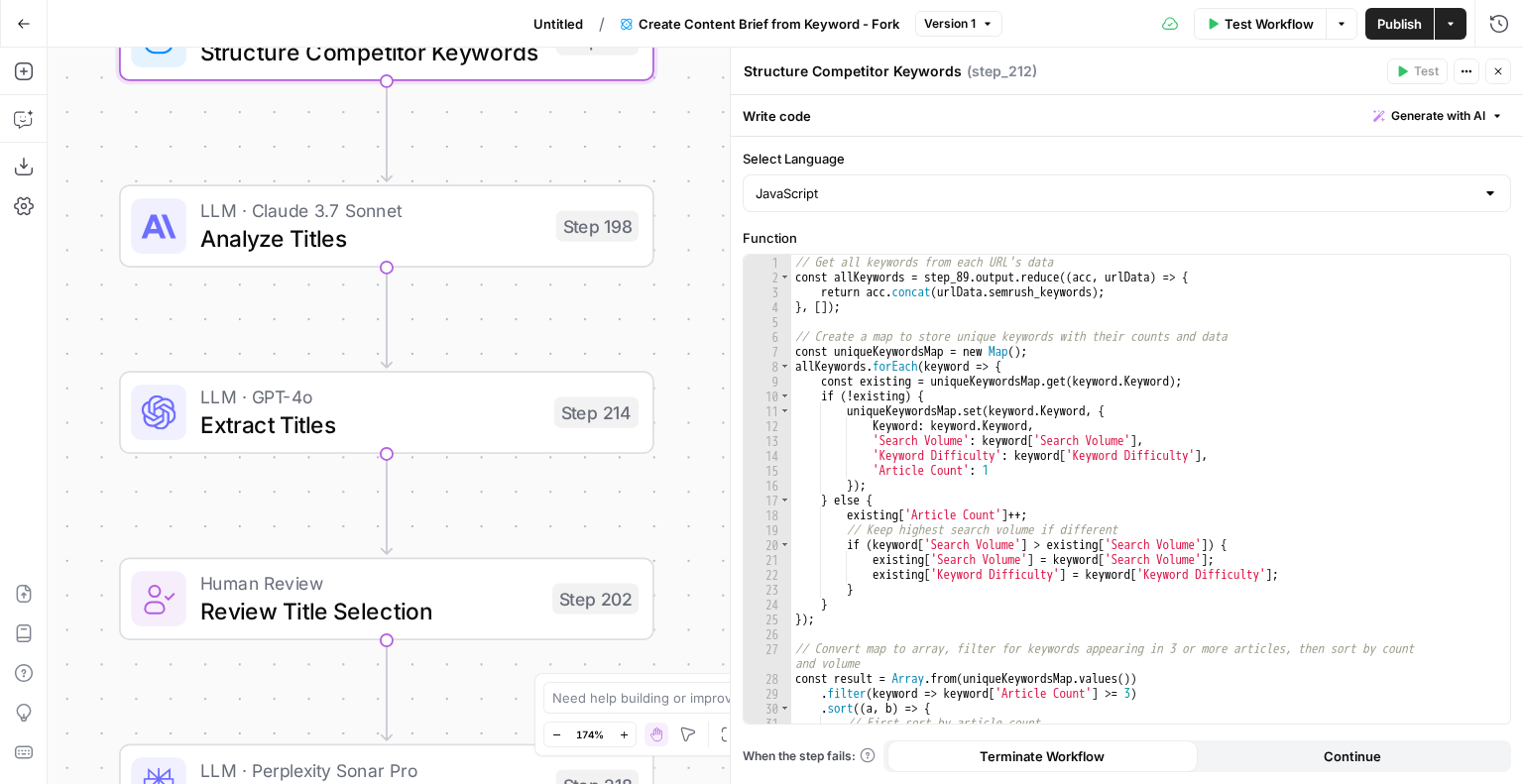 drag, startPoint x: 492, startPoint y: 580, endPoint x: 535, endPoint y: 507, distance: 84.72308 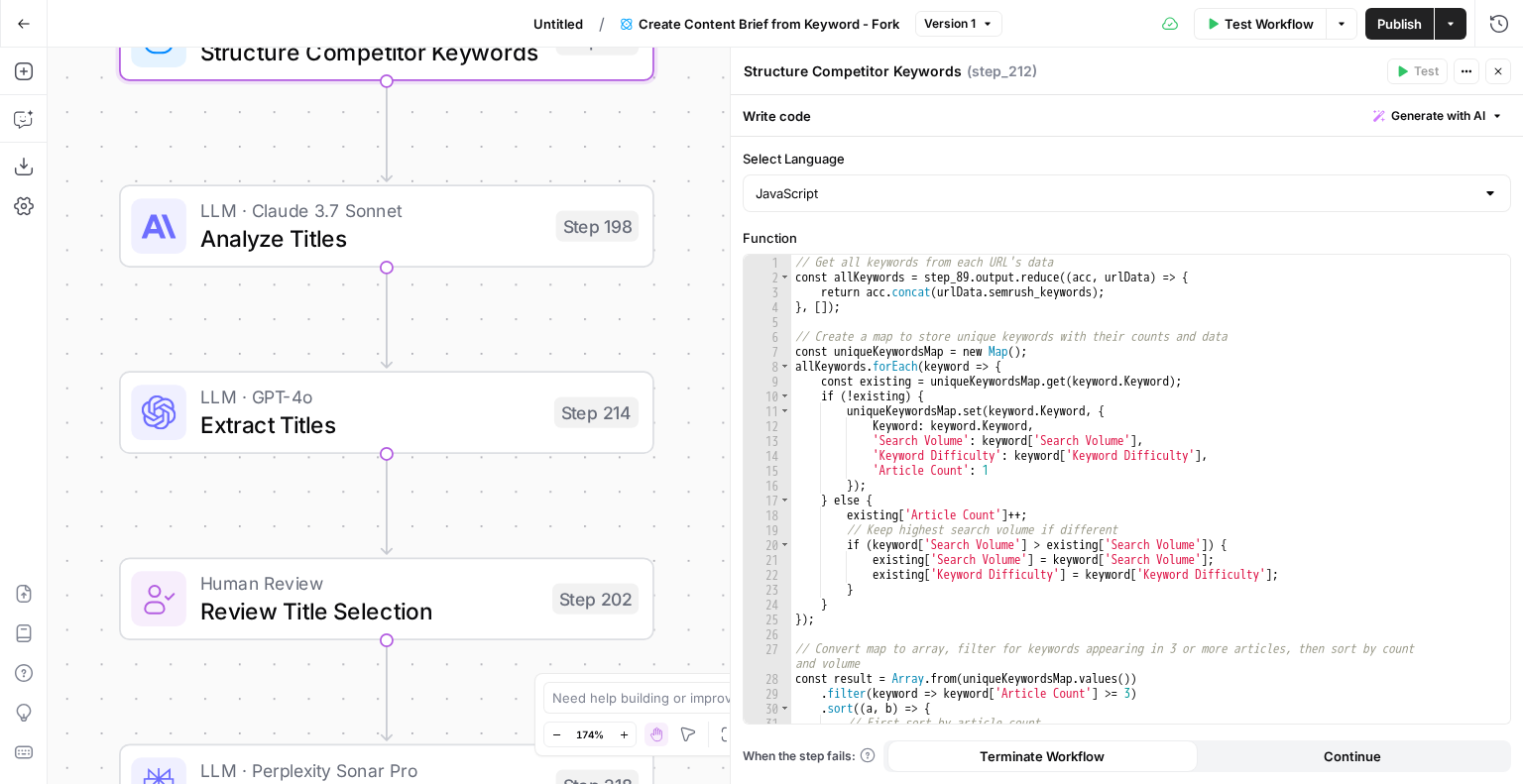click on "Workflow Set Inputs Inputs Google Search Perform Google Search Step 51 Loop Iteration Label if relevant Step 207 LLM · GPT-4o Mini Determine if relevant Step 208 Complete Run Code · JavaScript Remove irrelevant Step 209 Loop Iteration Analyze Content for Top Ranking Pages Step 89 Web Page Scrape Scrape Page Content Step 90 Run Code · JavaScript Get Headers Step 192 SEO Research Get Semrush Keywords Step 206 Format JSON Format JSON Output Step 96 Complete Run Code · JavaScript Structure Competitor Keywords Step 212 LLM · Claude 3.7 Sonnet Analyze Titles Step 198 LLM · GPT-4o Extract Titles Step 214 Human Review Review Title Selection Step 202 LLM · Perplexity Sonar Pro Perplexity Research Step 218 LLM · O1 Analysis + Outline Step 197 LLM · GPT-4.1 Extract Brief Step 204 LLM · Claude 3.7 Sonnet Develop outline Step 219 LLM · GPT-4.1 Extract only outline Step 220 Write Liquid Text Combine Brief Step 205 Format JSON JSON Step 203 End Output" at bounding box center [785, 415] 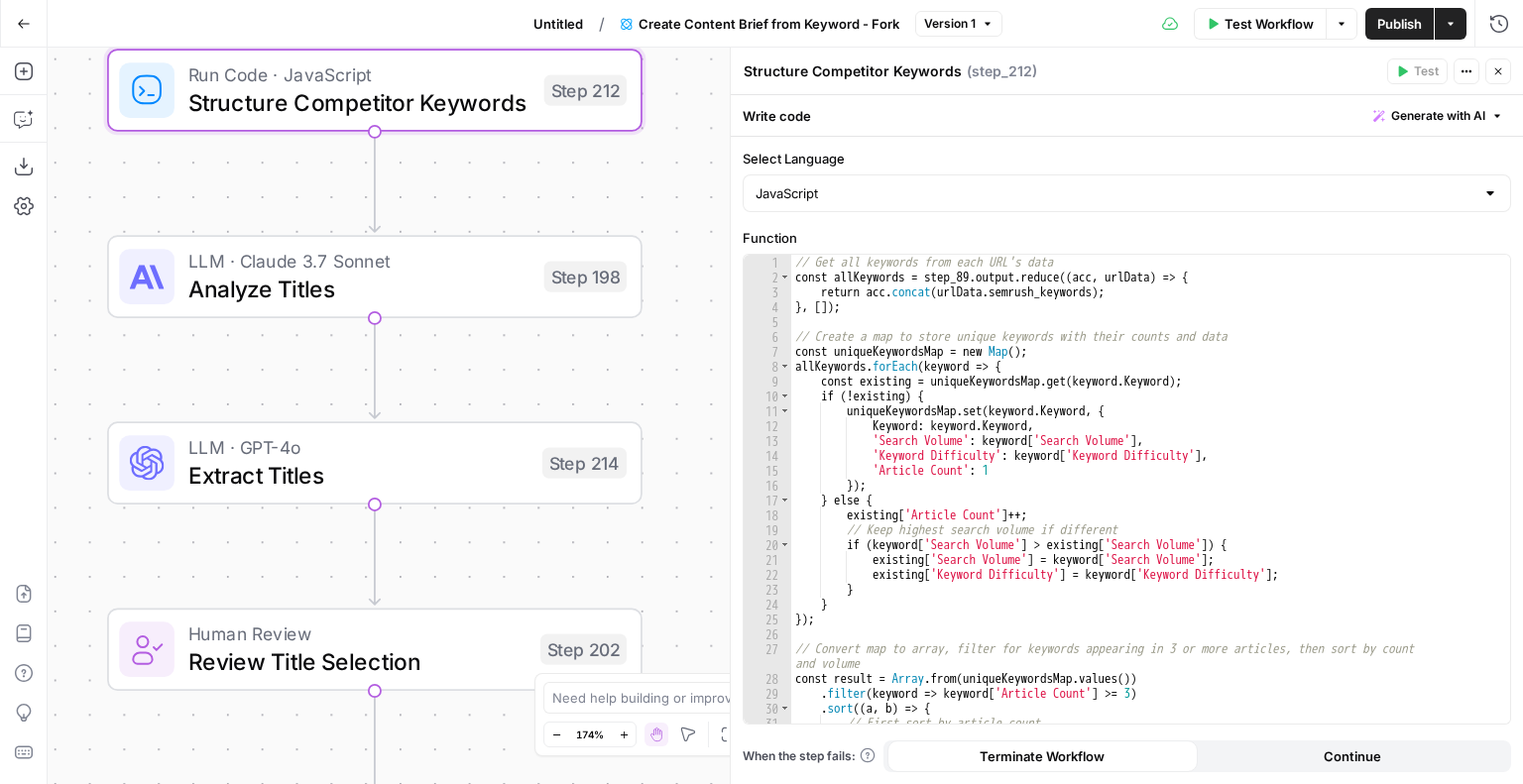 drag, startPoint x: 710, startPoint y: 398, endPoint x: 698, endPoint y: 453, distance: 56.293872 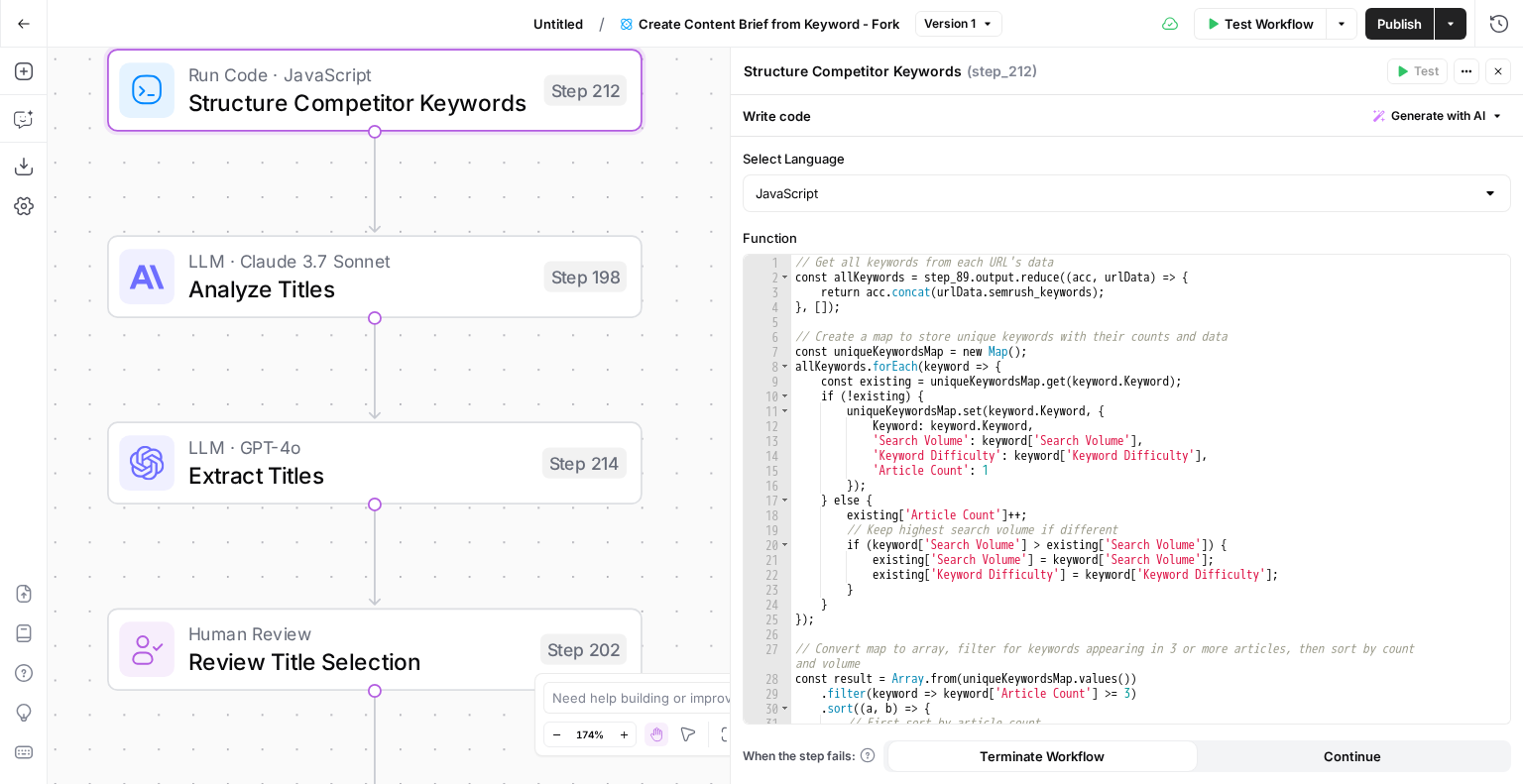 click on "Workflow Set Inputs Inputs Google Search Perform Google Search Step 51 Loop Iteration Label if relevant Step 207 LLM · GPT-4o Mini Determine if relevant Step 208 Complete Run Code · JavaScript Remove irrelevant Step 209 Loop Iteration Analyze Content for Top Ranking Pages Step 89 Web Page Scrape Scrape Page Content Step 90 Run Code · JavaScript Get Headers Step 192 SEO Research Get Semrush Keywords Step 206 Format JSON Format JSON Output Step 96 Complete Run Code · JavaScript Structure Competitor Keywords Step 212 LLM · Claude 3.7 Sonnet Analyze Titles Step 198 LLM · GPT-4o Extract Titles Step 214 Human Review Review Title Selection Step 202 LLM · Perplexity Sonar Pro Perplexity Research Step 218 LLM · O1 Analysis + Outline Step 197 LLM · GPT-4.1 Extract Brief Step 204 LLM · Claude 3.7 Sonnet Develop outline Step 219 LLM · GPT-4.1 Extract only outline Step 220 Write Liquid Text Combine Brief Step 205 Format JSON JSON Step 203 End Output" at bounding box center (785, 415) 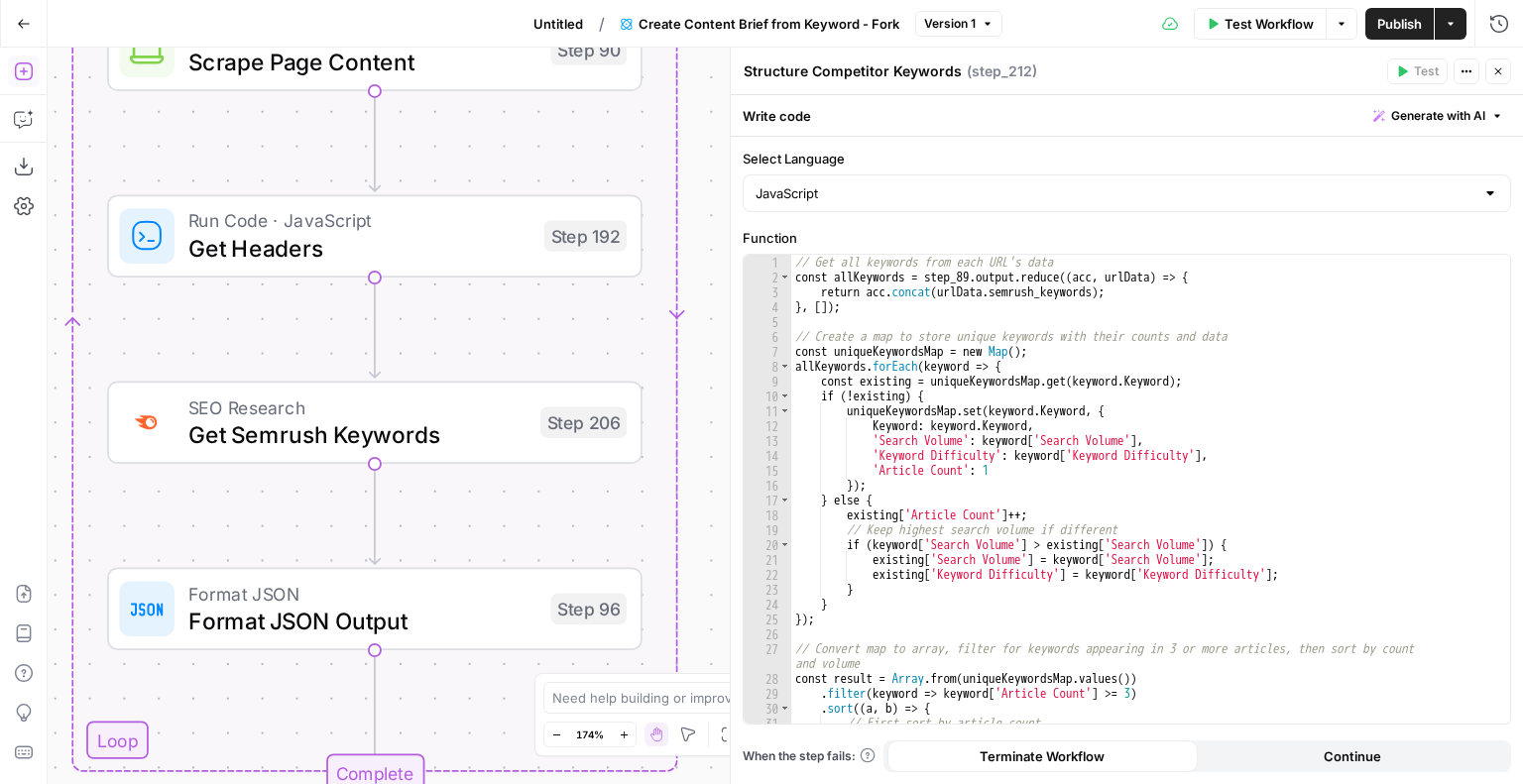 click on "Add Steps" at bounding box center [24, 71] 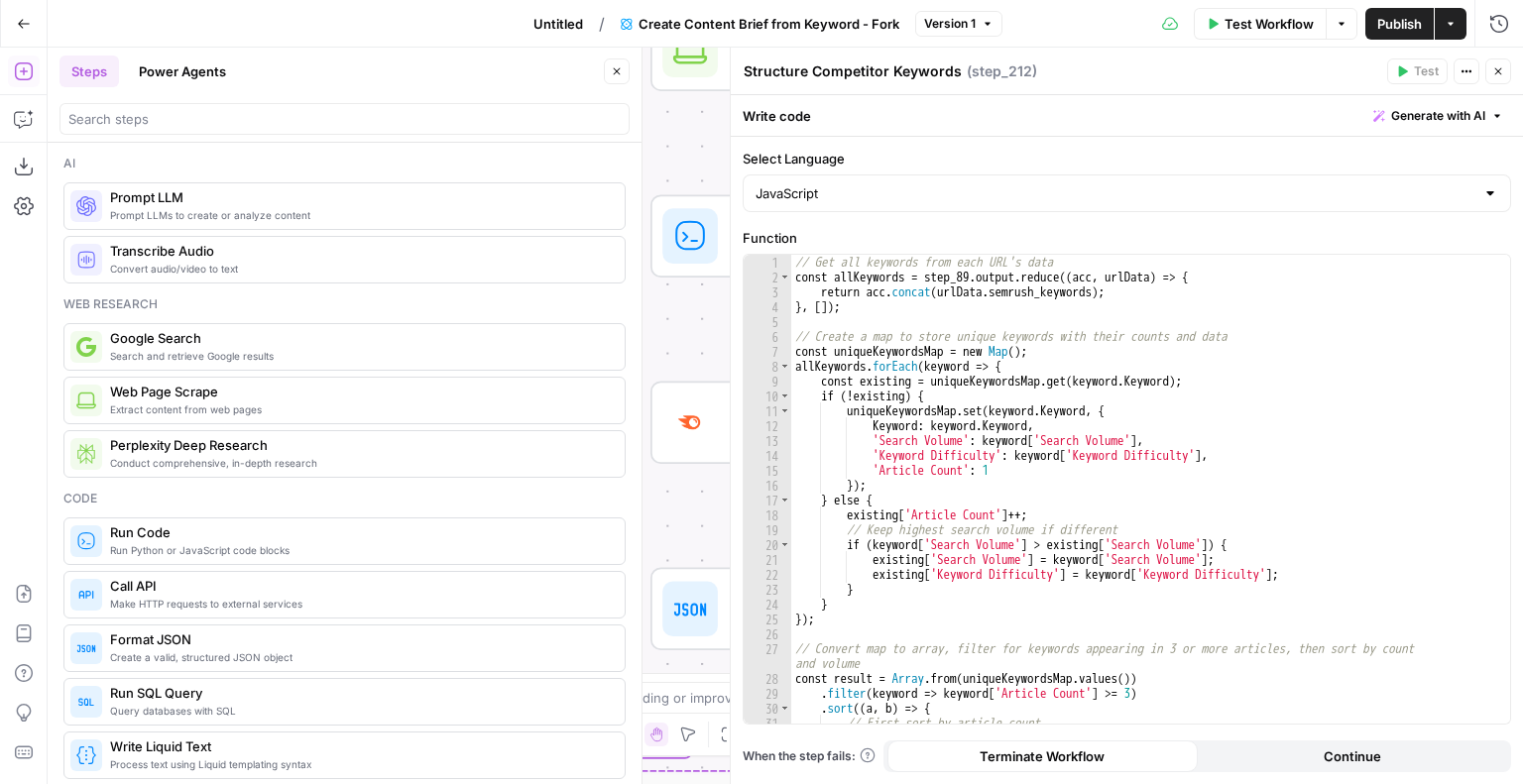click on "Power Agents" at bounding box center (182, 71) 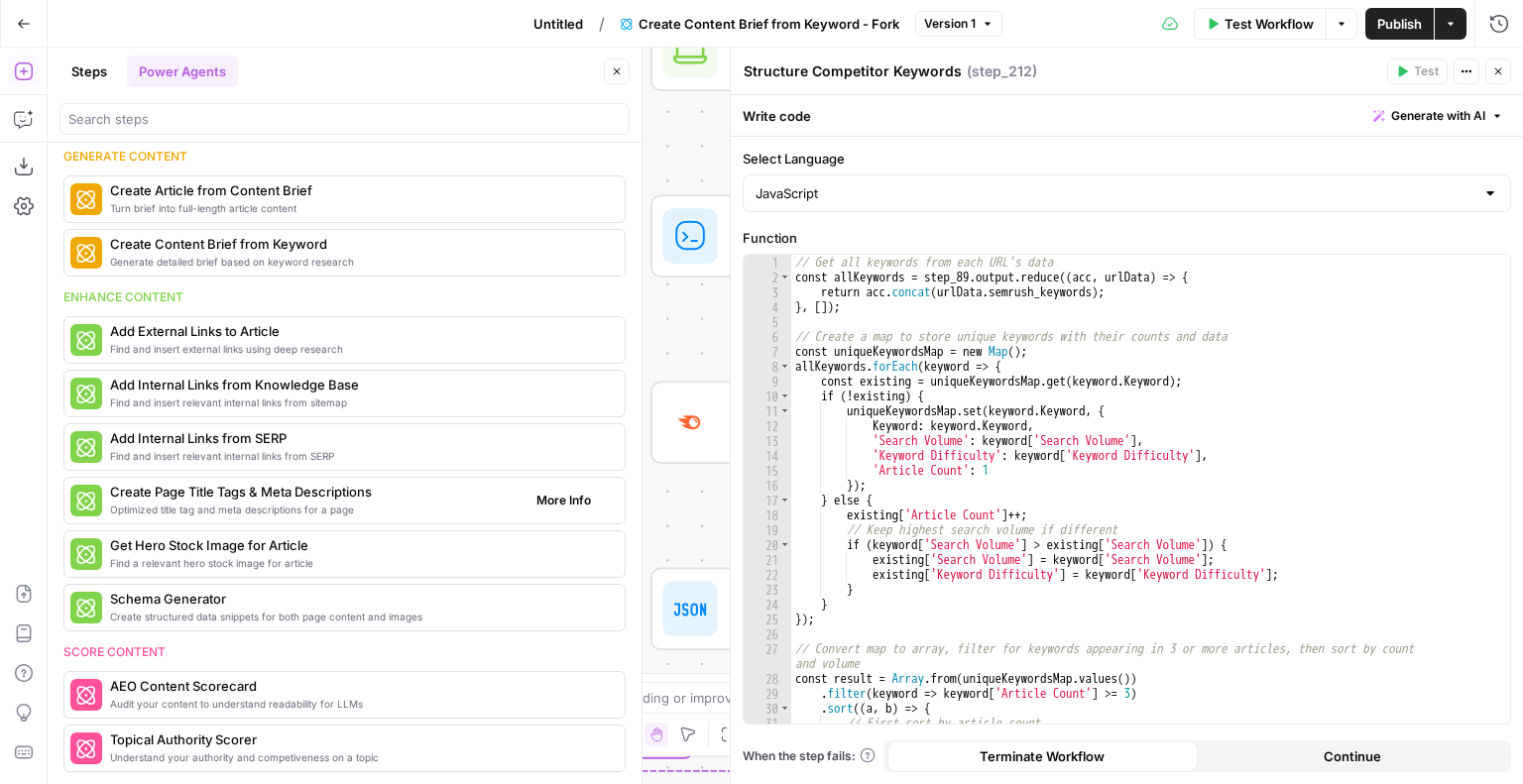 scroll, scrollTop: 297, scrollLeft: 0, axis: vertical 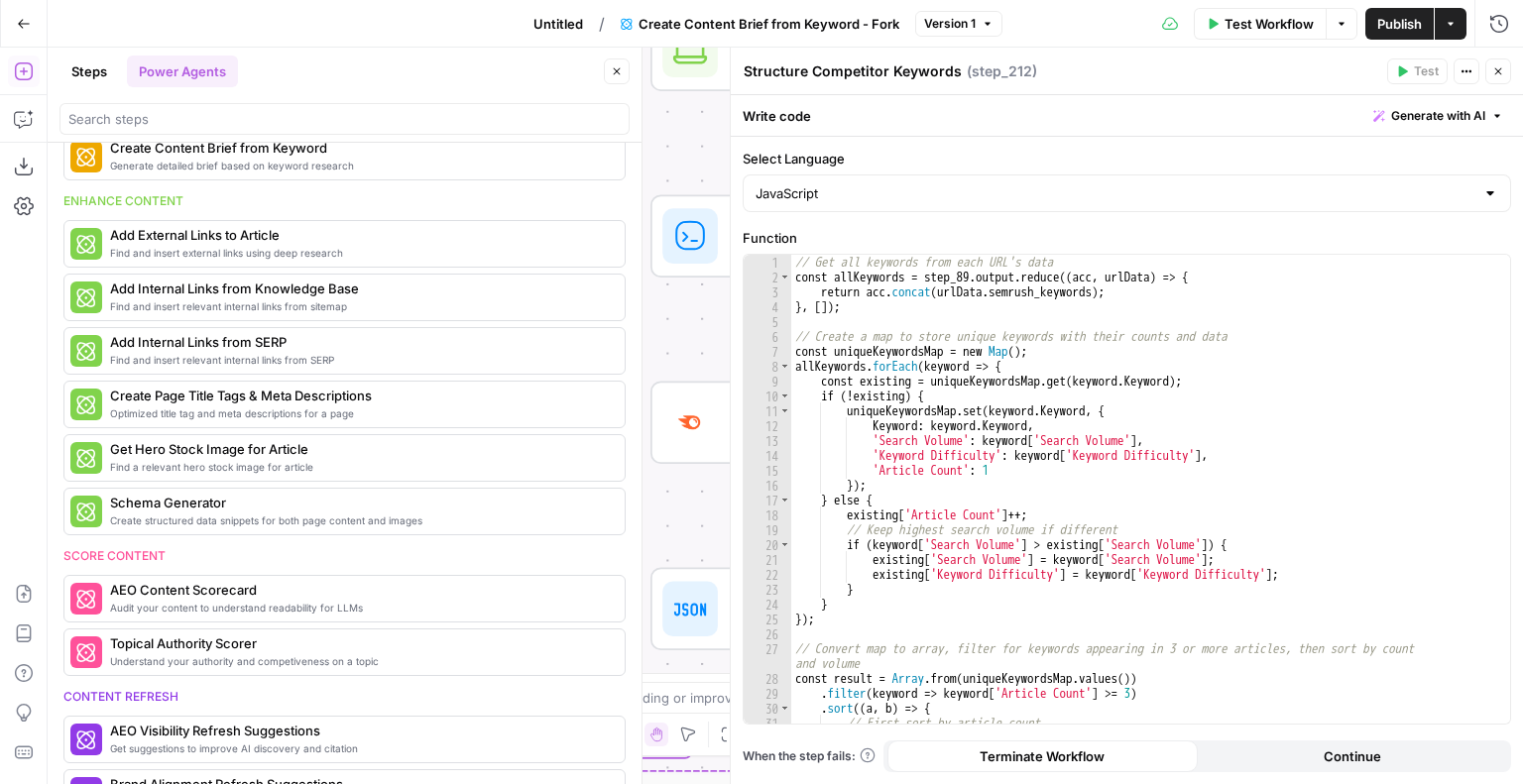 click on "Steps" at bounding box center (89, 71) 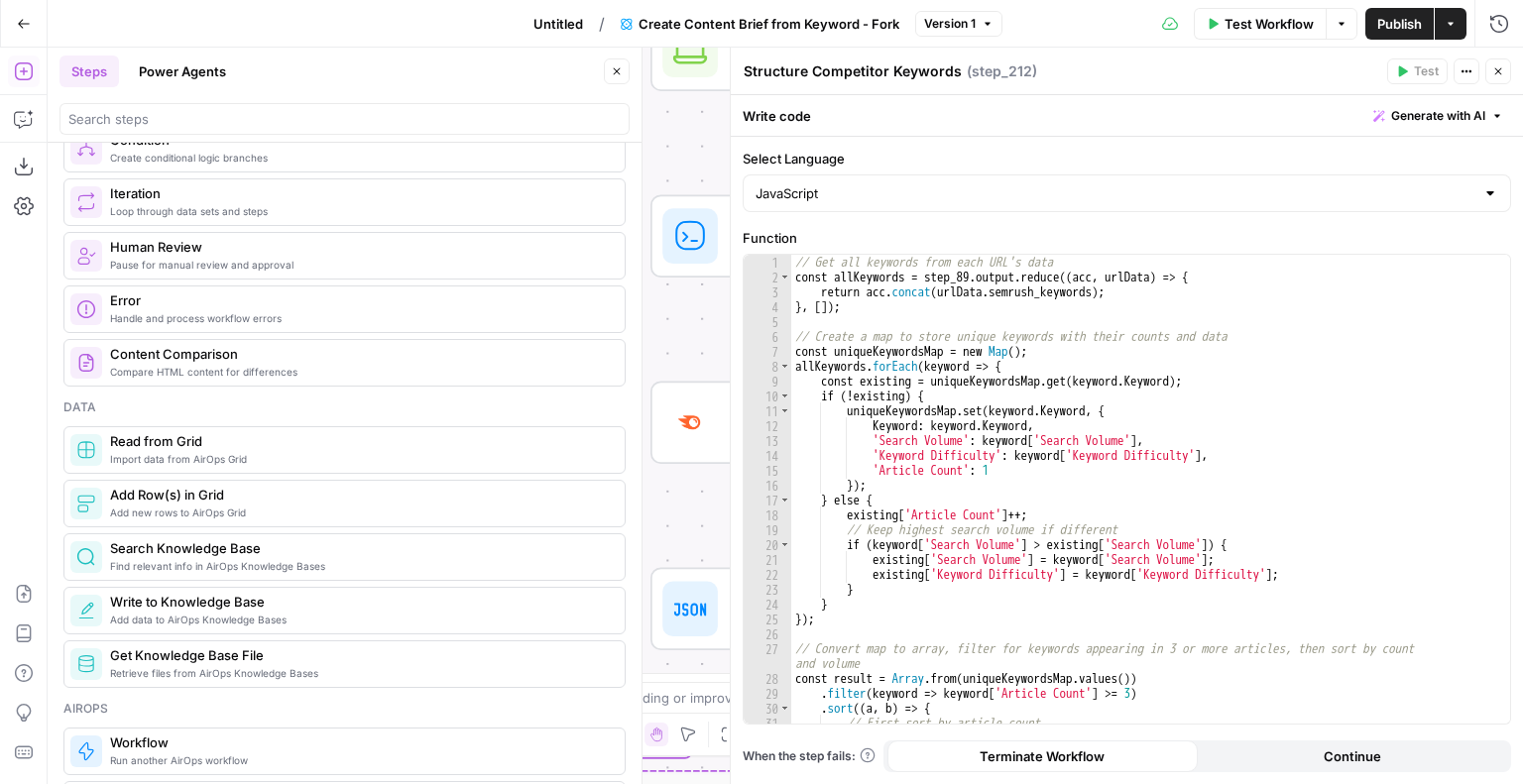 scroll, scrollTop: 99, scrollLeft: 0, axis: vertical 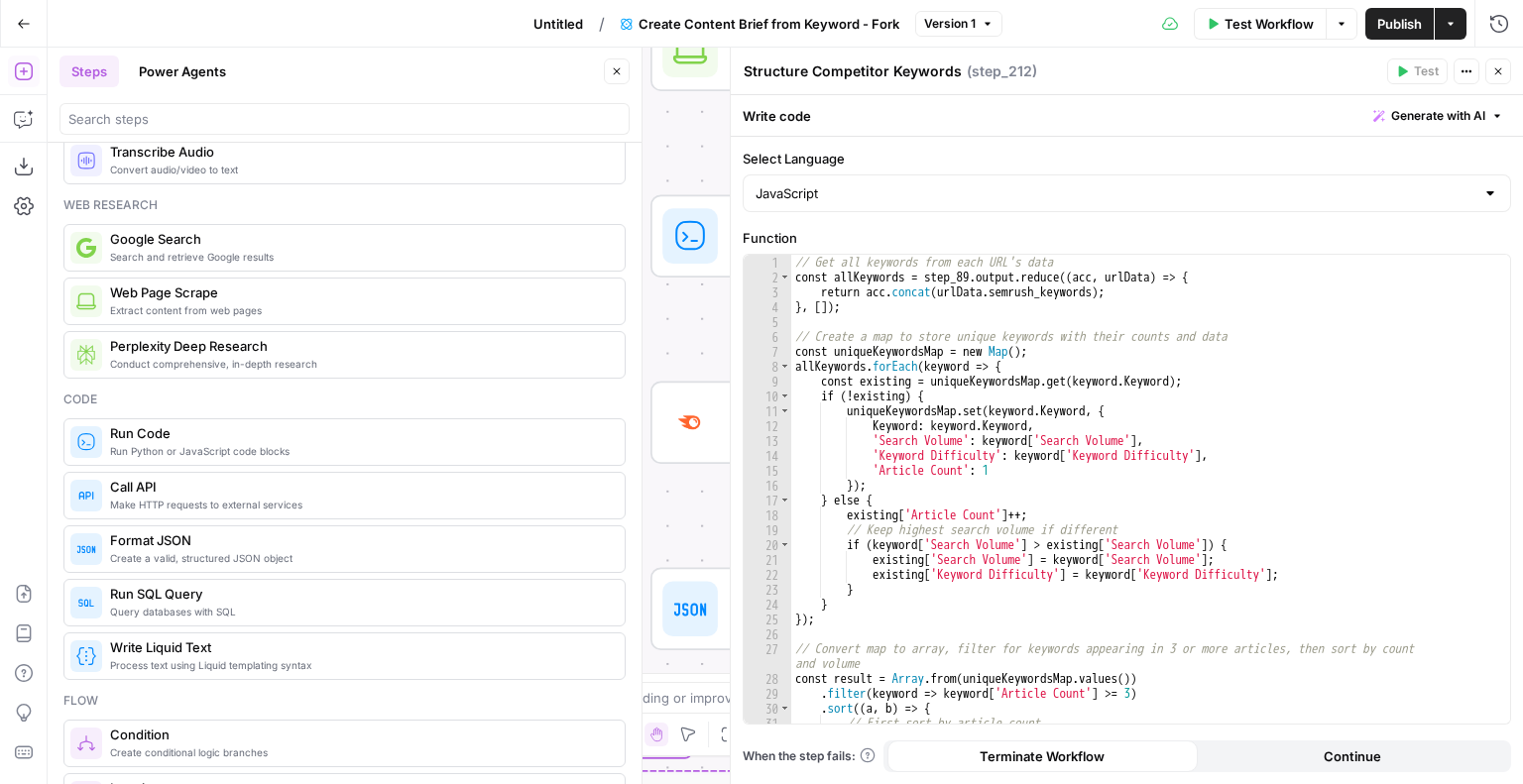 click 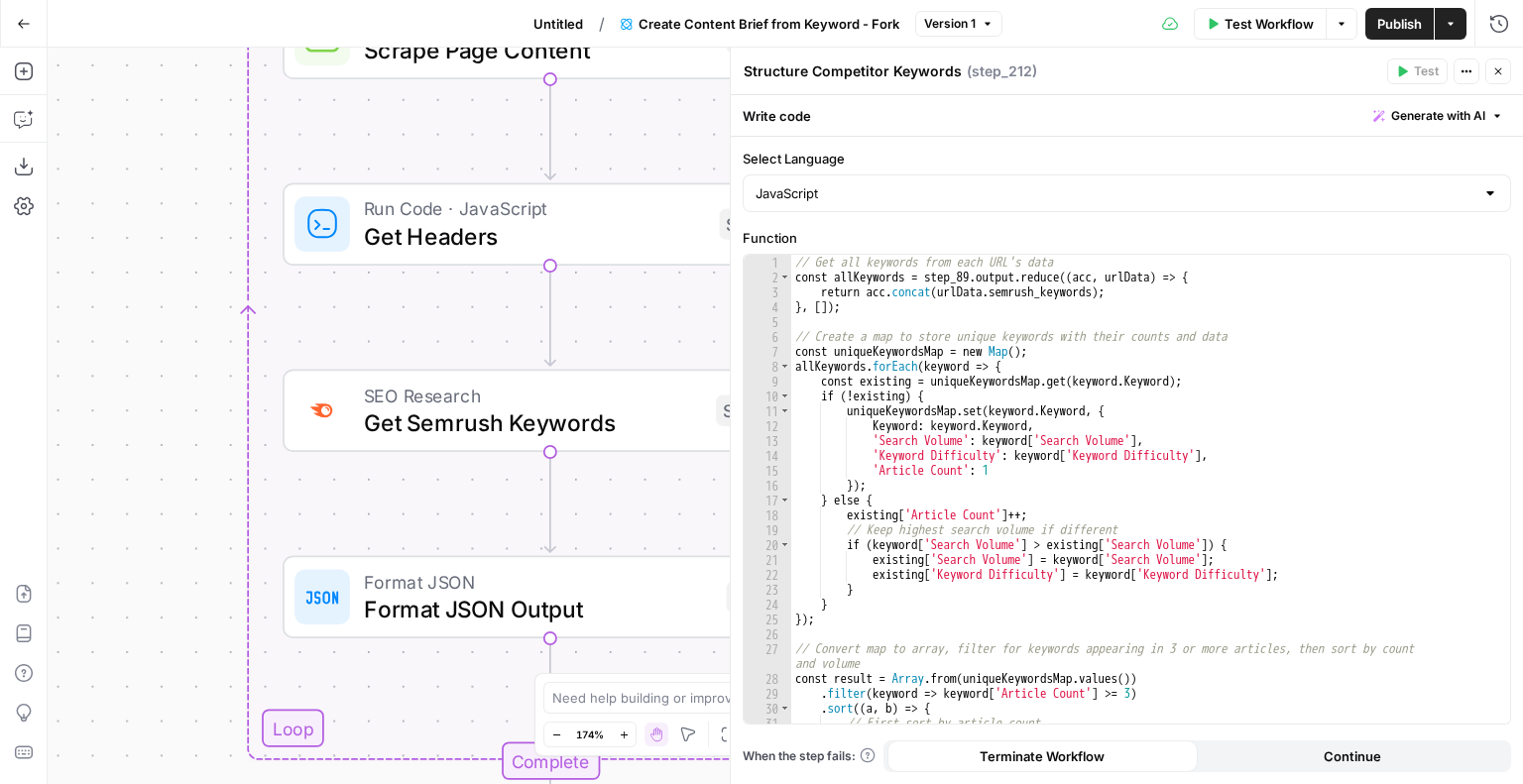 drag, startPoint x: 687, startPoint y: 343, endPoint x: 247, endPoint y: 328, distance: 440.2556 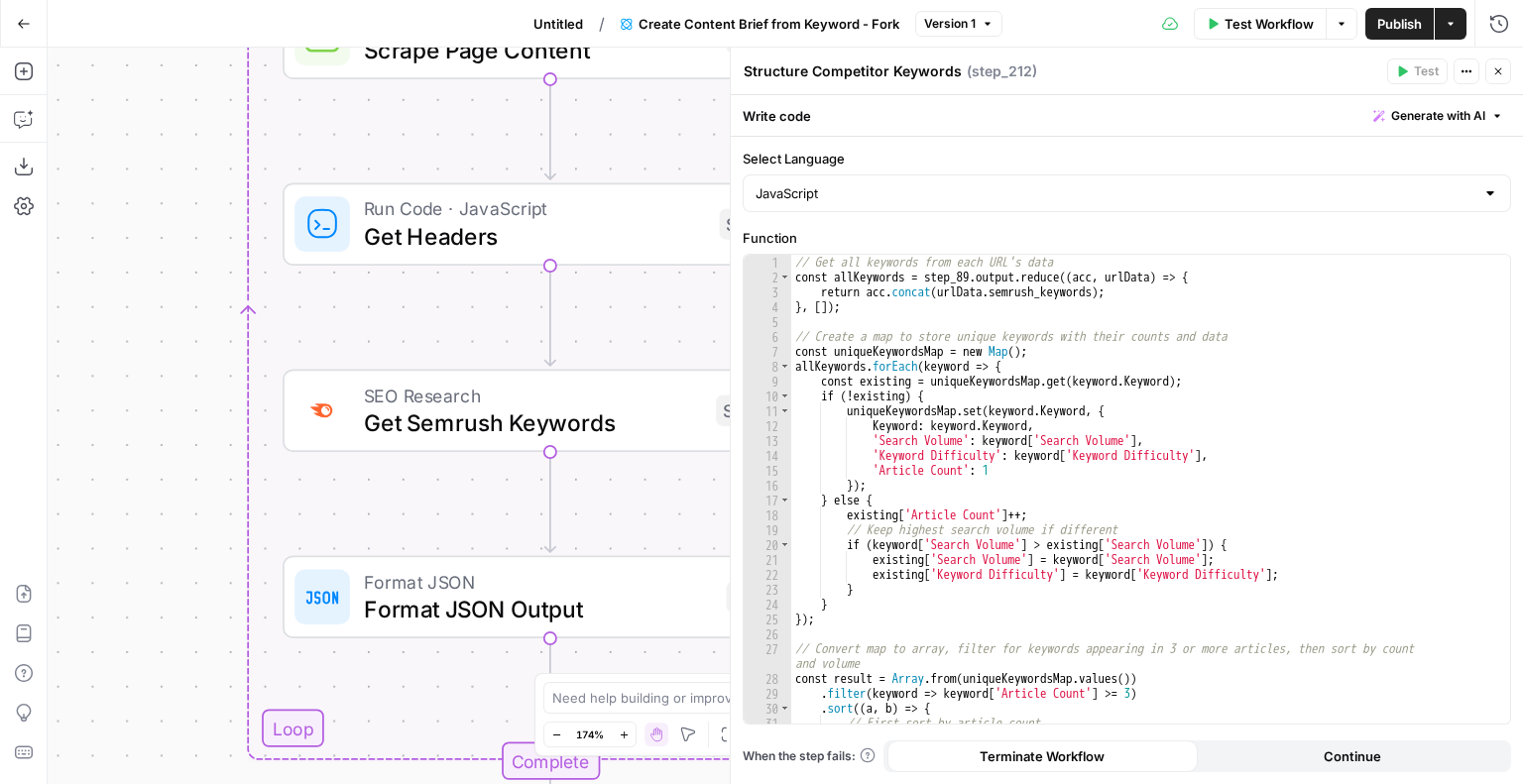 click on "Workflow Set Inputs Inputs Google Search Perform Google Search Step 51 Loop Iteration Label if relevant Step 207 LLM · GPT-4o Mini Determine if relevant Step 208 Complete Run Code · JavaScript Remove irrelevant Step 209 Loop Iteration Analyze Content for Top Ranking Pages Step 89 Web Page Scrape Scrape Page Content Step 90 Run Code · JavaScript Get Headers Step 192 SEO Research Get Semrush Keywords Step 206 Format JSON Format JSON Output Step 96 Complete Run Code · JavaScript Structure Competitor Keywords Step 212 LLM · Claude 3.7 Sonnet Analyze Titles Step 198 LLM · GPT-4o Extract Titles Step 214 Human Review Review Title Selection Step 202 LLM · Perplexity Sonar Pro Perplexity Research Step 218 LLM · O1 Analysis + Outline Step 197 LLM · GPT-4.1 Extract Brief Step 204 LLM · Claude 3.7 Sonnet Develop outline Step 219 LLM · GPT-4.1 Extract only outline Step 220 Write Liquid Text Combine Brief Step 205 Format JSON JSON Step 203 End Output" at bounding box center (785, 415) 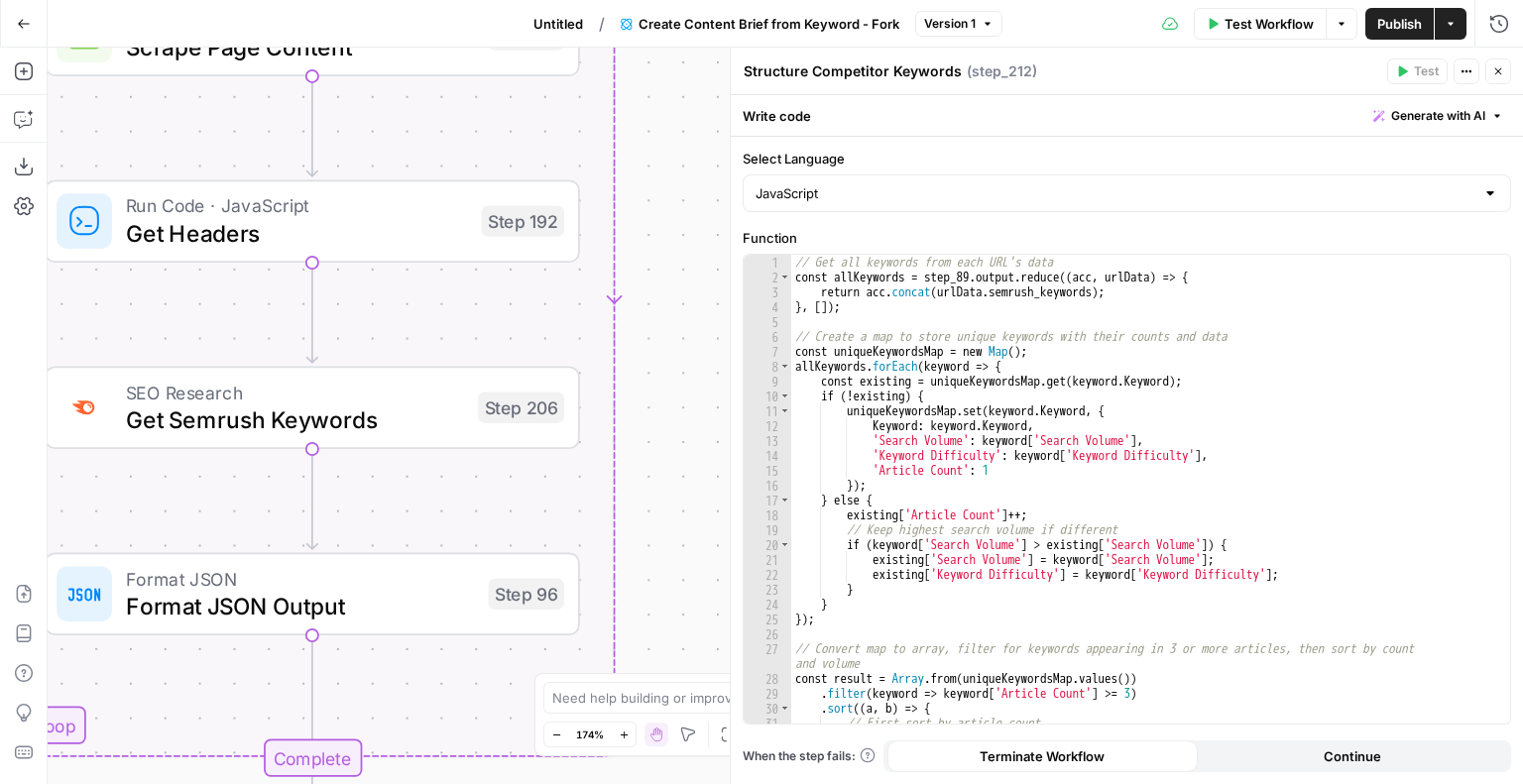 drag, startPoint x: 635, startPoint y: 304, endPoint x: 469, endPoint y: 304, distance: 166 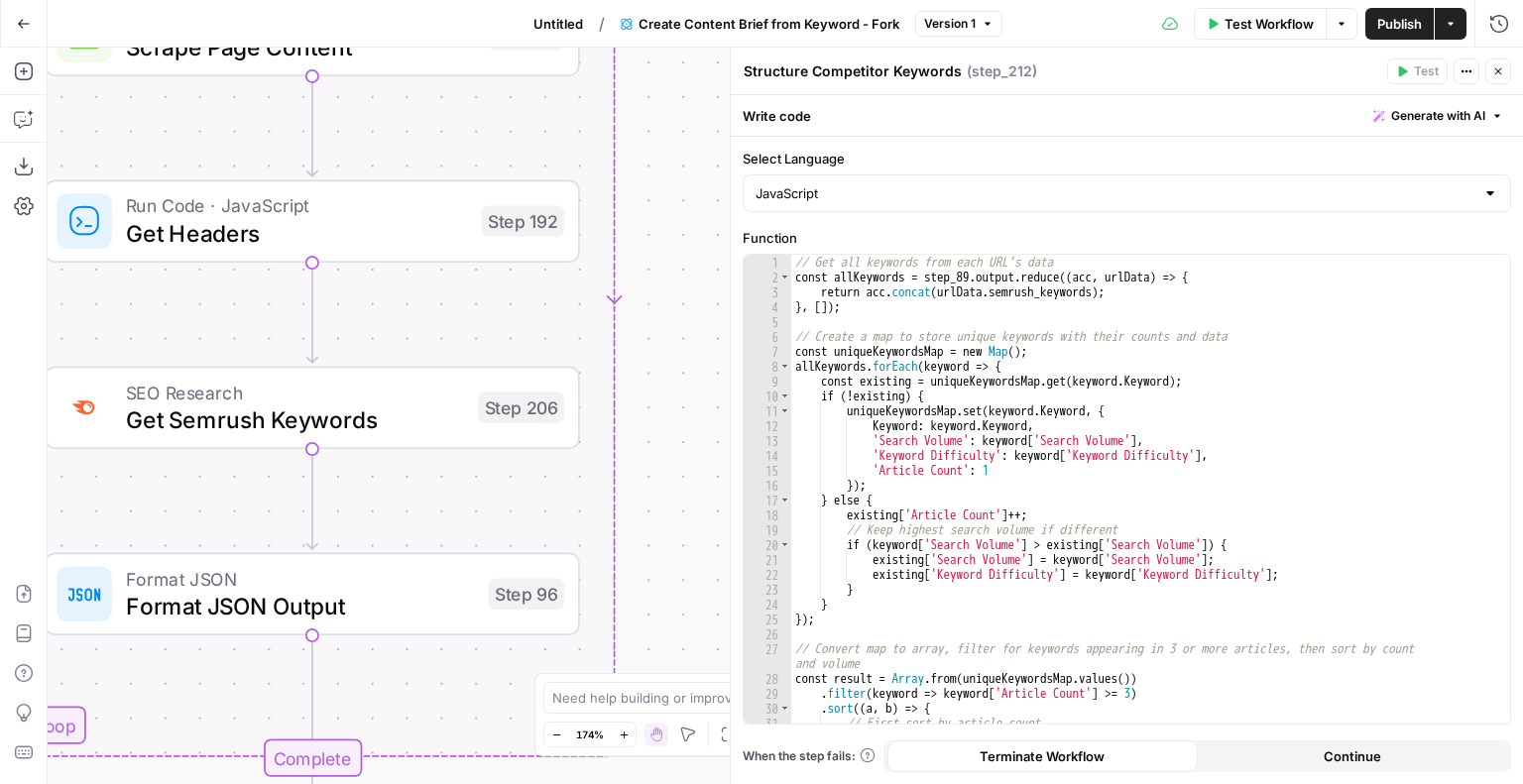 click on "Workflow Set Inputs Inputs Google Search Perform Google Search Step 51 Loop Iteration Label if relevant Step 207 LLM · GPT-4o Mini Determine if relevant Step 208 Complete Run Code · JavaScript Remove irrelevant Step 209 Loop Iteration Analyze Content for Top Ranking Pages Step 89 Web Page Scrape Scrape Page Content Step 90 Run Code · JavaScript Get Headers Step 192 SEO Research Get Semrush Keywords Step 206 Format JSON Format JSON Output Step 96 Complete Run Code · JavaScript Structure Competitor Keywords Step 212 LLM · Claude 3.7 Sonnet Analyze Titles Step 198 LLM · GPT-4o Extract Titles Step 214 Human Review Review Title Selection Step 202 LLM · Perplexity Sonar Pro Perplexity Research Step 218 LLM · O1 Analysis + Outline Step 197 LLM · GPT-4.1 Extract Brief Step 204 LLM · Claude 3.7 Sonnet Develop outline Step 219 LLM · GPT-4.1 Extract only outline Step 220 Write Liquid Text Combine Brief Step 205 Format JSON JSON Step 203 End Output" at bounding box center (785, 415) 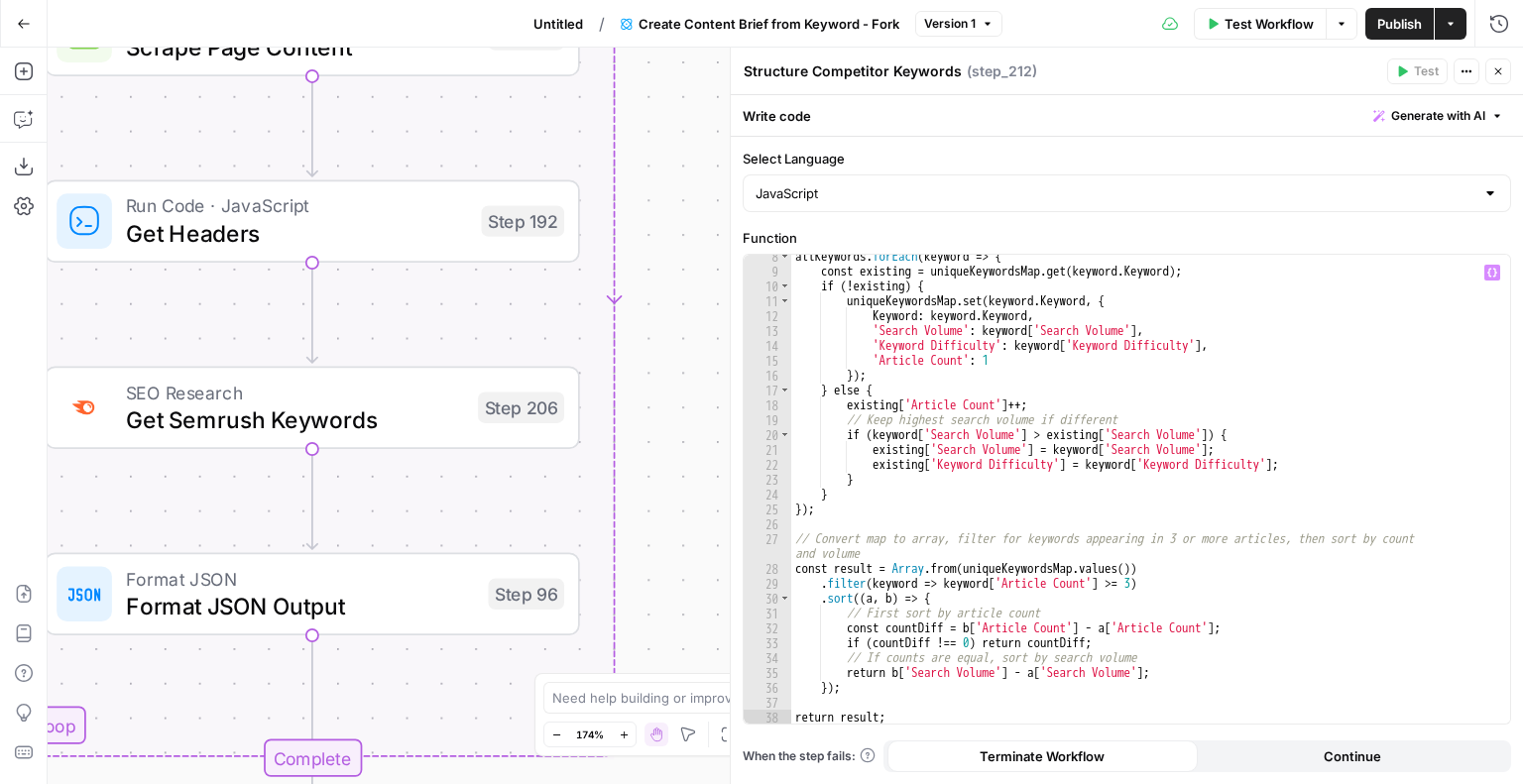 scroll, scrollTop: 0, scrollLeft: 0, axis: both 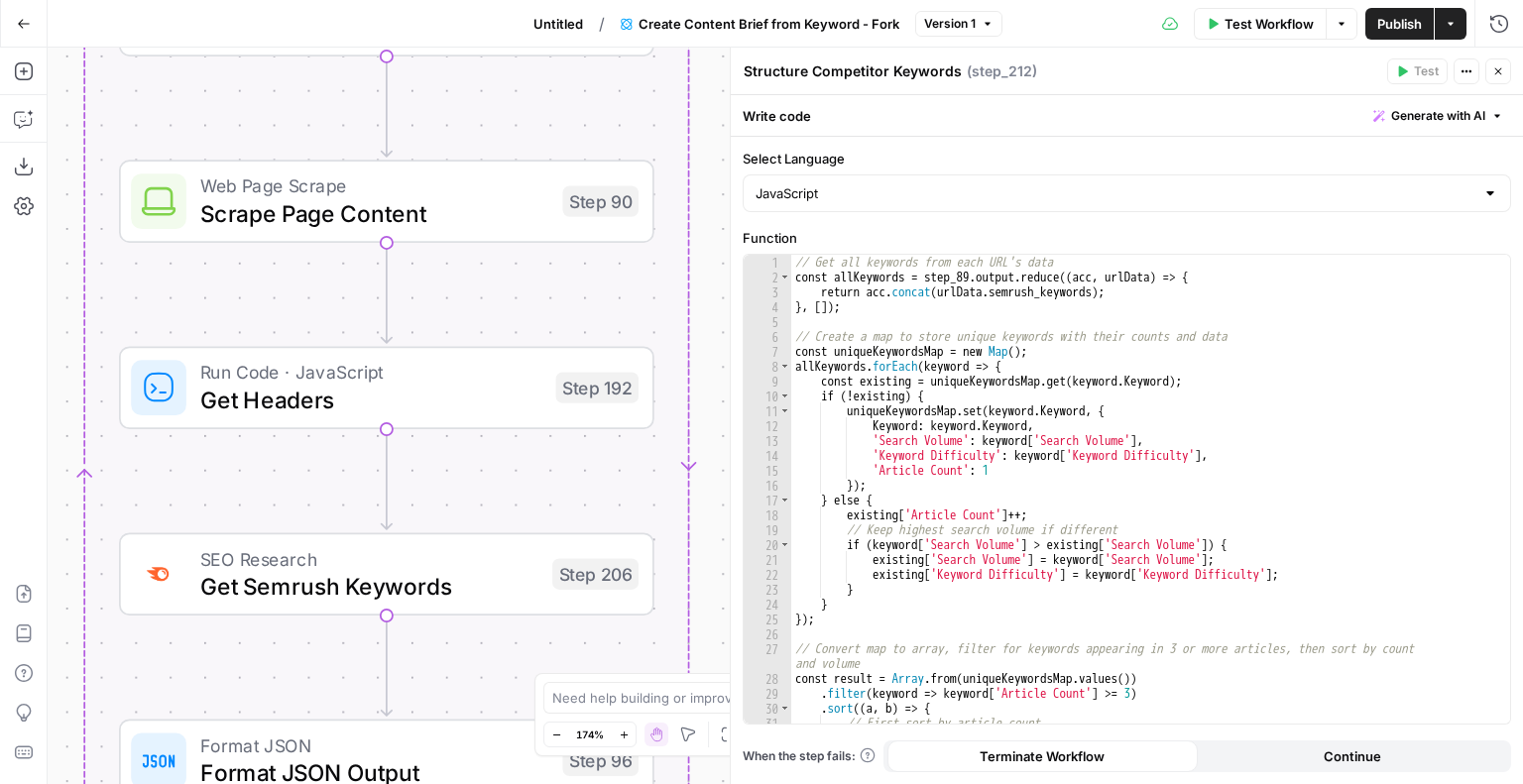 drag, startPoint x: 647, startPoint y: 377, endPoint x: 722, endPoint y: 444, distance: 100.56838 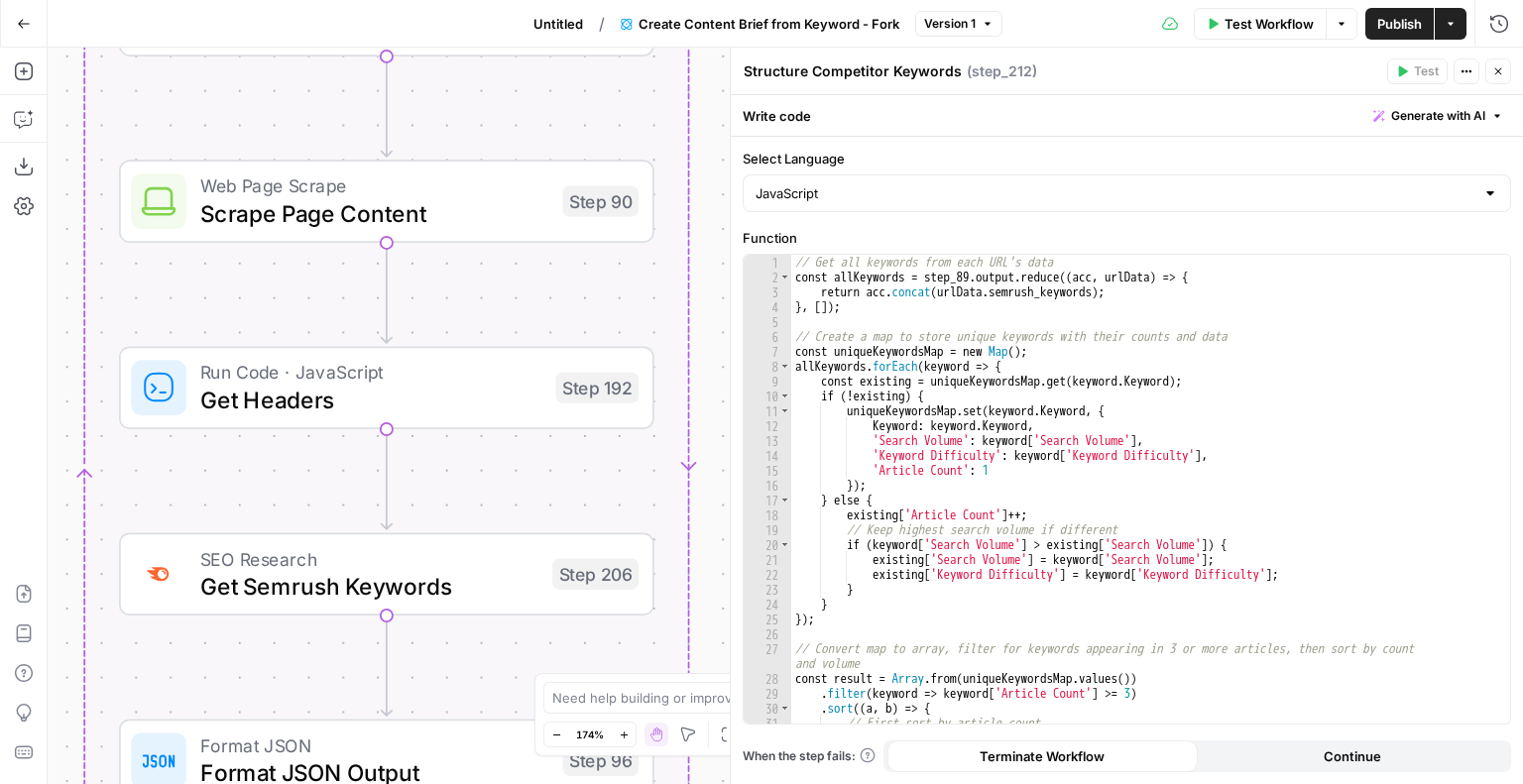 click on "Power Steps QA New Home Browse Your Data Monitoring Settings Recent Grids New grid HTML Diff Test Cases QA New Grid Recent Workflows New Workflow Untitled Untitled QA: Template Input Personalization AirOps Academy What's new?
1
Help + Support Go Back Untitled / Create Content Brief from Keyword - Fork Version 1 Test Workflow Options Publish Actions Run History Add Steps Copilot Download as JSON Settings Import JSON AirOps Academy Help Give Feedback Shortcuts Workflow Set Inputs Inputs Google Search Perform Google Search Step 51 Loop Iteration Label if relevant Step 207 LLM · GPT-4o Mini Determine if relevant Step 208 Complete Run Code · JavaScript Remove irrelevant Step 209 Loop Iteration Analyze Content for Top Ranking Pages Step 89 Web Page Scrape Scrape Page Content Step 90 Run Code · JavaScript Get Headers Step 192 SEO Research Get Semrush Keywords Step 206 Format JSON Format JSON Output Step 96 Complete Run Code · JavaScript Step 212 JSON" at bounding box center [762, 392] 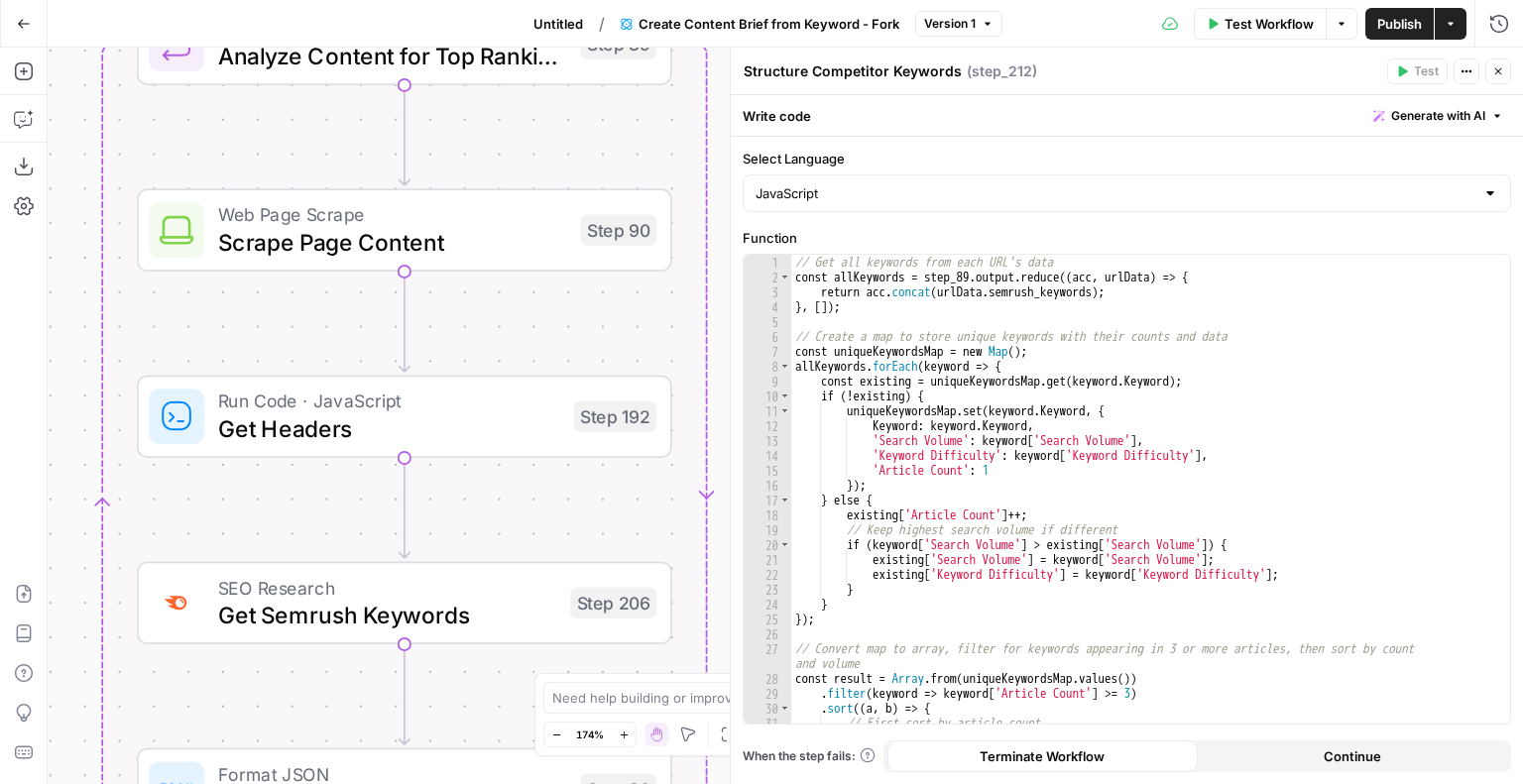 drag, startPoint x: 696, startPoint y: 265, endPoint x: 714, endPoint y: 293, distance: 33.286634 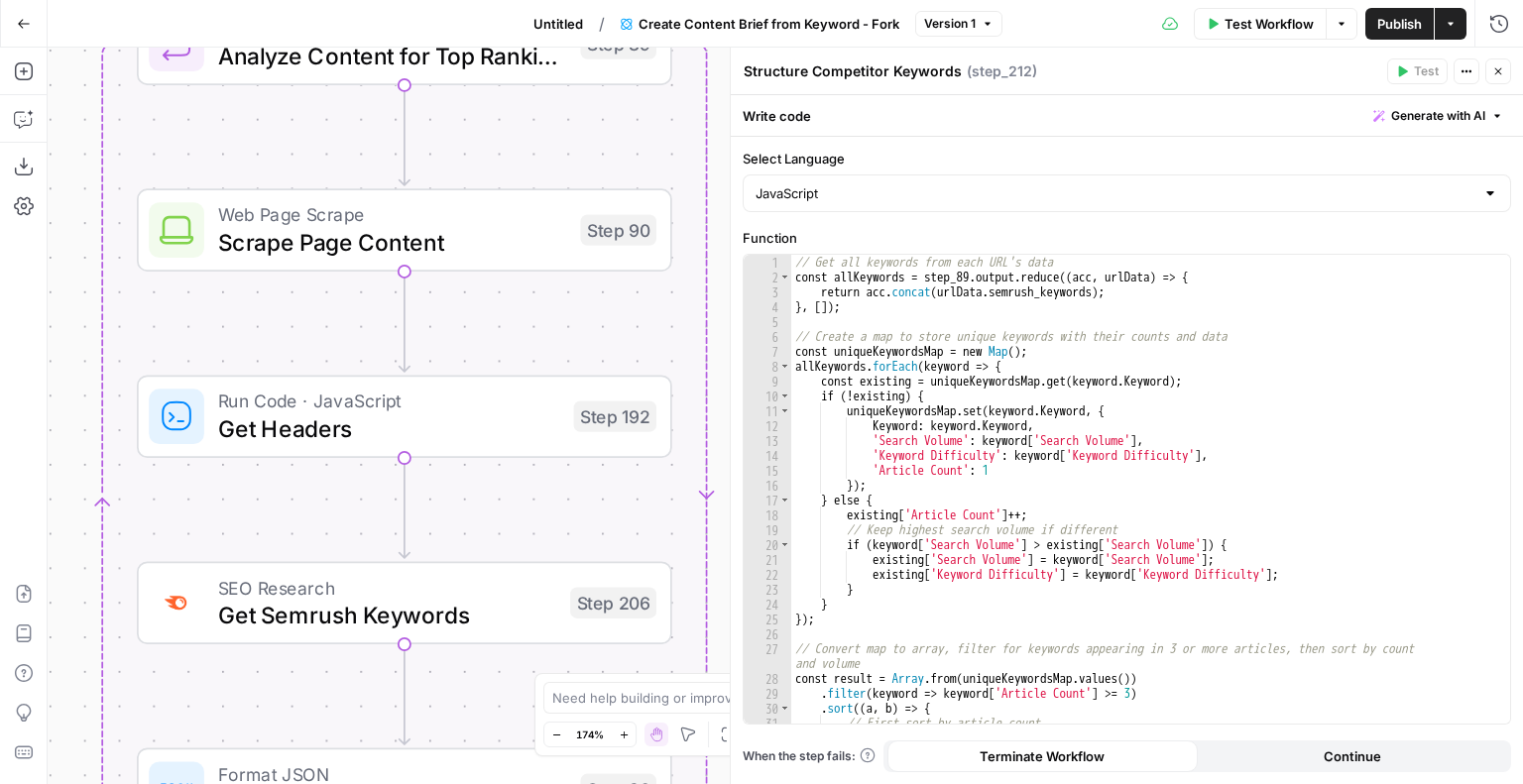 click on "Workflow Set Inputs Inputs Google Search Perform Google Search Step 51 Loop Iteration Label if relevant Step 207 LLM · GPT-4o Mini Determine if relevant Step 208 Complete Run Code · JavaScript Remove irrelevant Step 209 Loop Iteration Analyze Content for Top Ranking Pages Step 89 Web Page Scrape Scrape Page Content Step 90 Run Code · JavaScript Get Headers Step 192 SEO Research Get Semrush Keywords Step 206 Format JSON Format JSON Output Step 96 Complete Run Code · JavaScript Structure Competitor Keywords Step 212 LLM · Claude 3.7 Sonnet Analyze Titles Step 198 LLM · GPT-4o Extract Titles Step 214 Human Review Review Title Selection Step 202 LLM · Perplexity Sonar Pro Perplexity Research Step 218 LLM · O1 Analysis + Outline Step 197 LLM · GPT-4.1 Extract Brief Step 204 LLM · Claude 3.7 Sonnet Develop outline Step 219 LLM · GPT-4.1 Extract only outline Step 220 Write Liquid Text Combine Brief Step 205 Format JSON JSON Step 203 End Output" at bounding box center (785, 415) 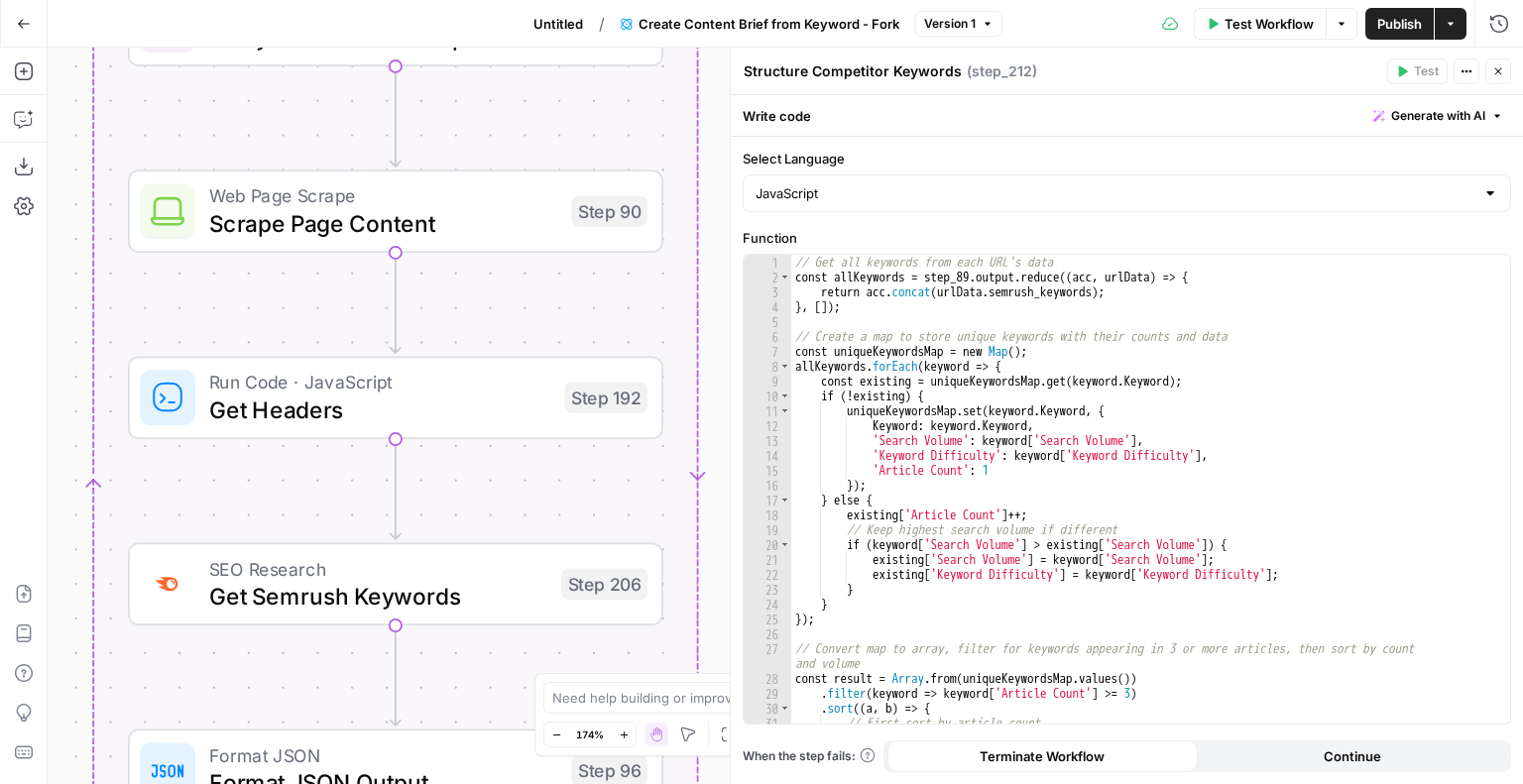 drag, startPoint x: 714, startPoint y: 292, endPoint x: 704, endPoint y: 274, distance: 20.59126 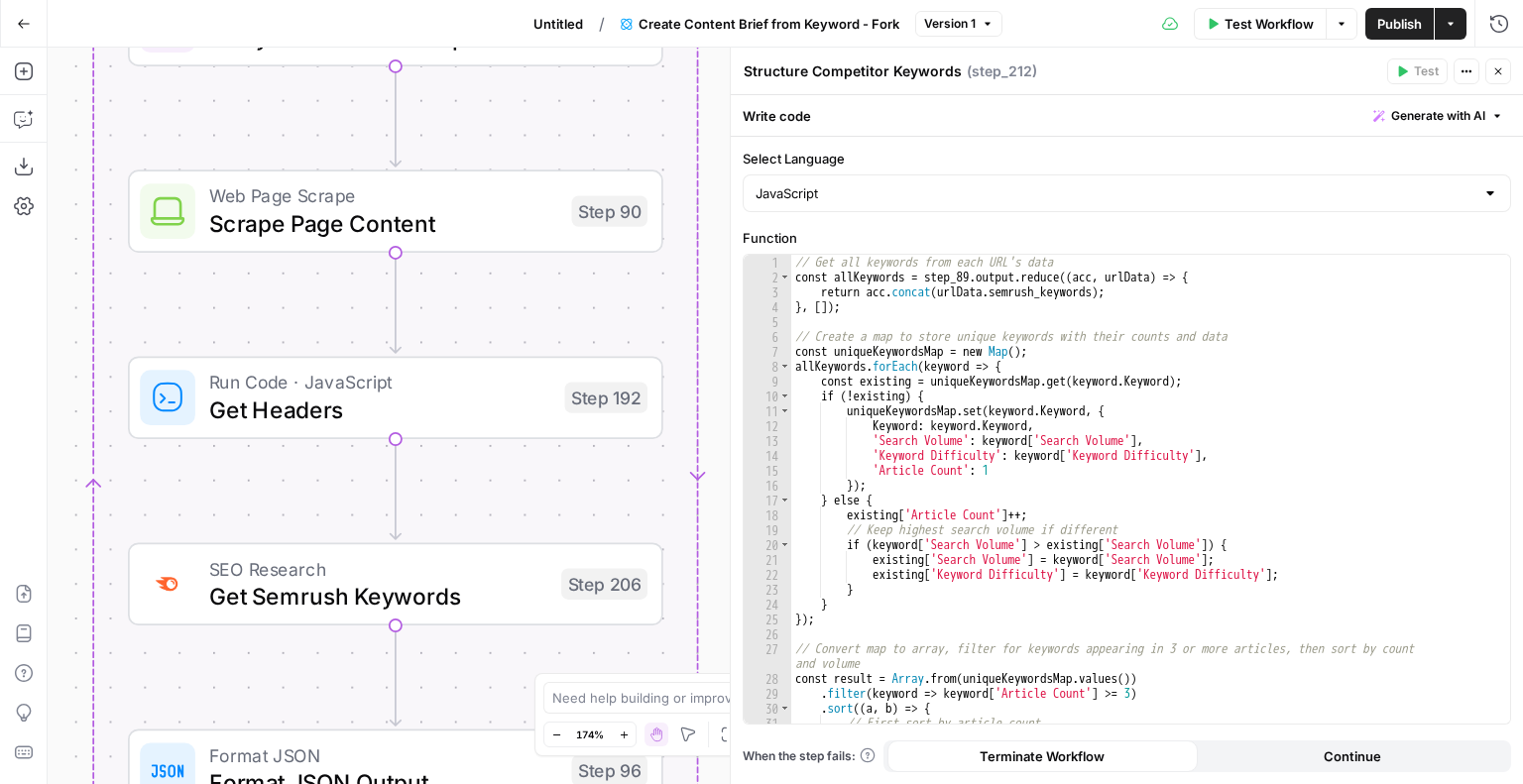 click on "Workflow Set Inputs Inputs Google Search Perform Google Search Step 51 Loop Iteration Label if relevant Step 207 LLM · GPT-4o Mini Determine if relevant Step 208 Complete Run Code · JavaScript Remove irrelevant Step 209 Loop Iteration Analyze Content for Top Ranking Pages Step 89 Web Page Scrape Scrape Page Content Step 90 Run Code · JavaScript Get Headers Step 192 SEO Research Get Semrush Keywords Step 206 Format JSON Format JSON Output Step 96 Complete Run Code · JavaScript Structure Competitor Keywords Step 212 LLM · Claude 3.7 Sonnet Analyze Titles Step 198 LLM · GPT-4o Extract Titles Step 214 Human Review Review Title Selection Step 202 LLM · Perplexity Sonar Pro Perplexity Research Step 218 LLM · O1 Analysis + Outline Step 197 LLM · GPT-4.1 Extract Brief Step 204 LLM · Claude 3.7 Sonnet Develop outline Step 219 LLM · GPT-4.1 Extract only outline Step 220 Write Liquid Text Combine Brief Step 205 Format JSON JSON Step 203 End Output" at bounding box center [785, 415] 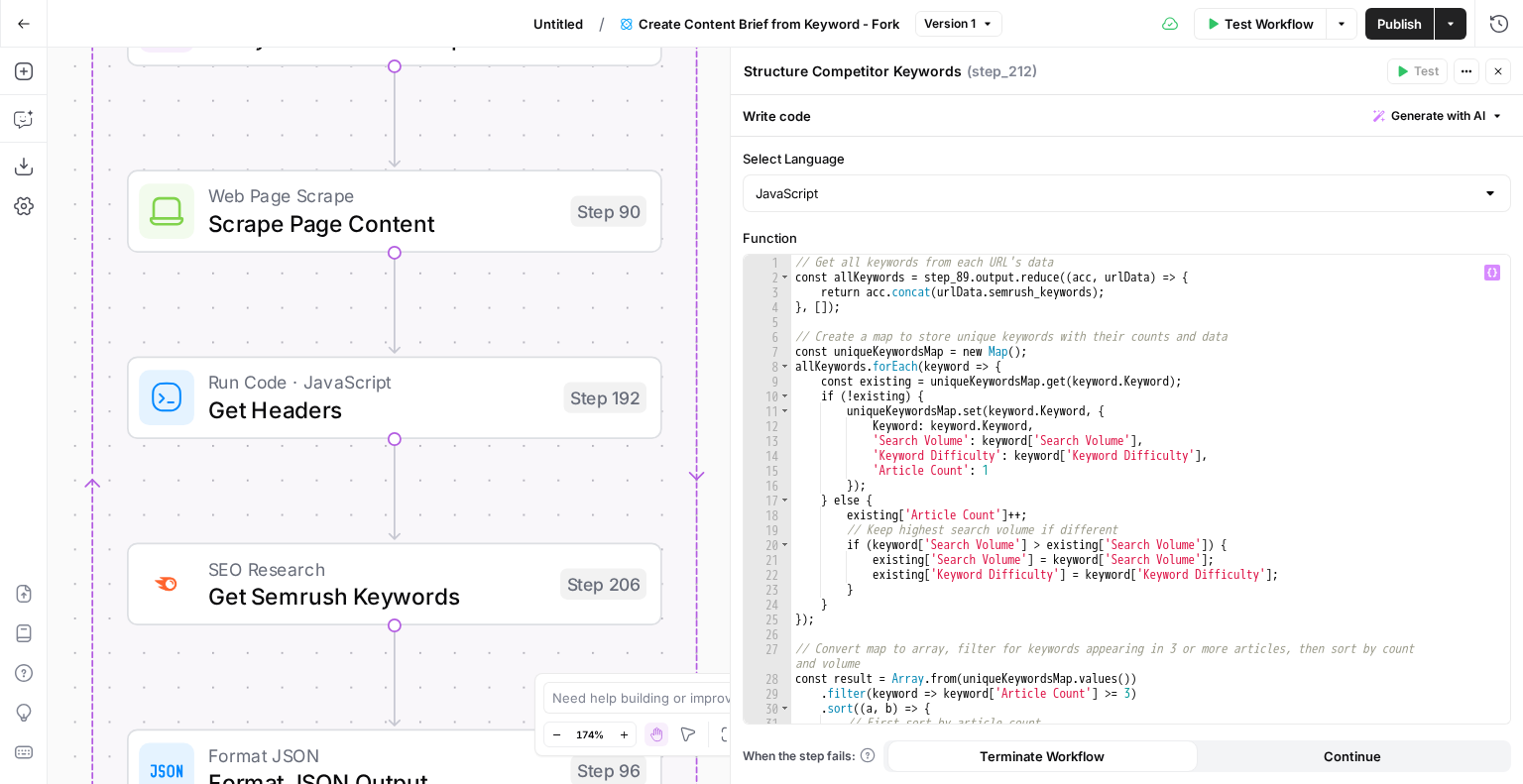 scroll, scrollTop: 109, scrollLeft: 0, axis: vertical 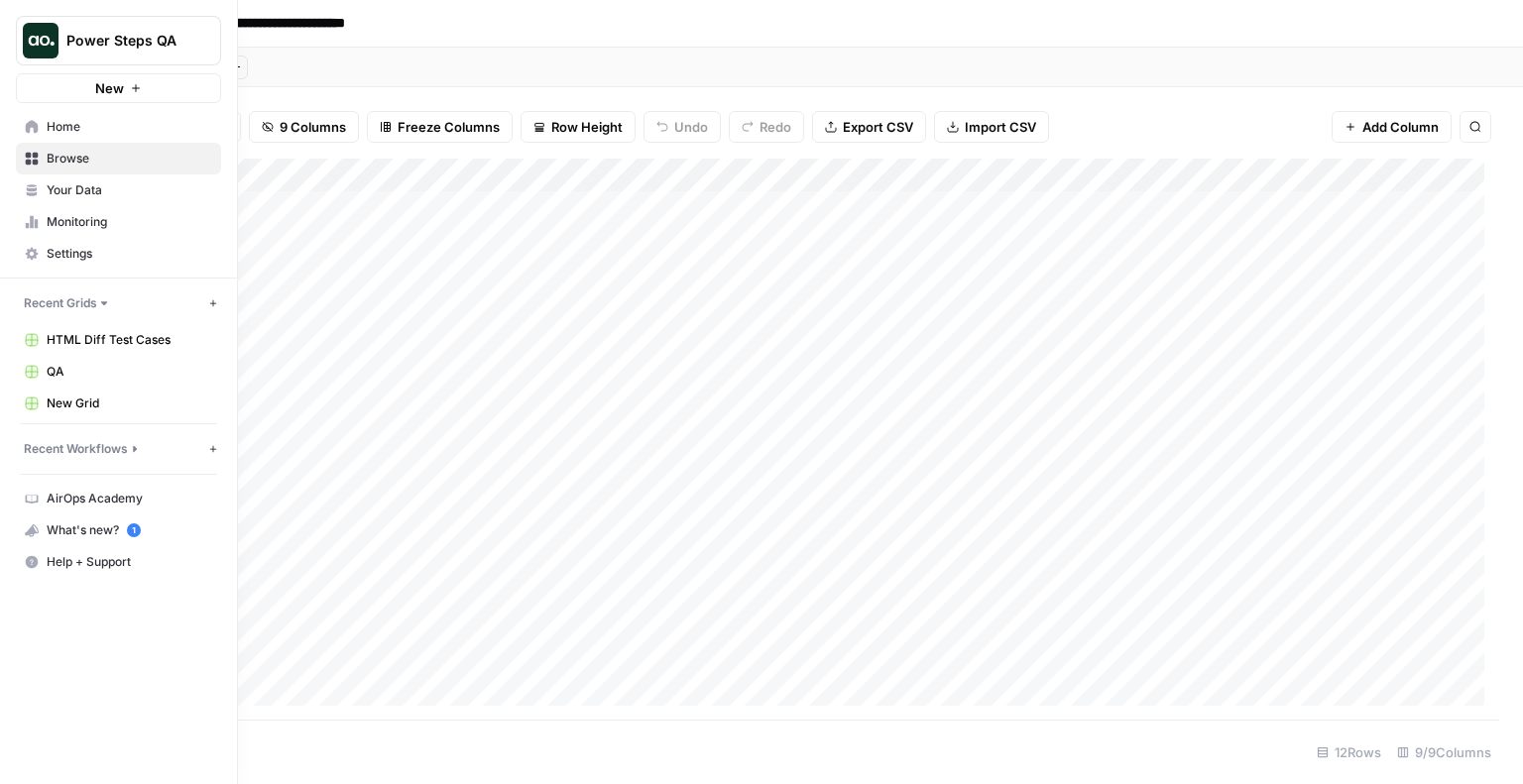 click on "Power Steps QA" at bounding box center [126, 41] 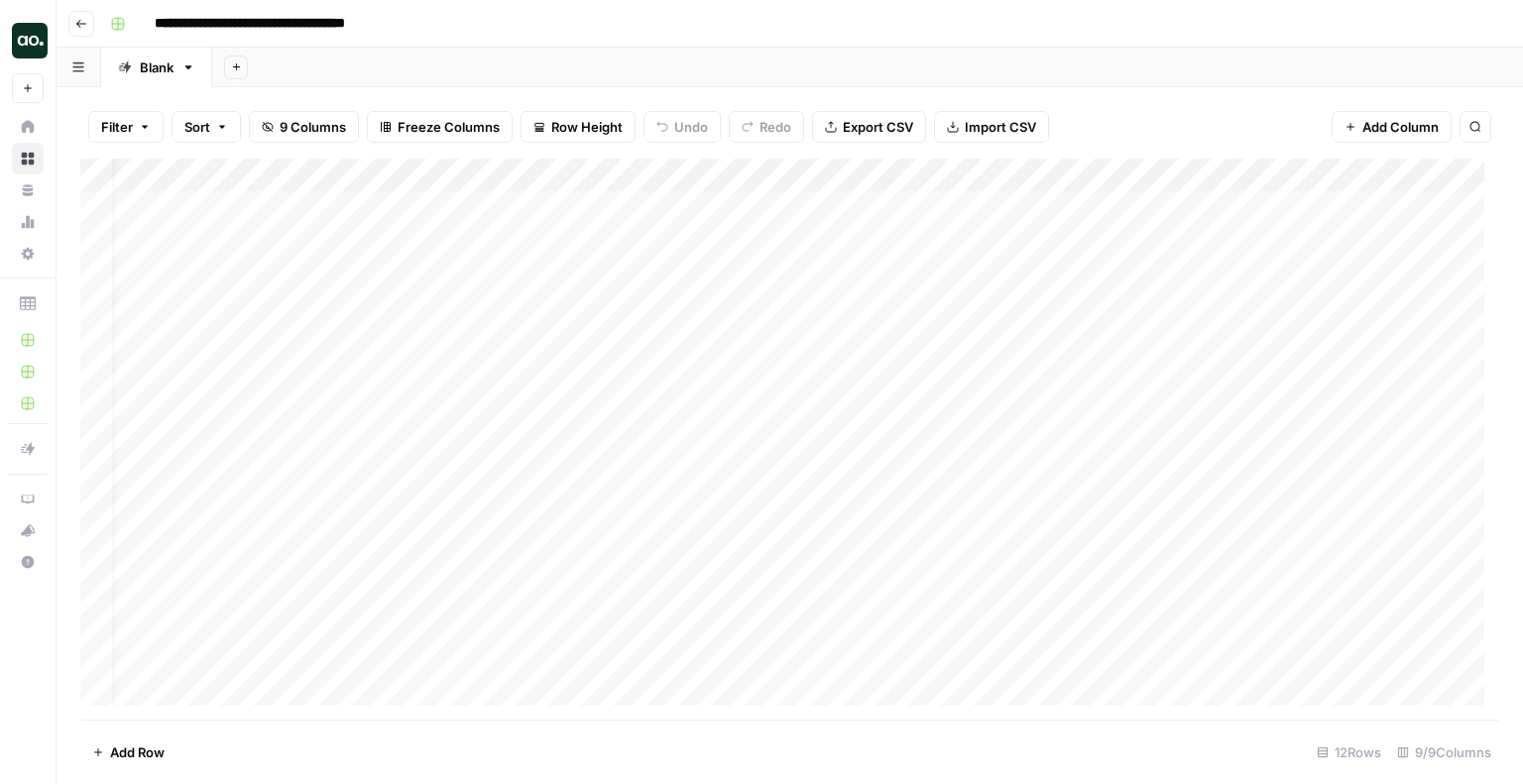 scroll, scrollTop: 0, scrollLeft: 0, axis: both 